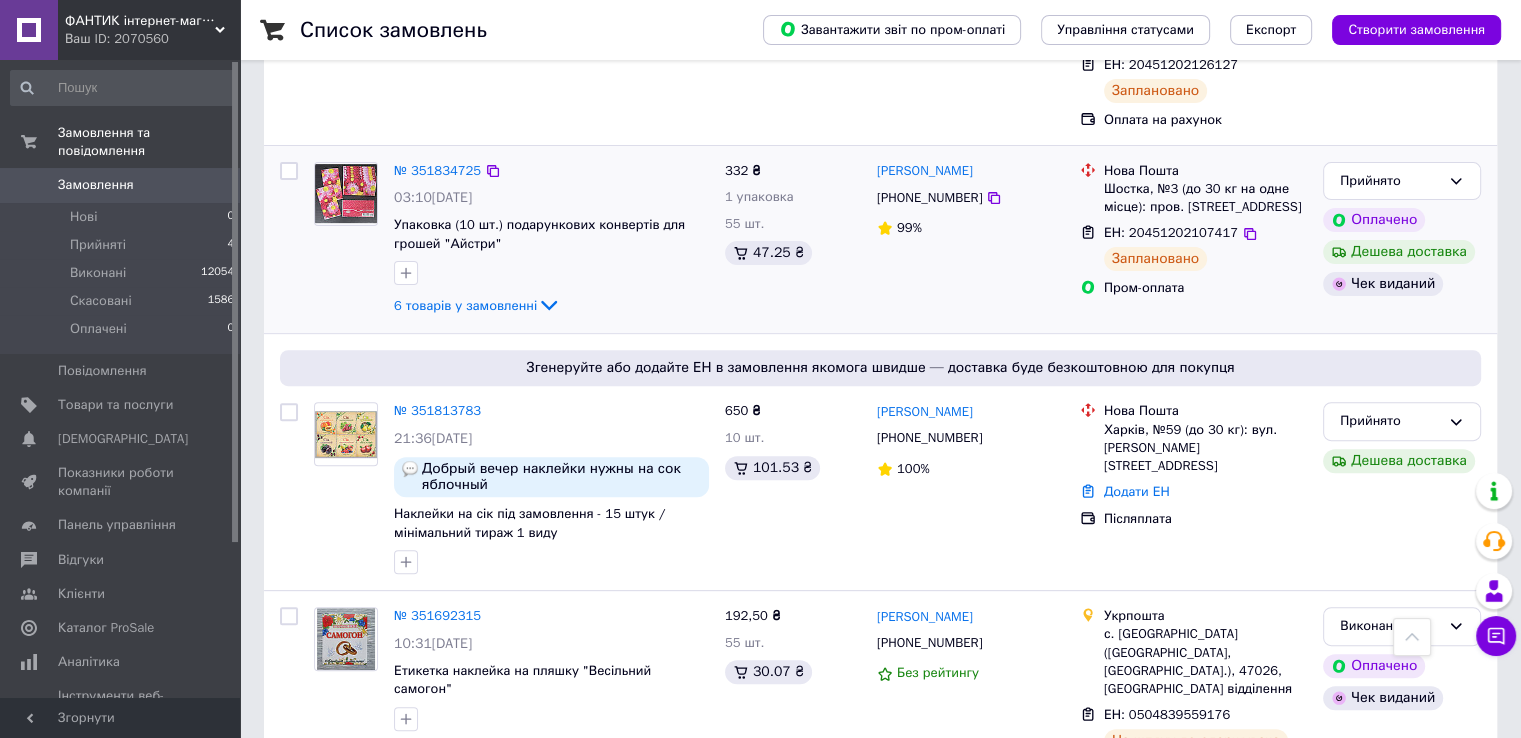 scroll, scrollTop: 801, scrollLeft: 0, axis: vertical 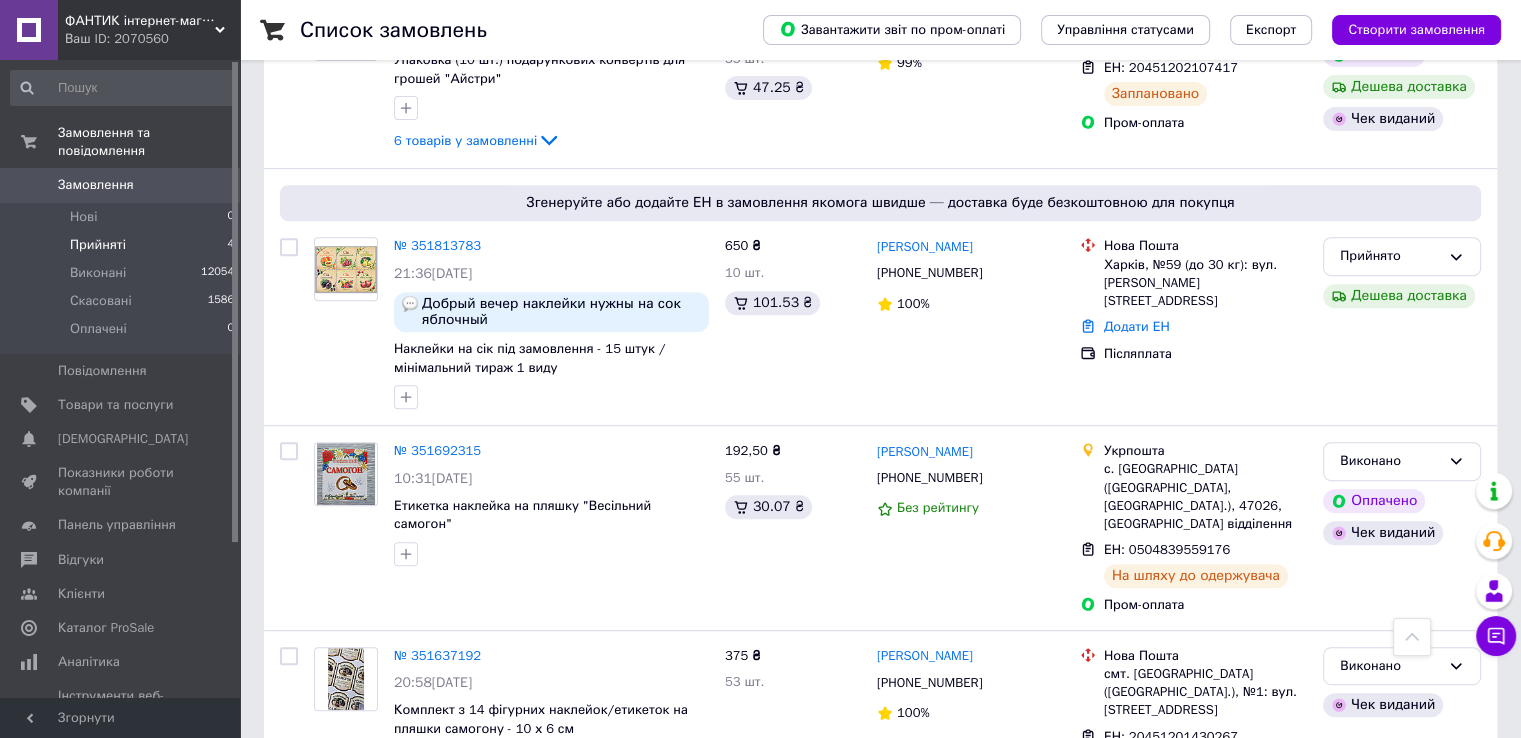 click on "Прийняті 4" at bounding box center (123, 245) 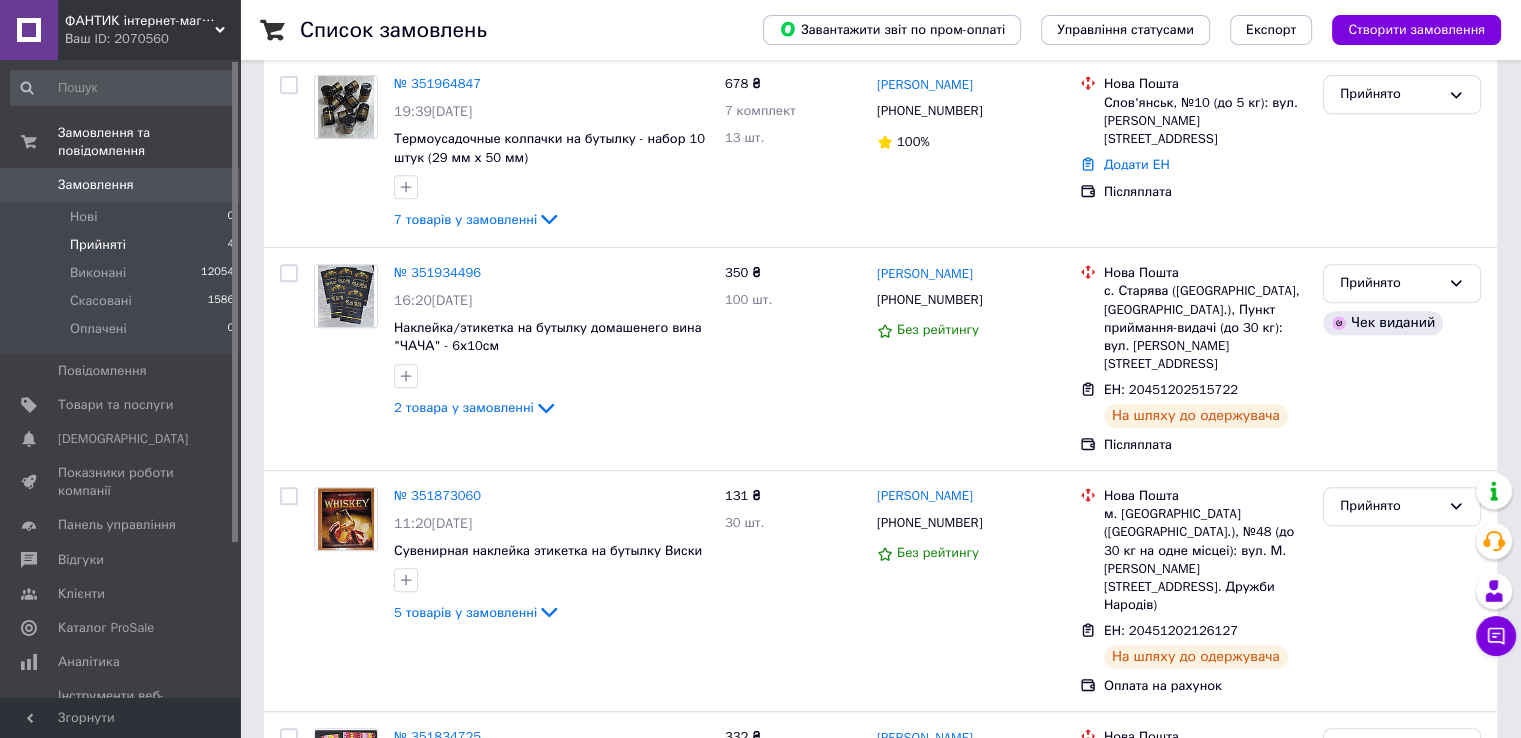 scroll, scrollTop: 0, scrollLeft: 0, axis: both 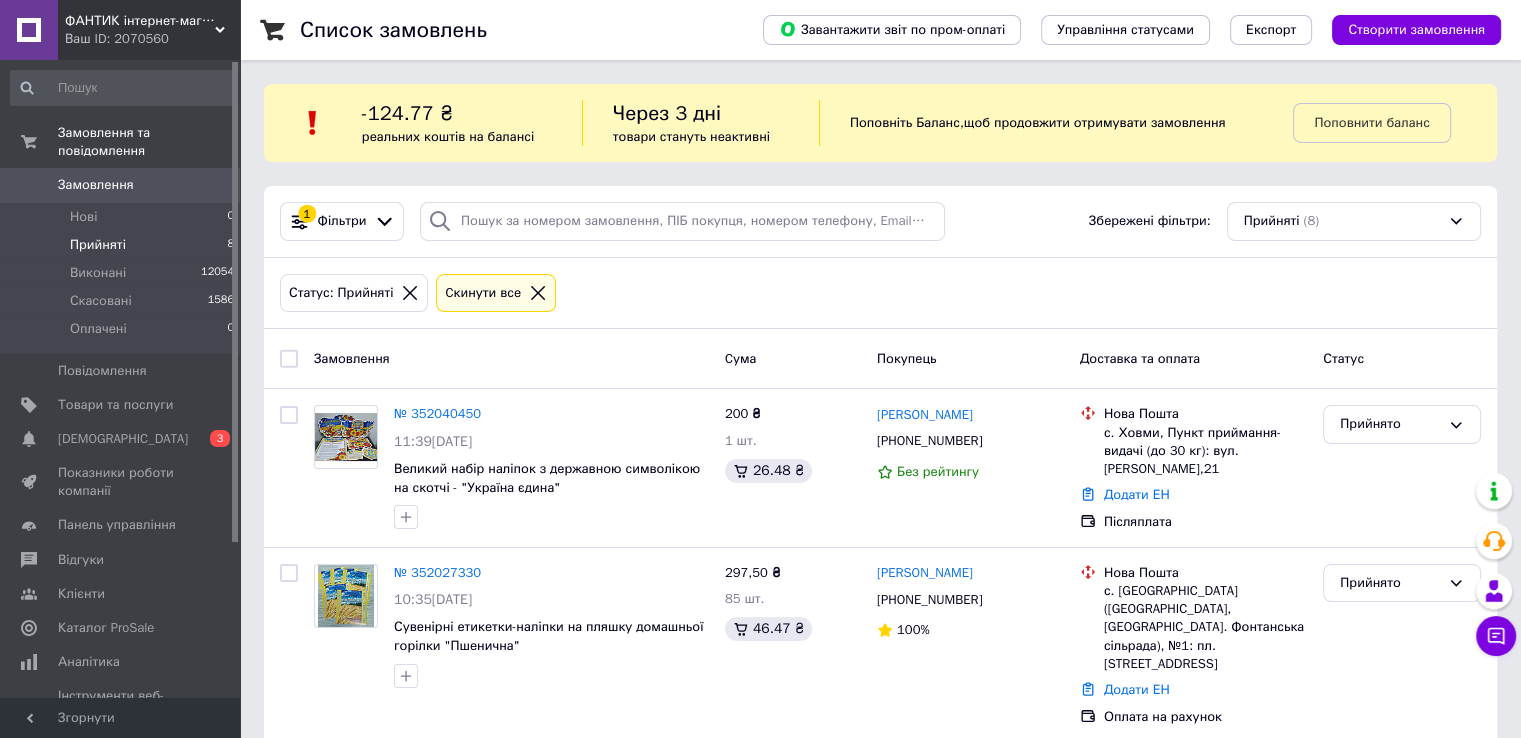 click on "Прийняті 8" at bounding box center [123, 245] 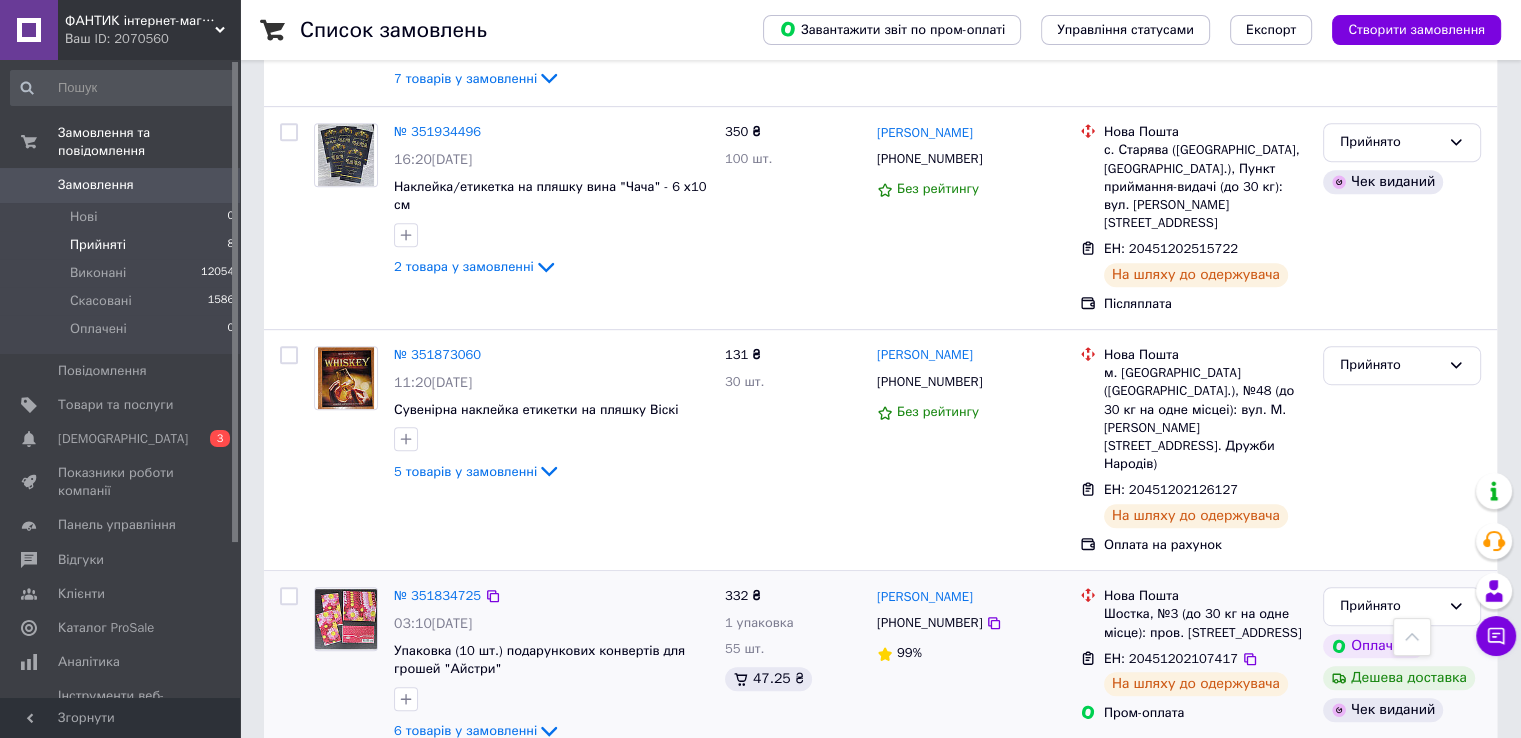scroll, scrollTop: 1100, scrollLeft: 0, axis: vertical 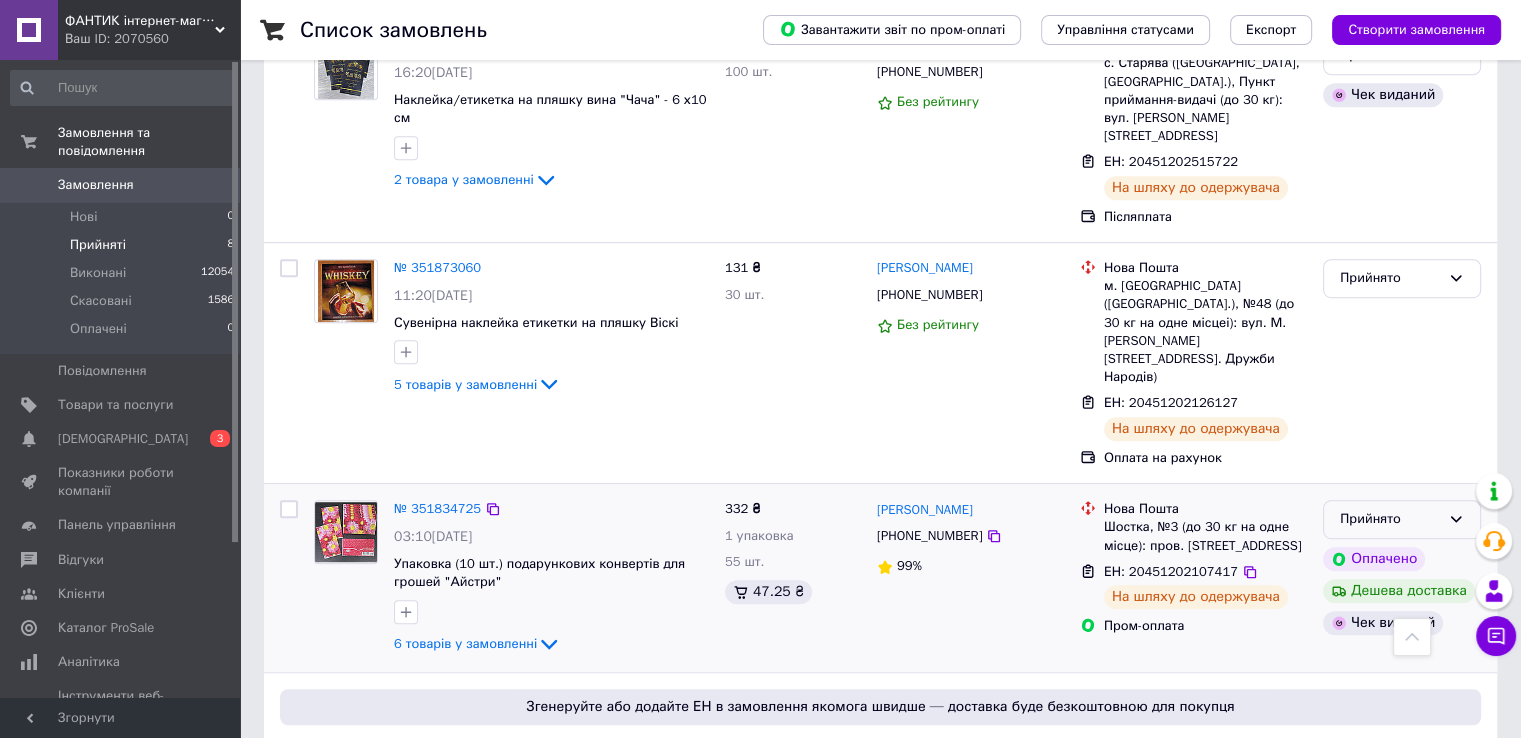 click on "Прийнято" at bounding box center (1390, 519) 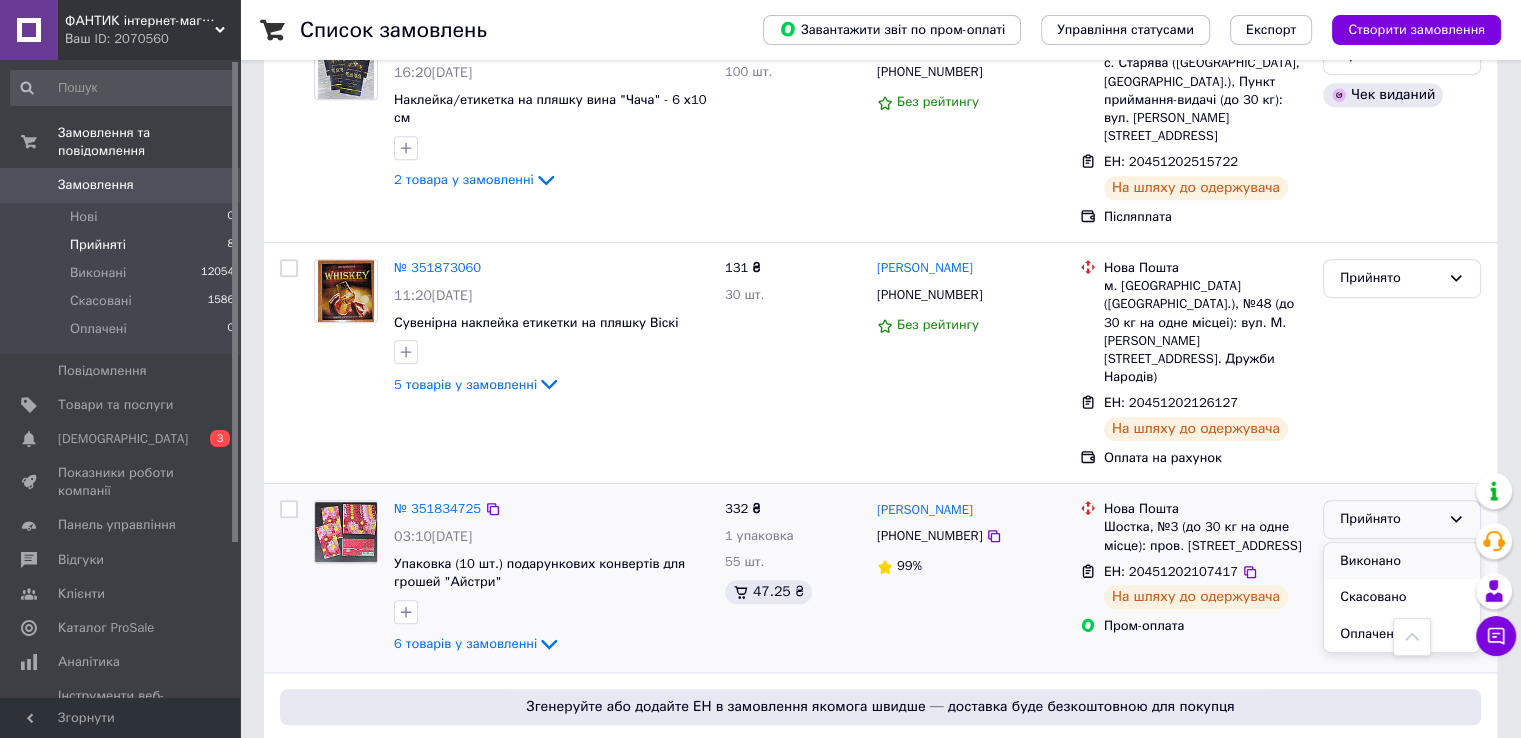 click on "Виконано" at bounding box center [1402, 561] 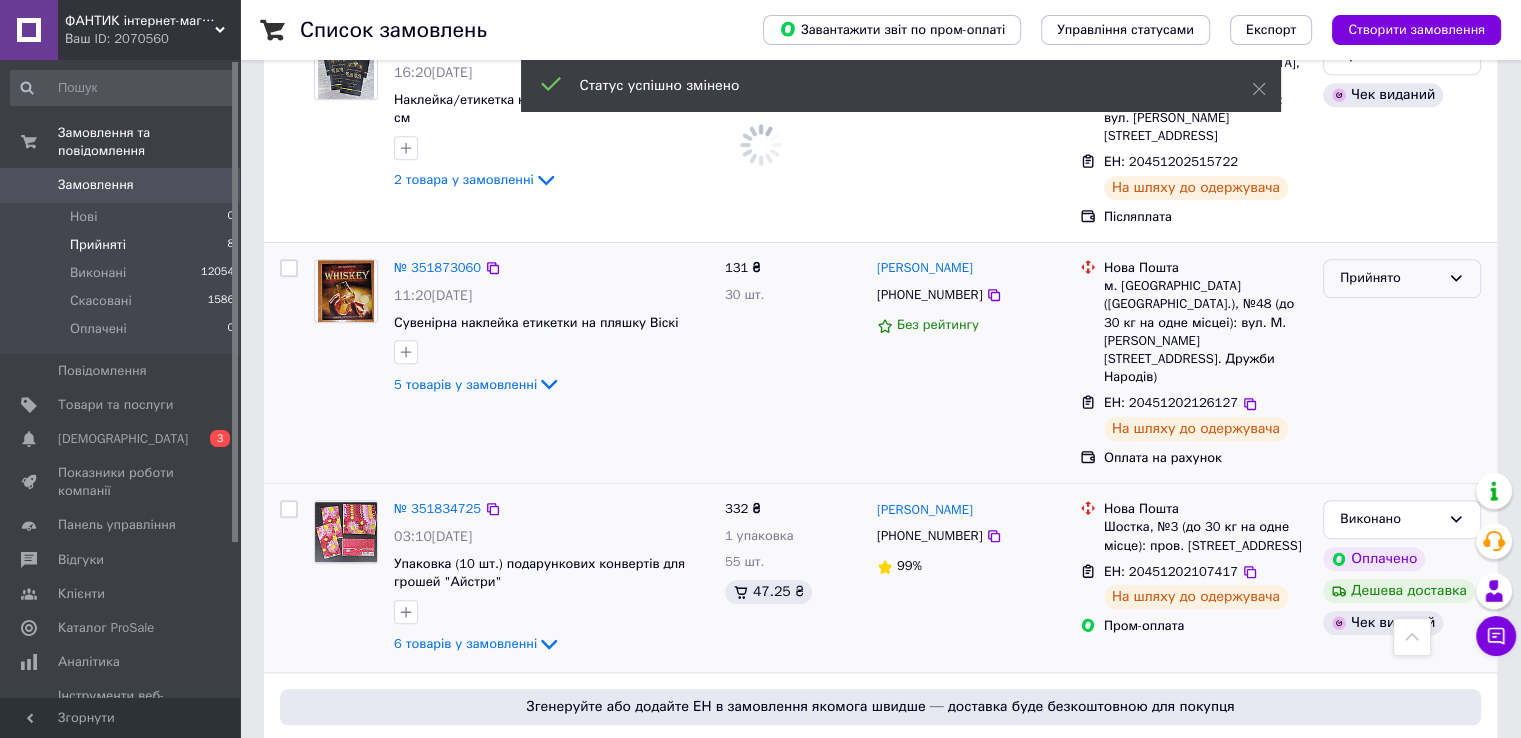click on "Прийнято" at bounding box center [1390, 278] 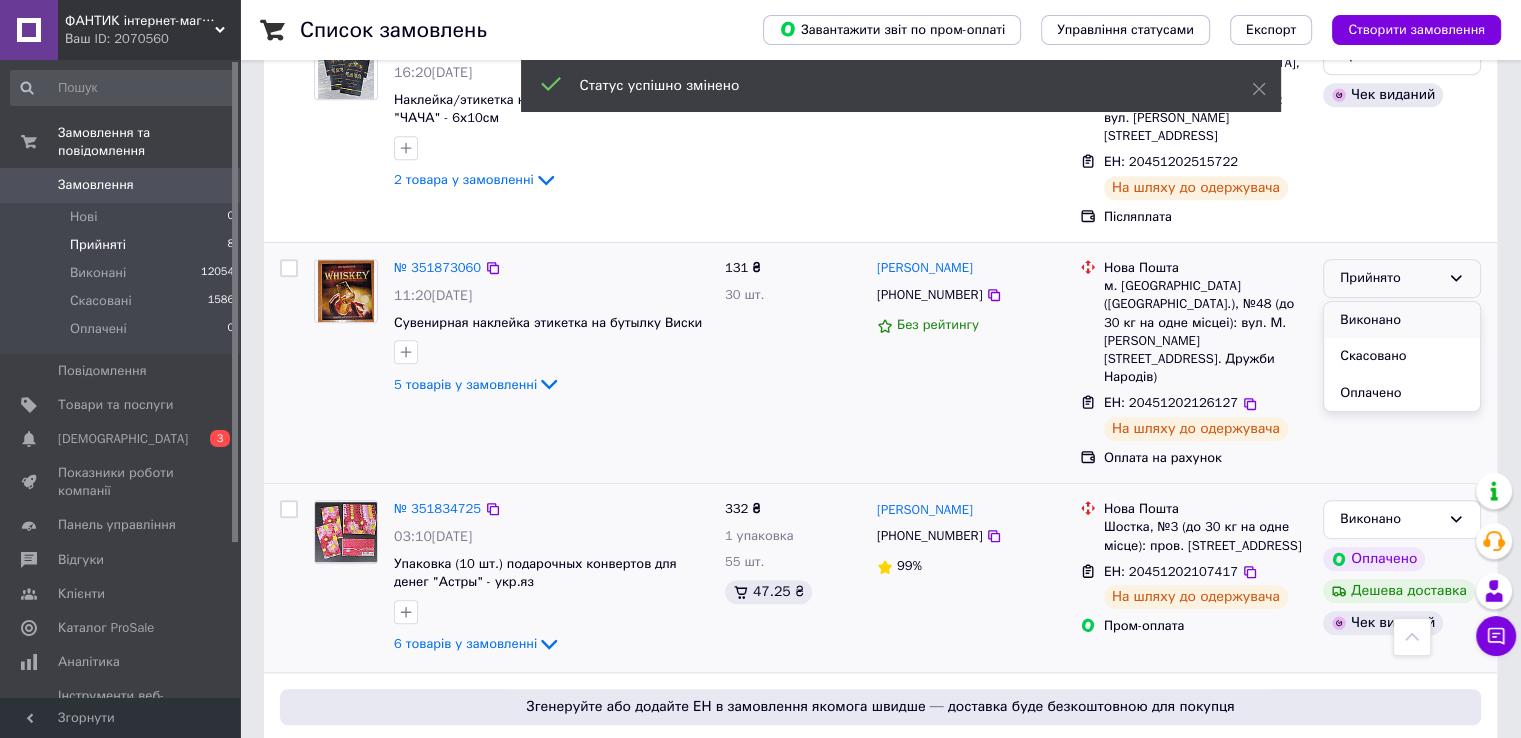 click on "Виконано" at bounding box center [1402, 320] 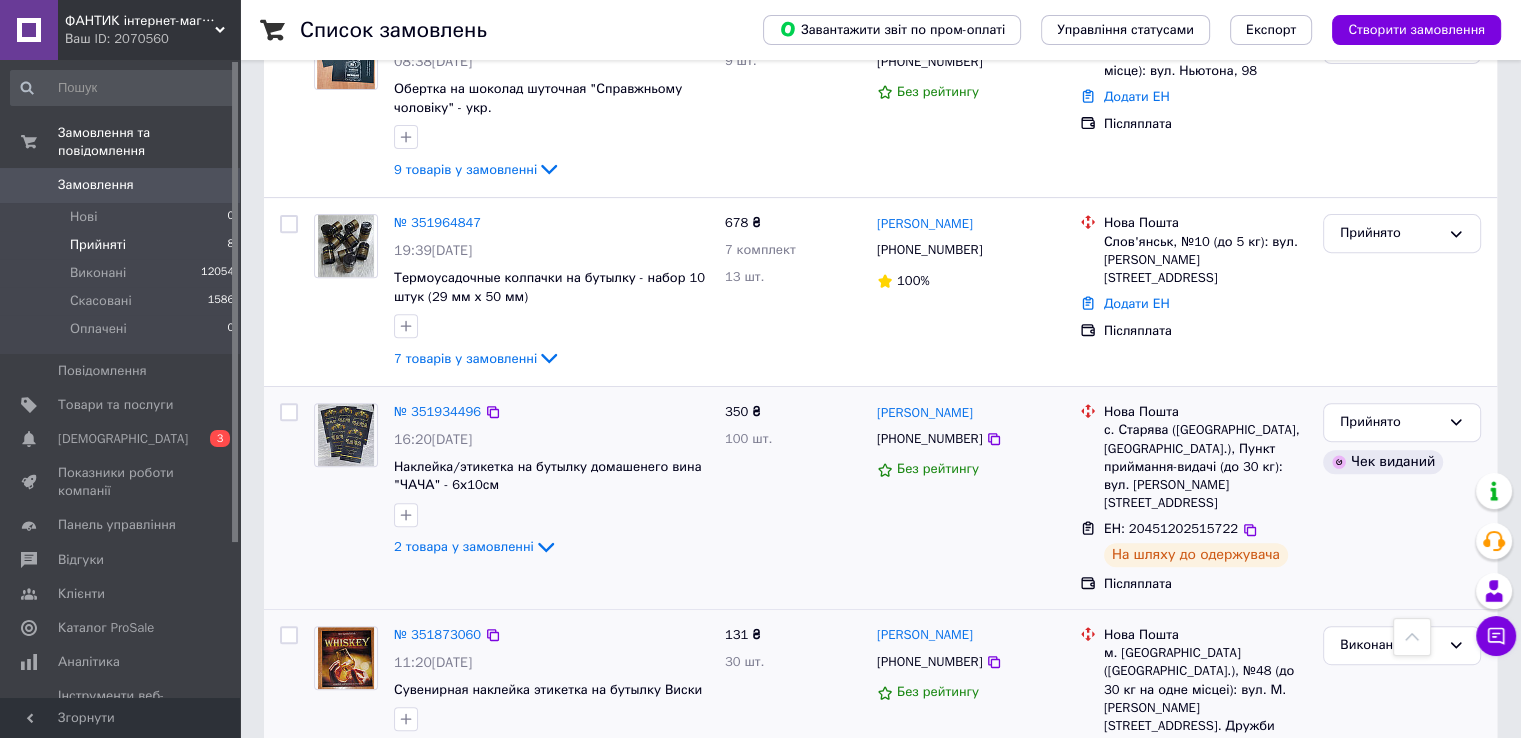 scroll, scrollTop: 700, scrollLeft: 0, axis: vertical 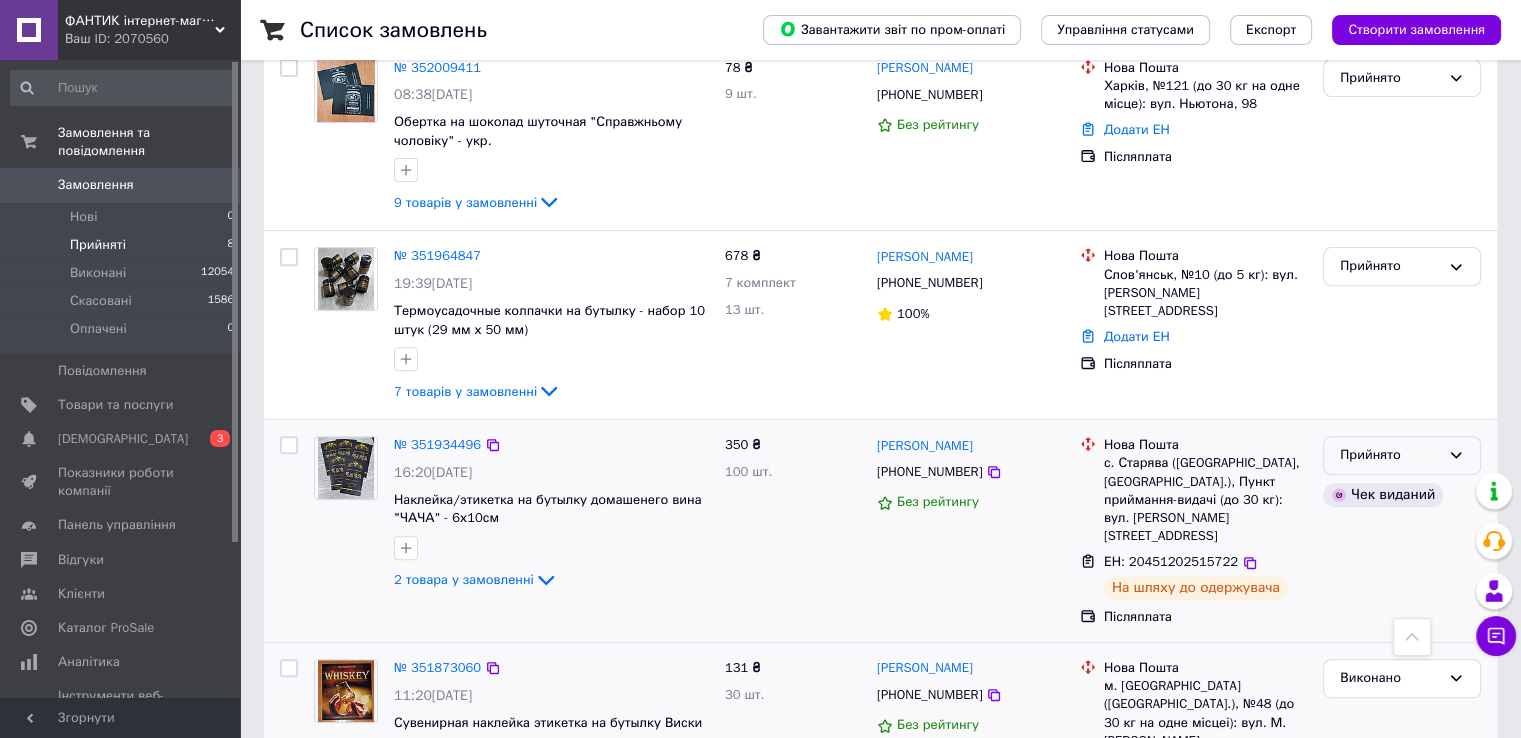 click on "Прийнято" at bounding box center (1402, 455) 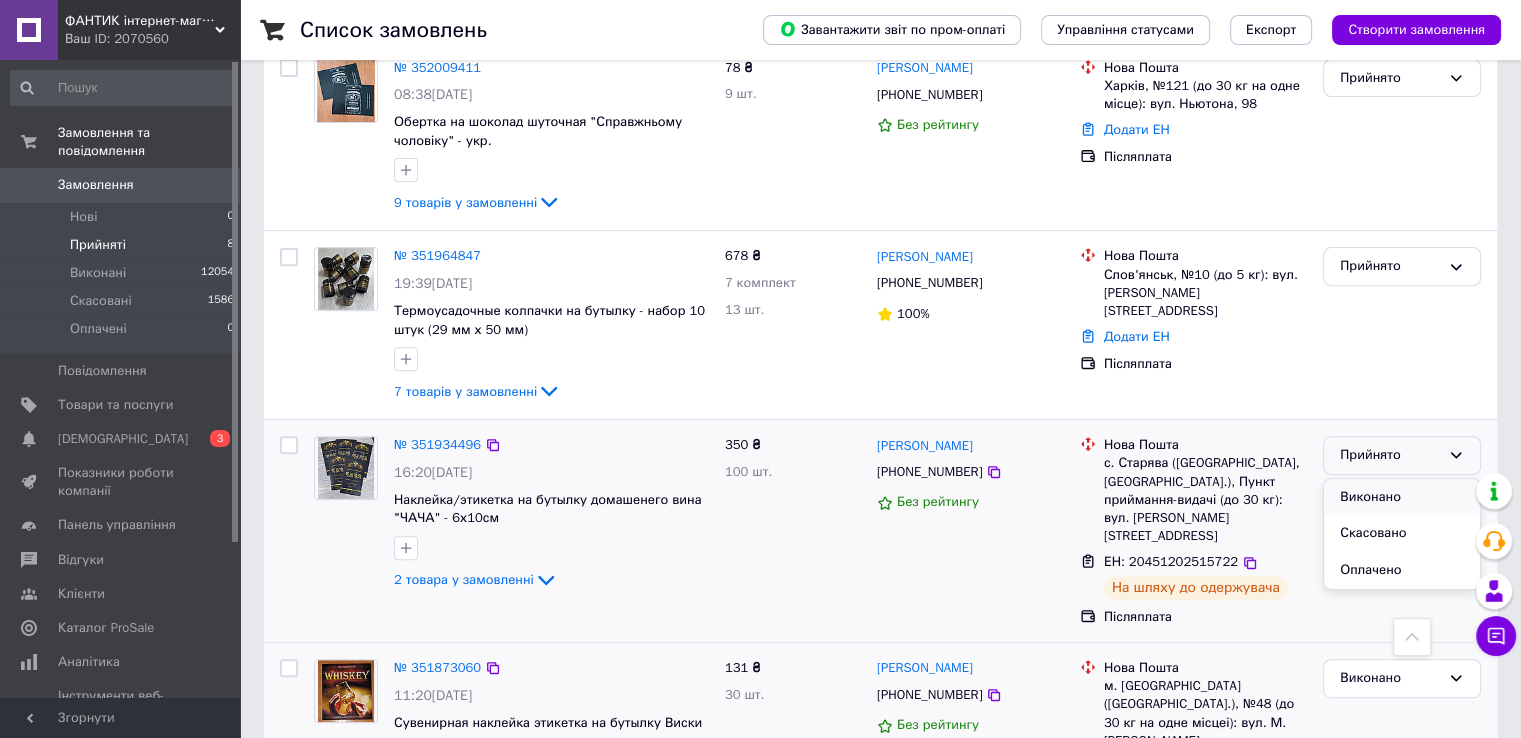click on "Виконано" at bounding box center (1402, 497) 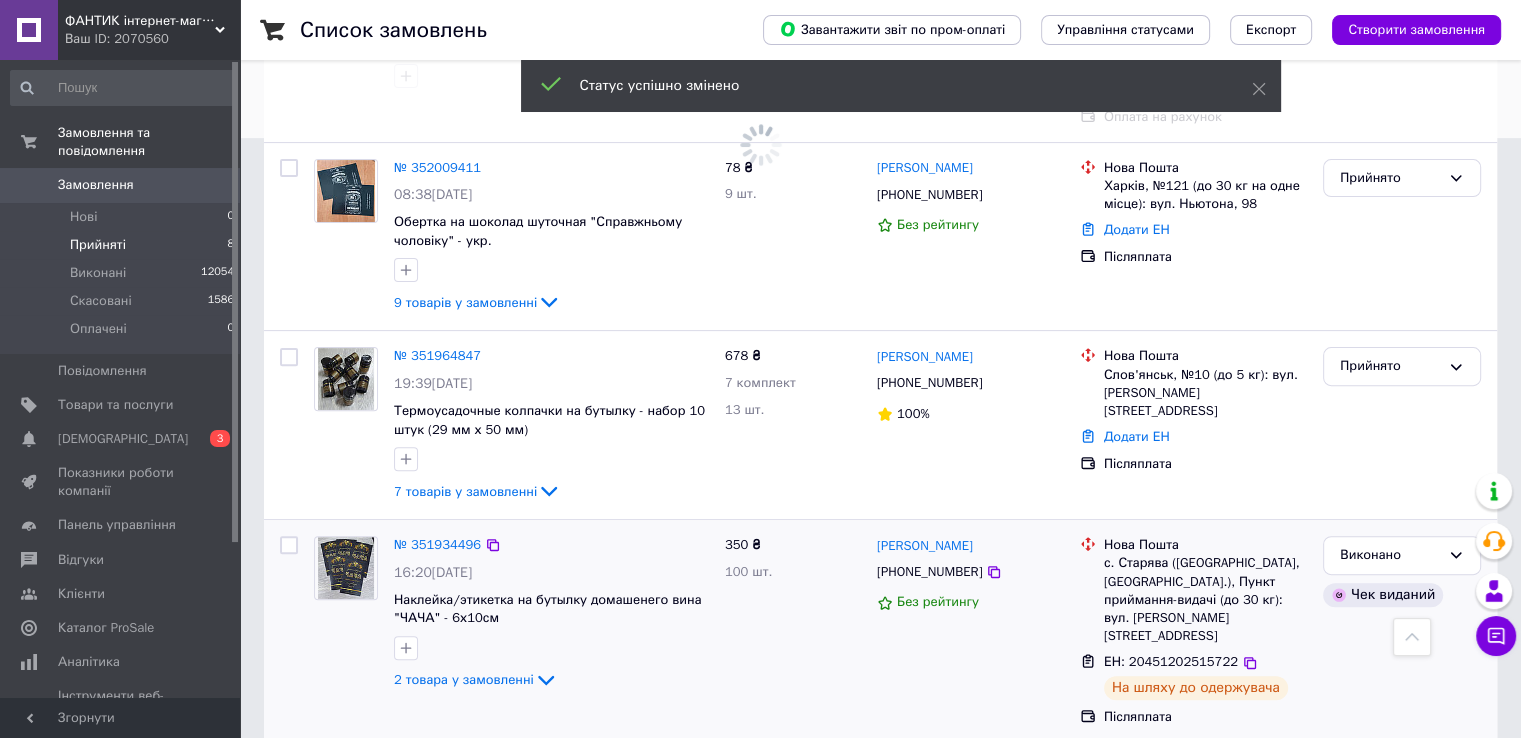 scroll, scrollTop: 400, scrollLeft: 0, axis: vertical 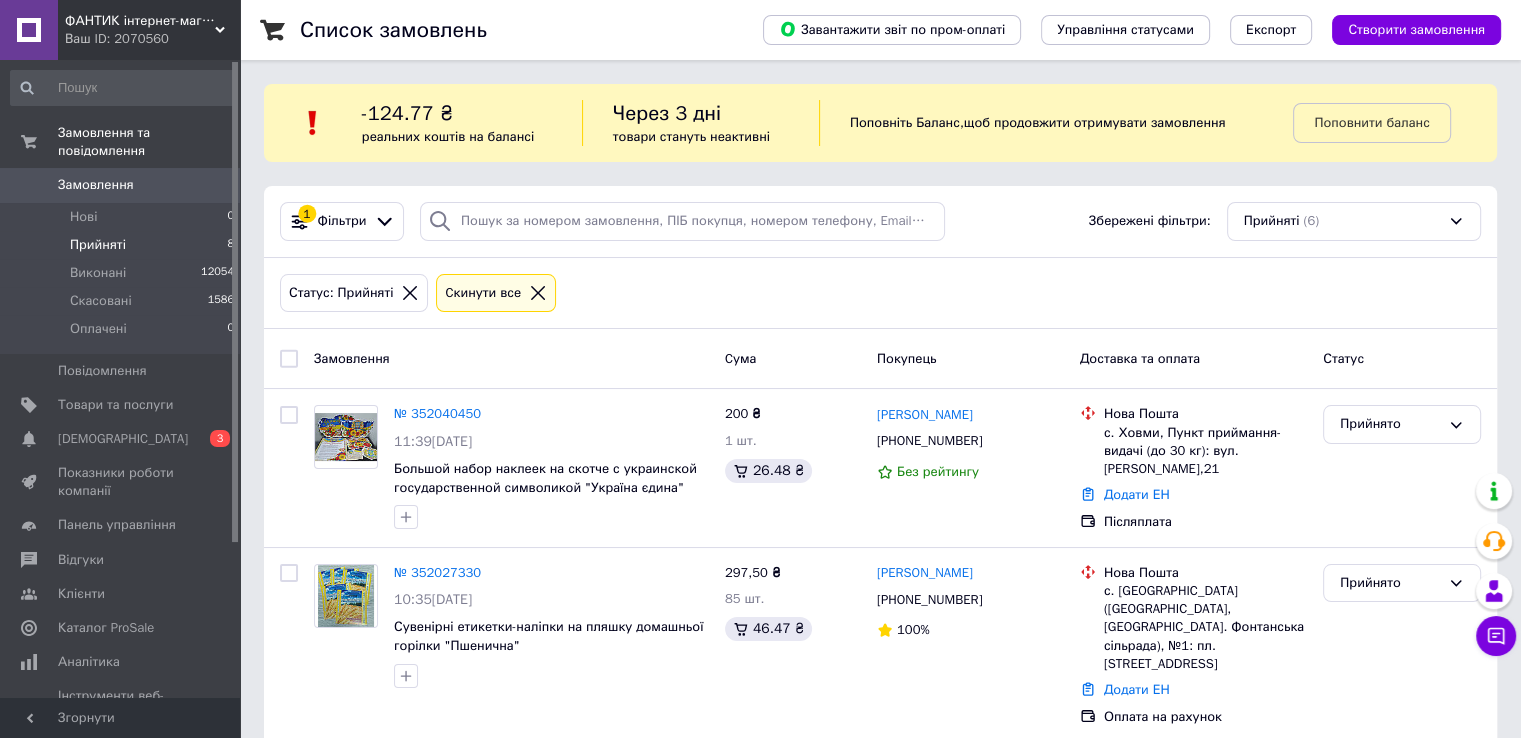 click on "Прийняті 8" at bounding box center [123, 245] 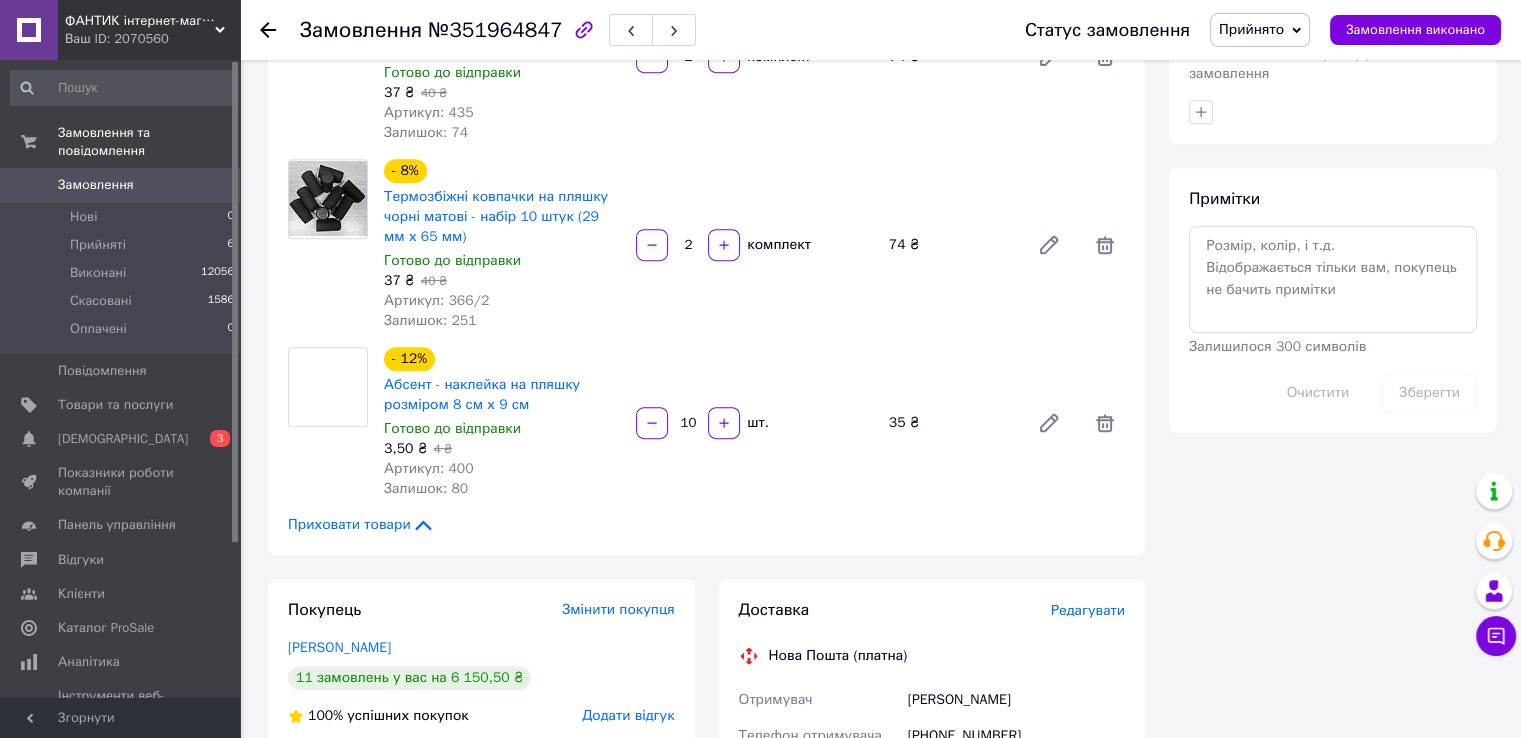 scroll, scrollTop: 1000, scrollLeft: 0, axis: vertical 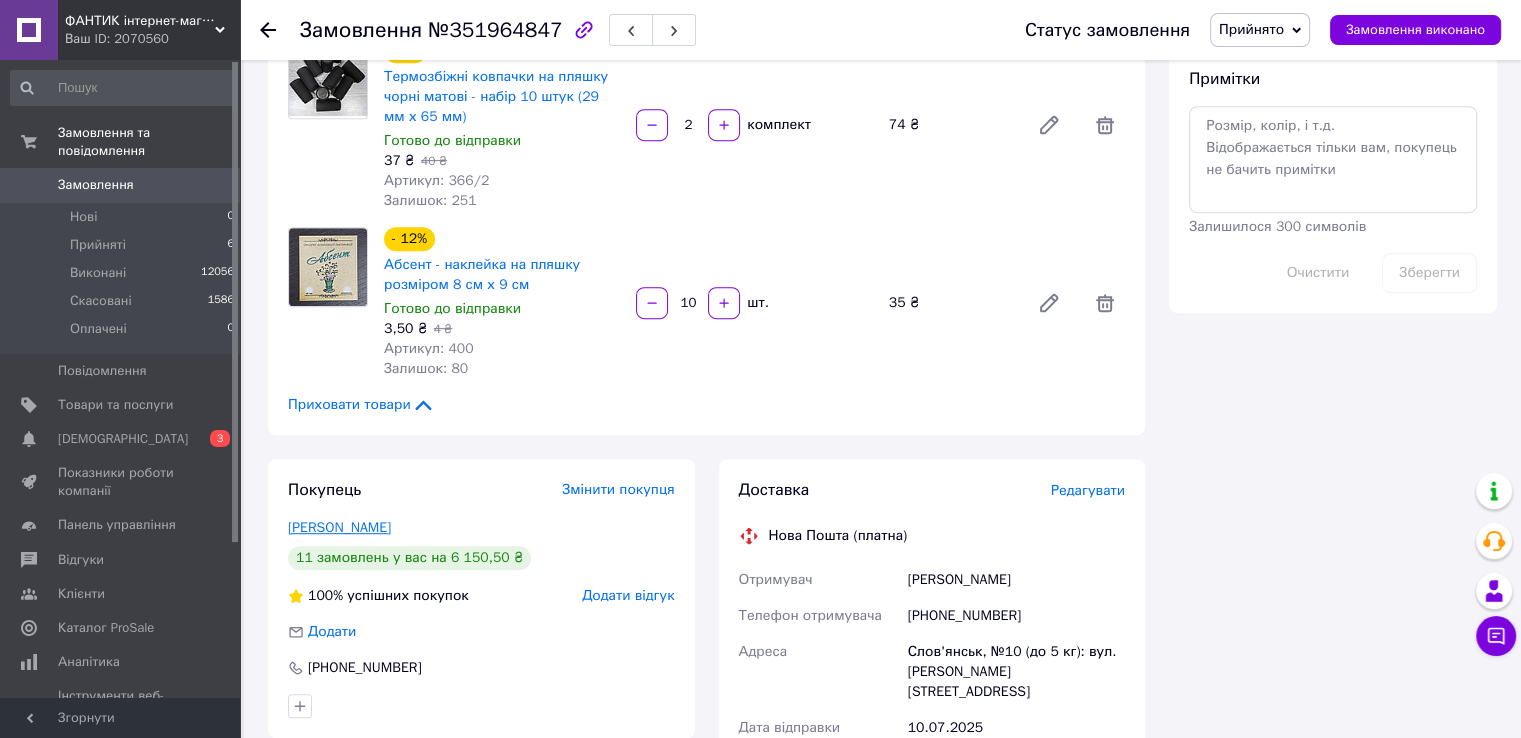 click on "Маліновський Володимир" at bounding box center (339, 527) 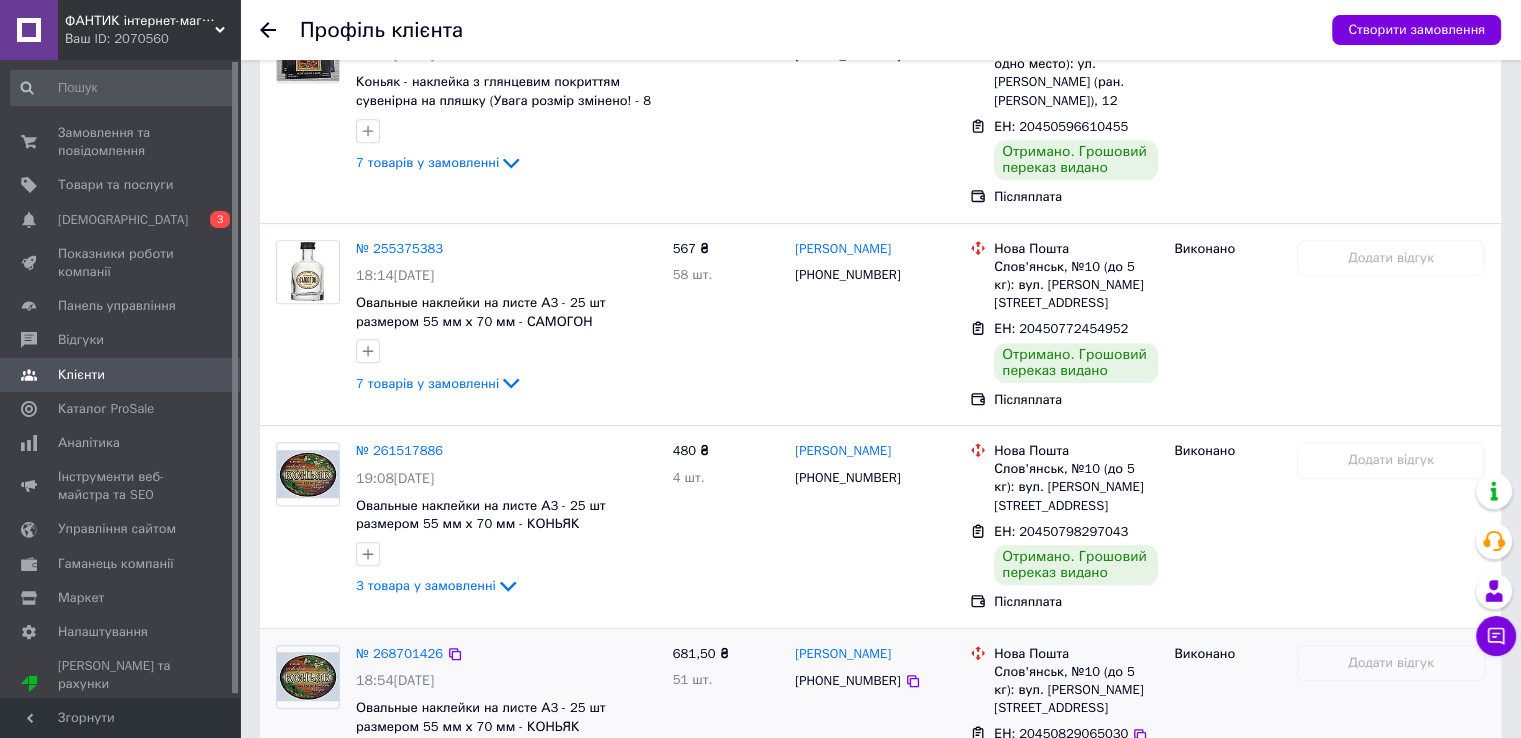 scroll, scrollTop: 1400, scrollLeft: 0, axis: vertical 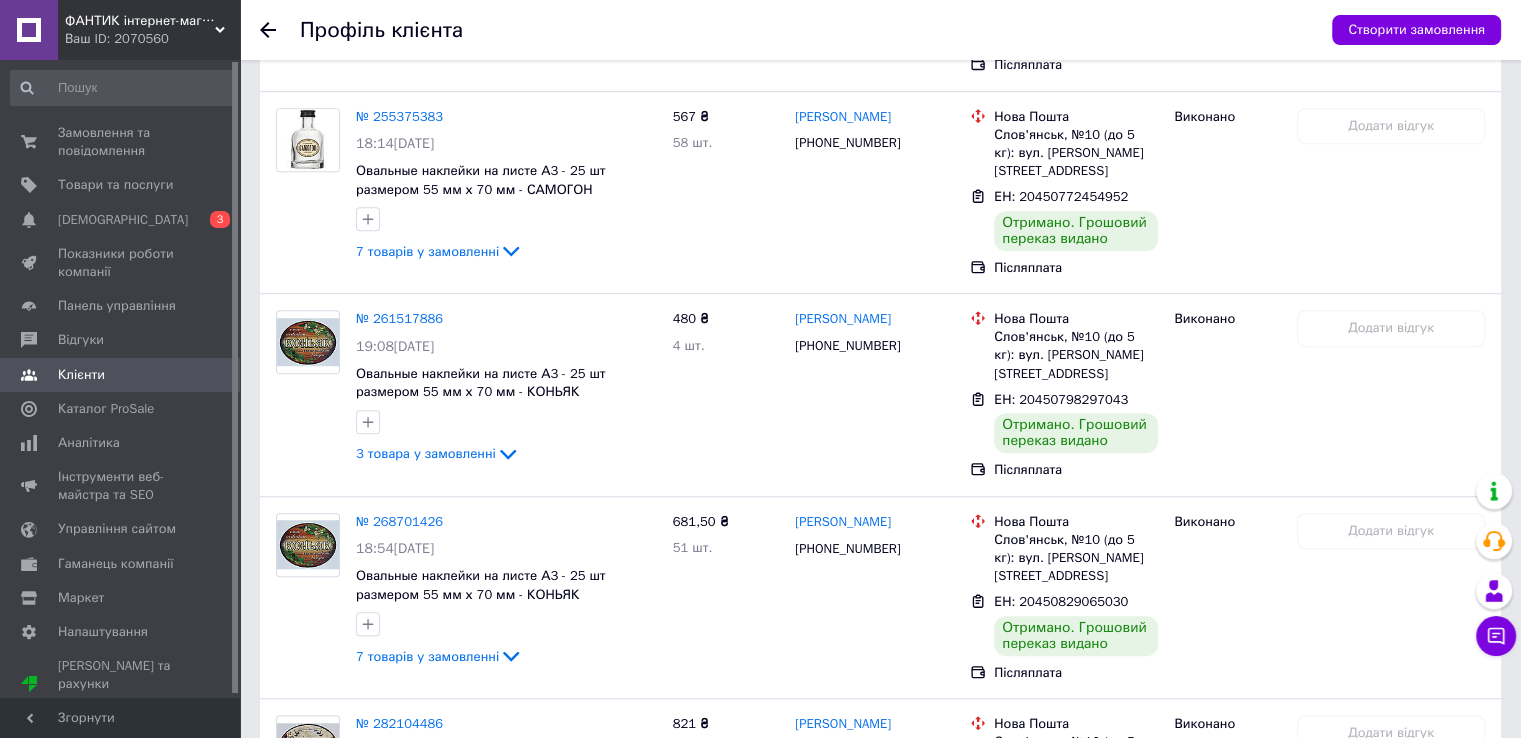 click 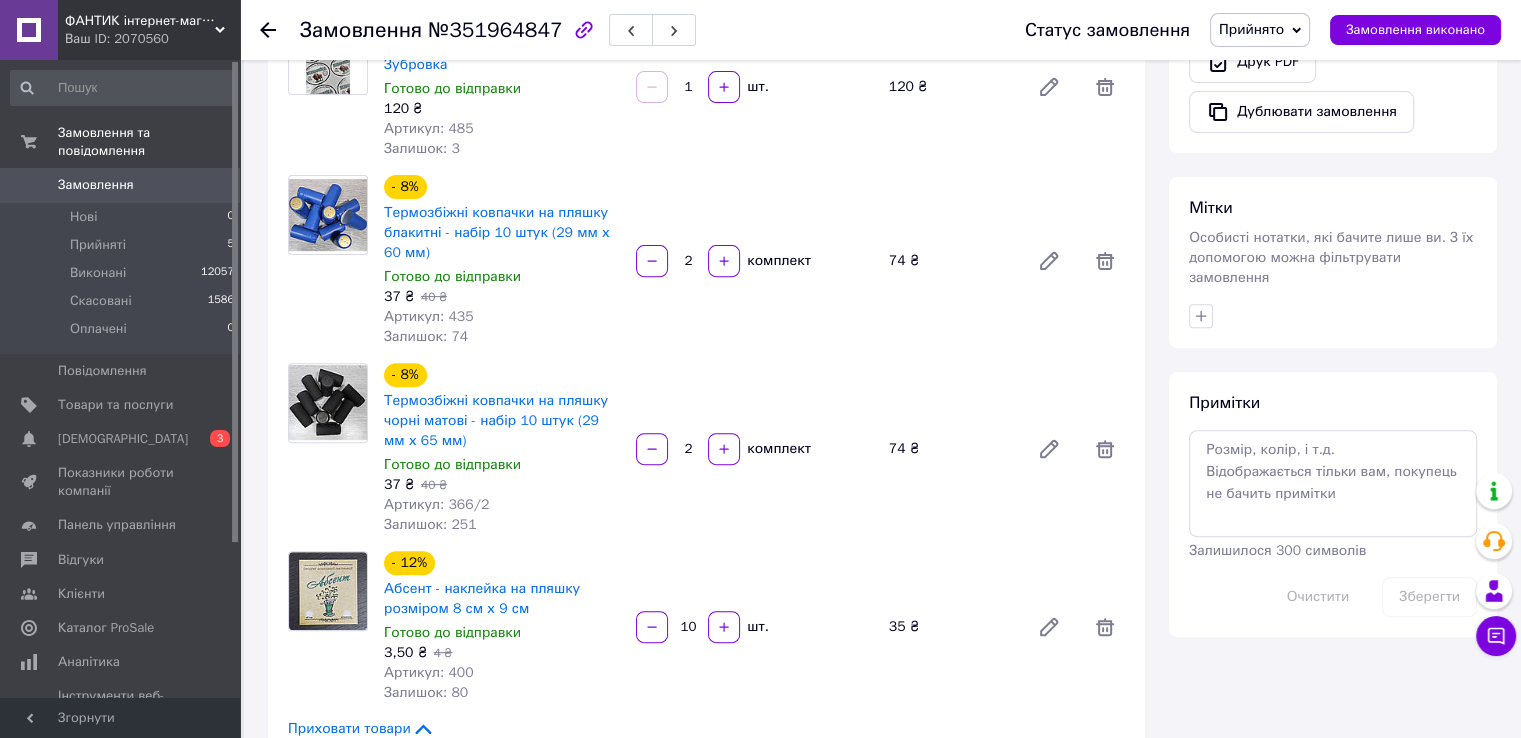 scroll, scrollTop: 476, scrollLeft: 0, axis: vertical 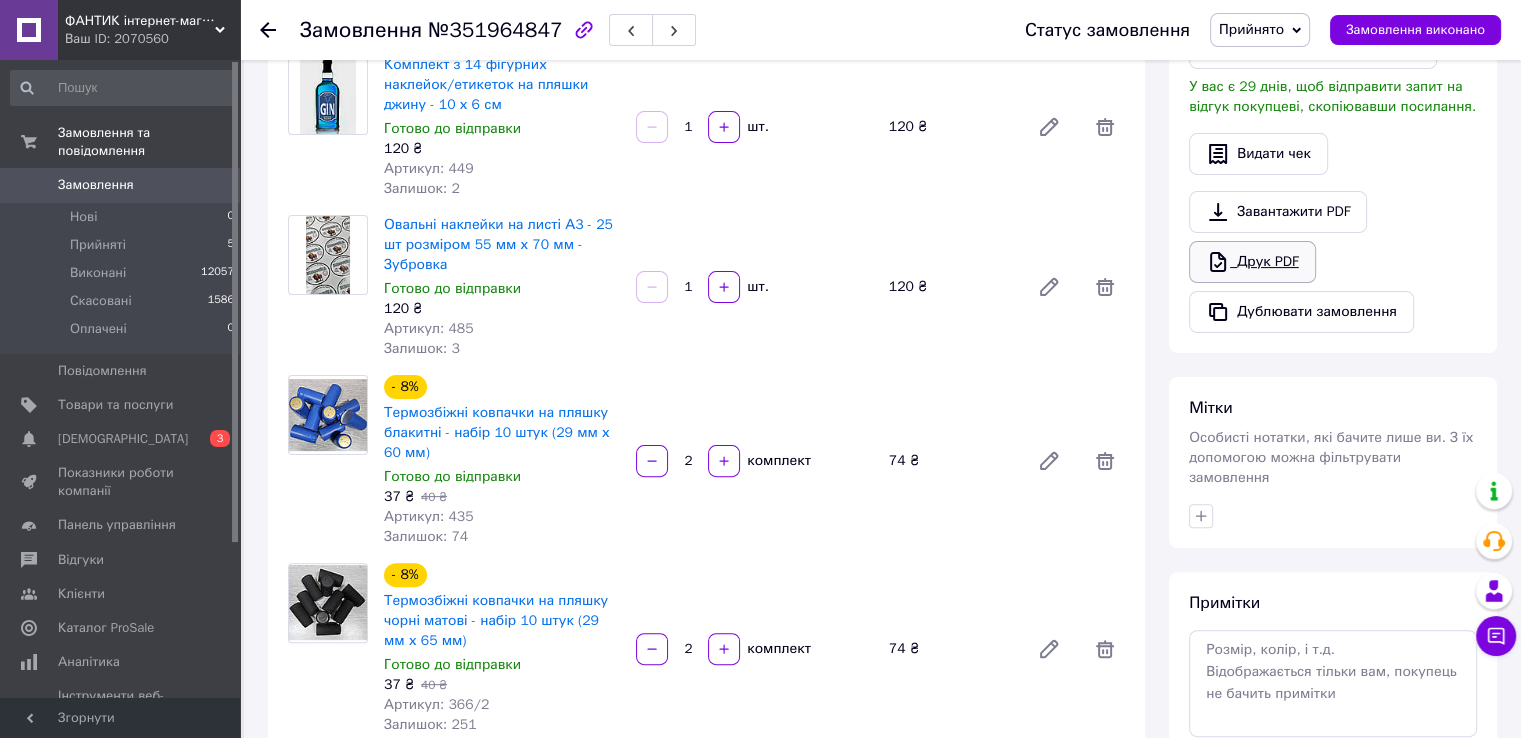 click on "Друк PDF" at bounding box center [1252, 262] 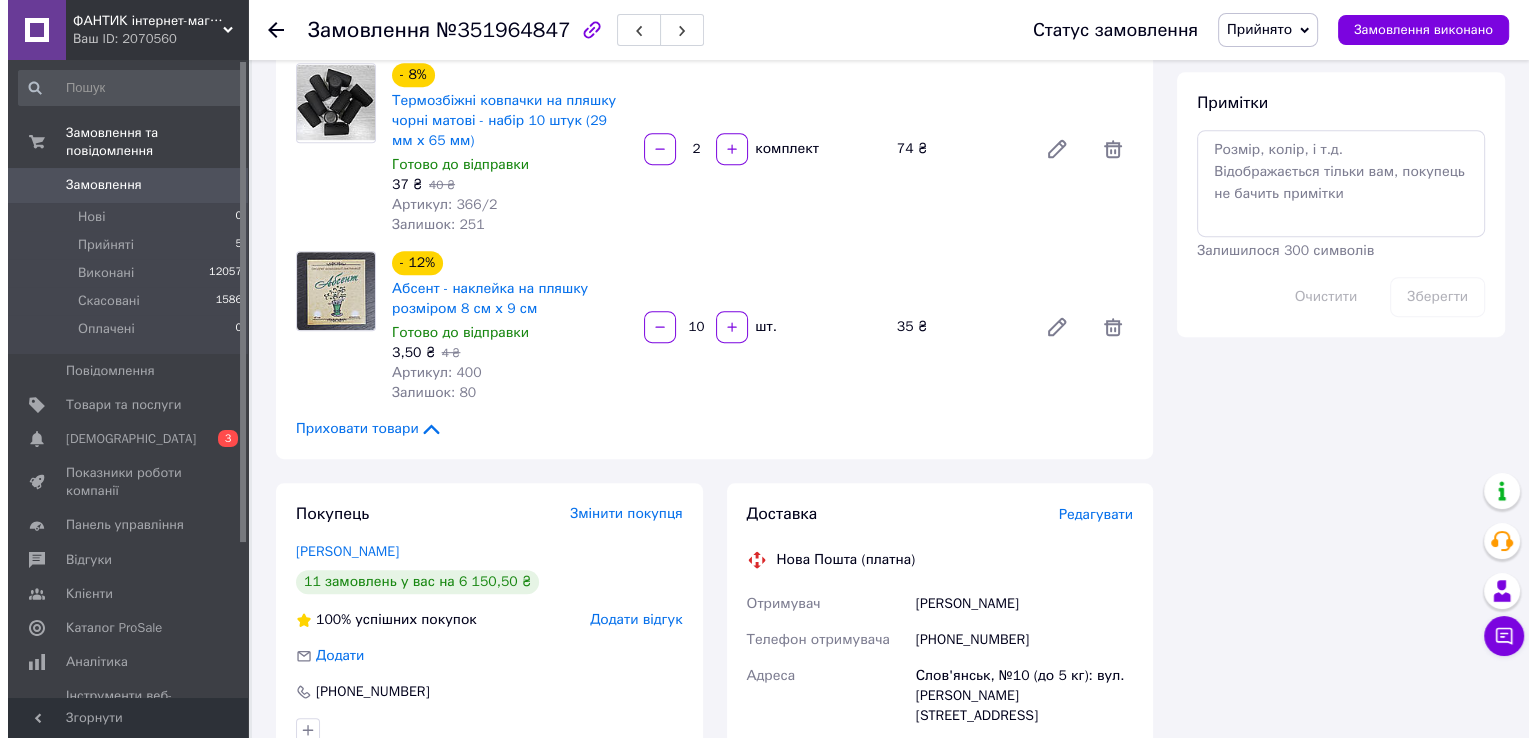 scroll, scrollTop: 1076, scrollLeft: 0, axis: vertical 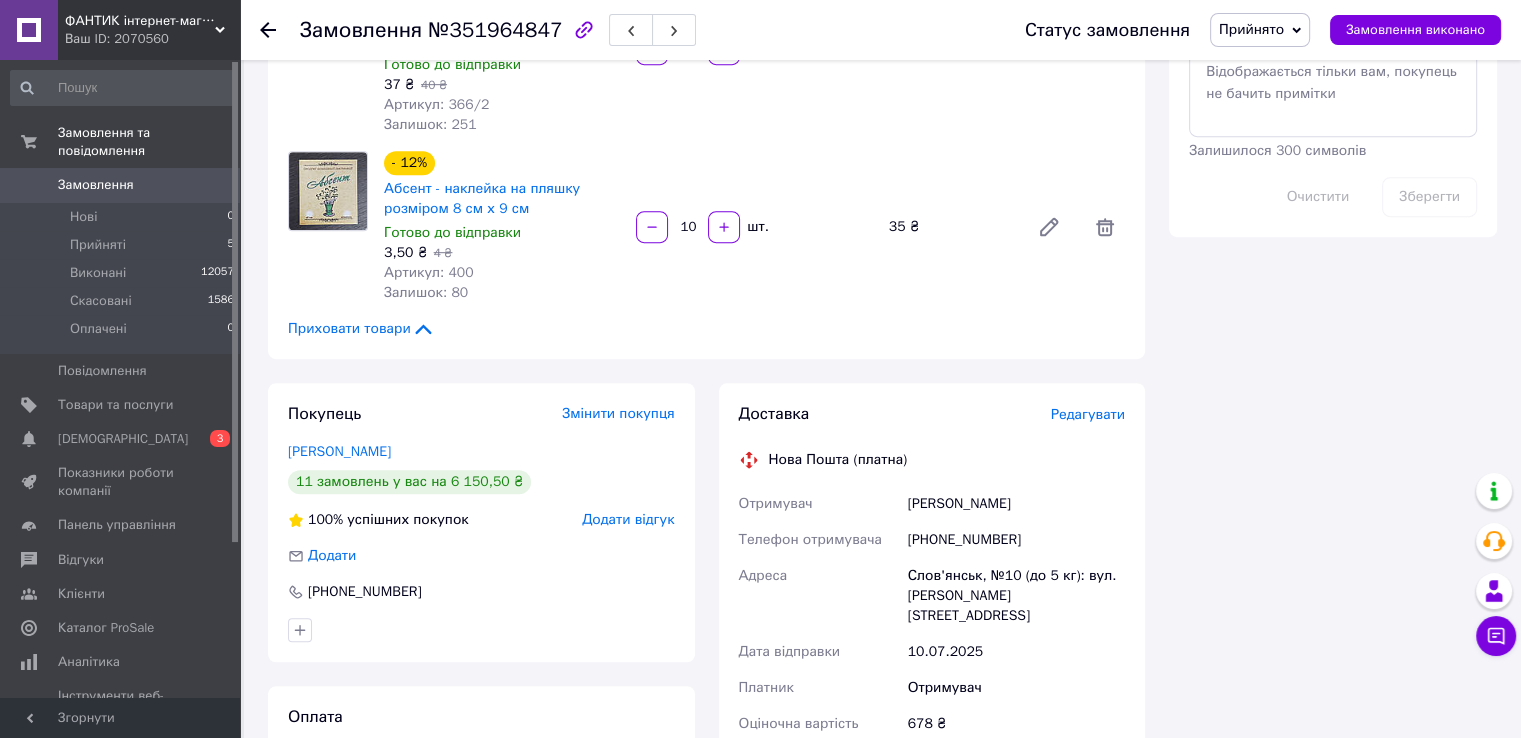 click on "Редагувати" at bounding box center [1088, 414] 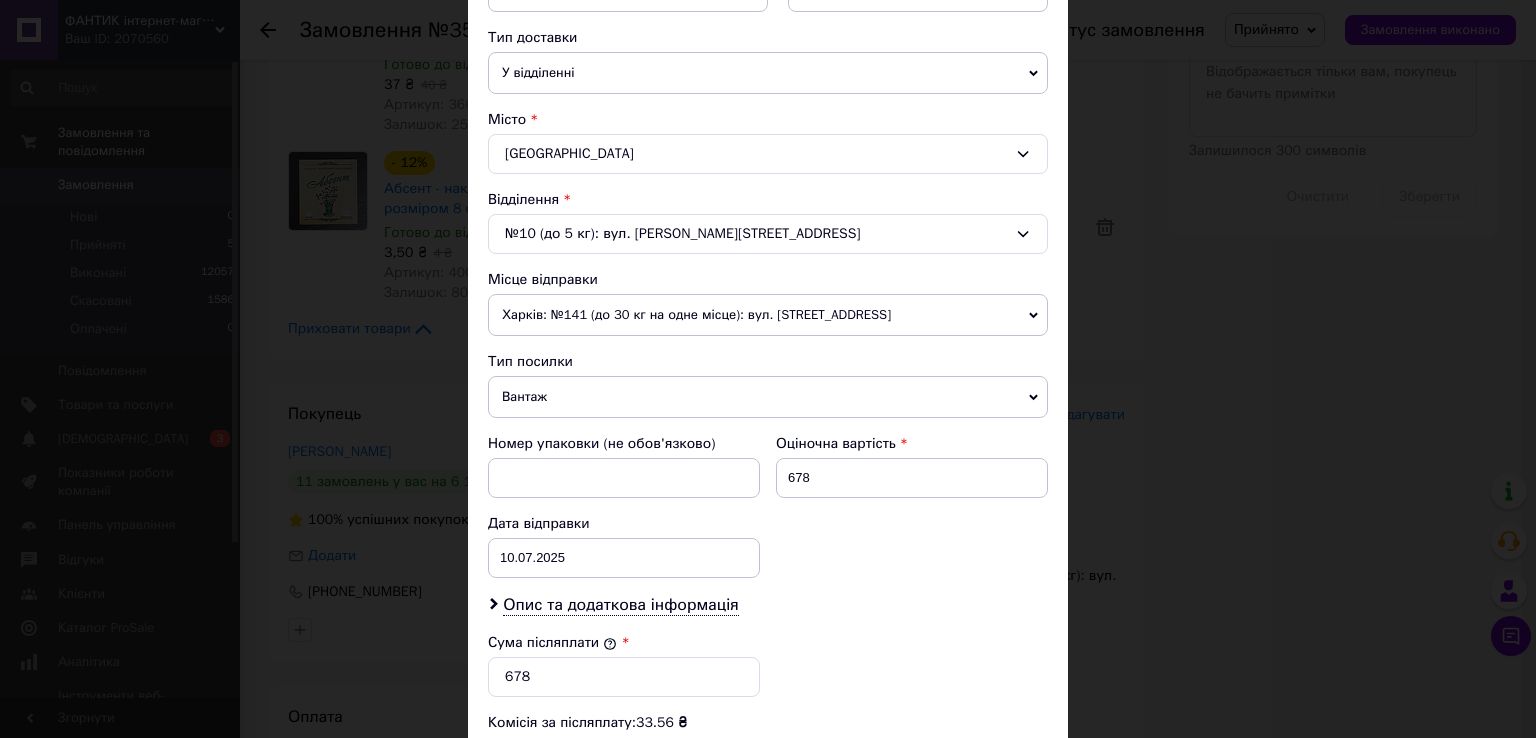 scroll, scrollTop: 700, scrollLeft: 0, axis: vertical 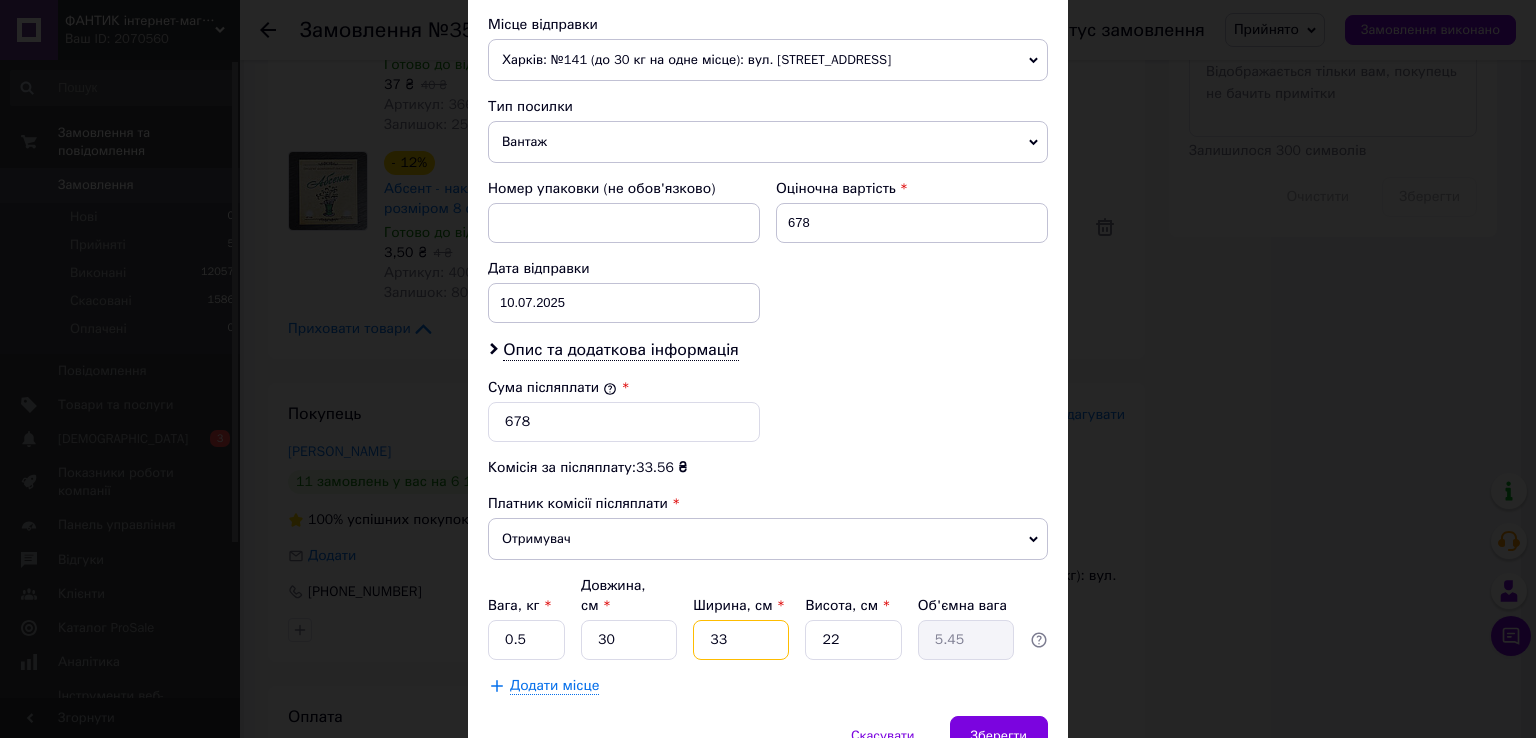 click on "33" at bounding box center [741, 640] 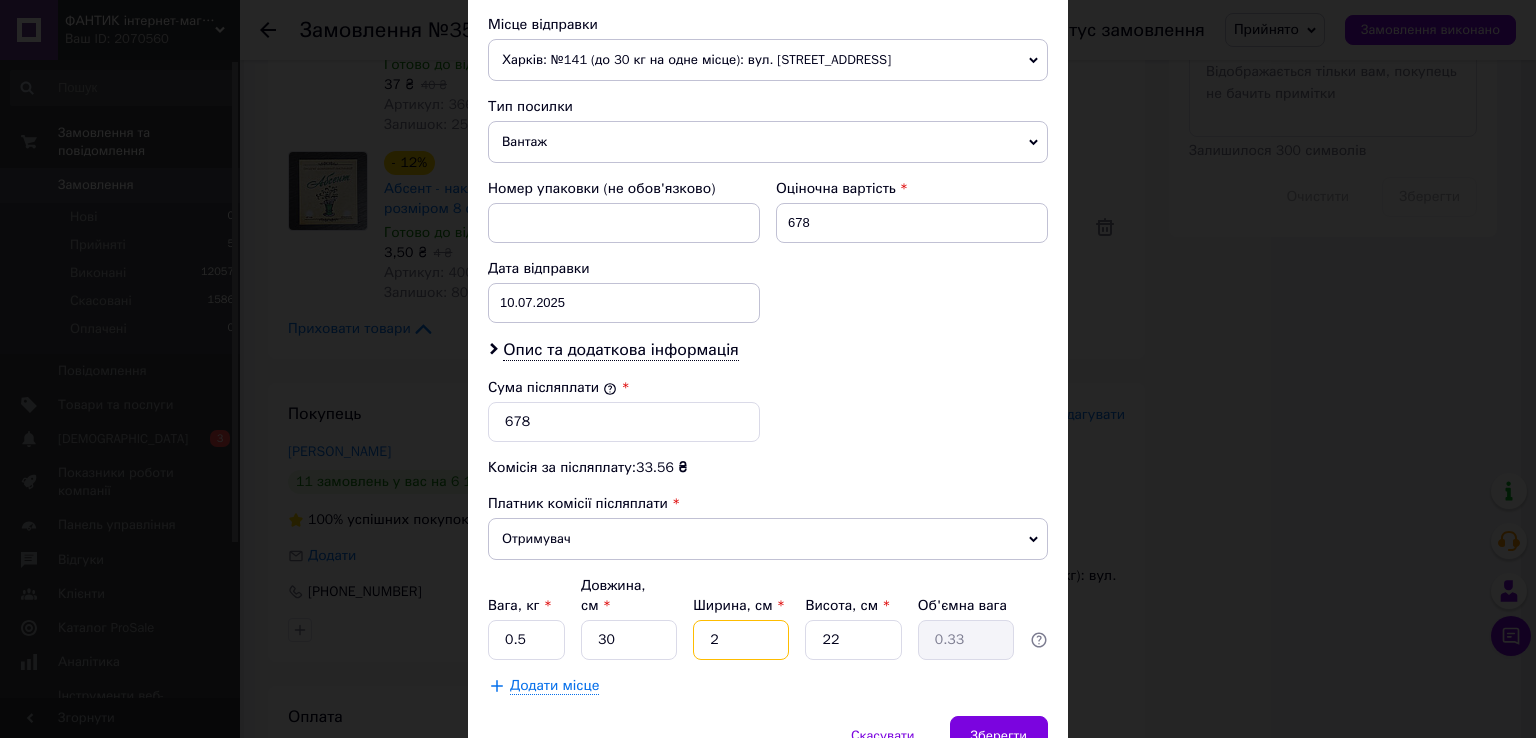 type on "25" 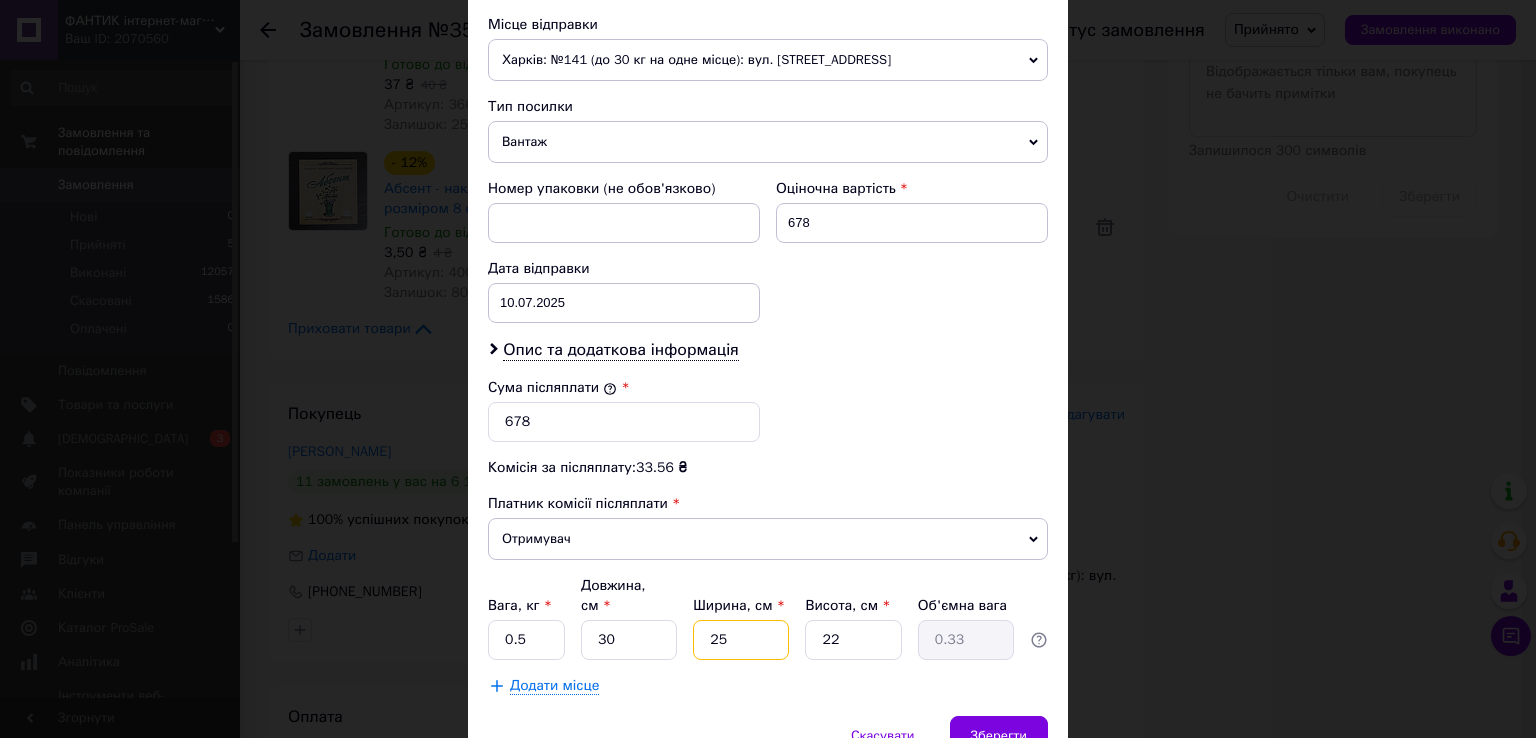 type on "4.13" 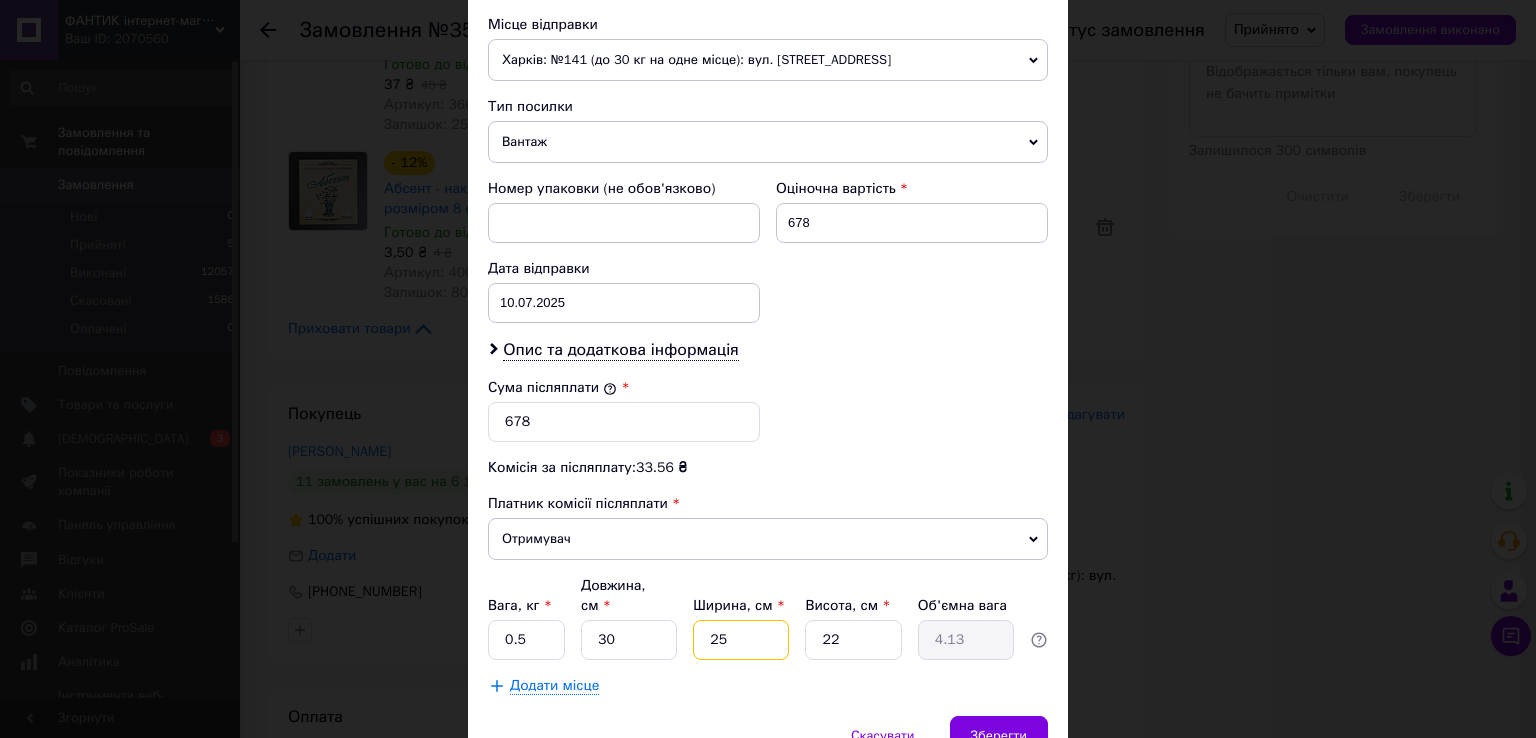 type on "25" 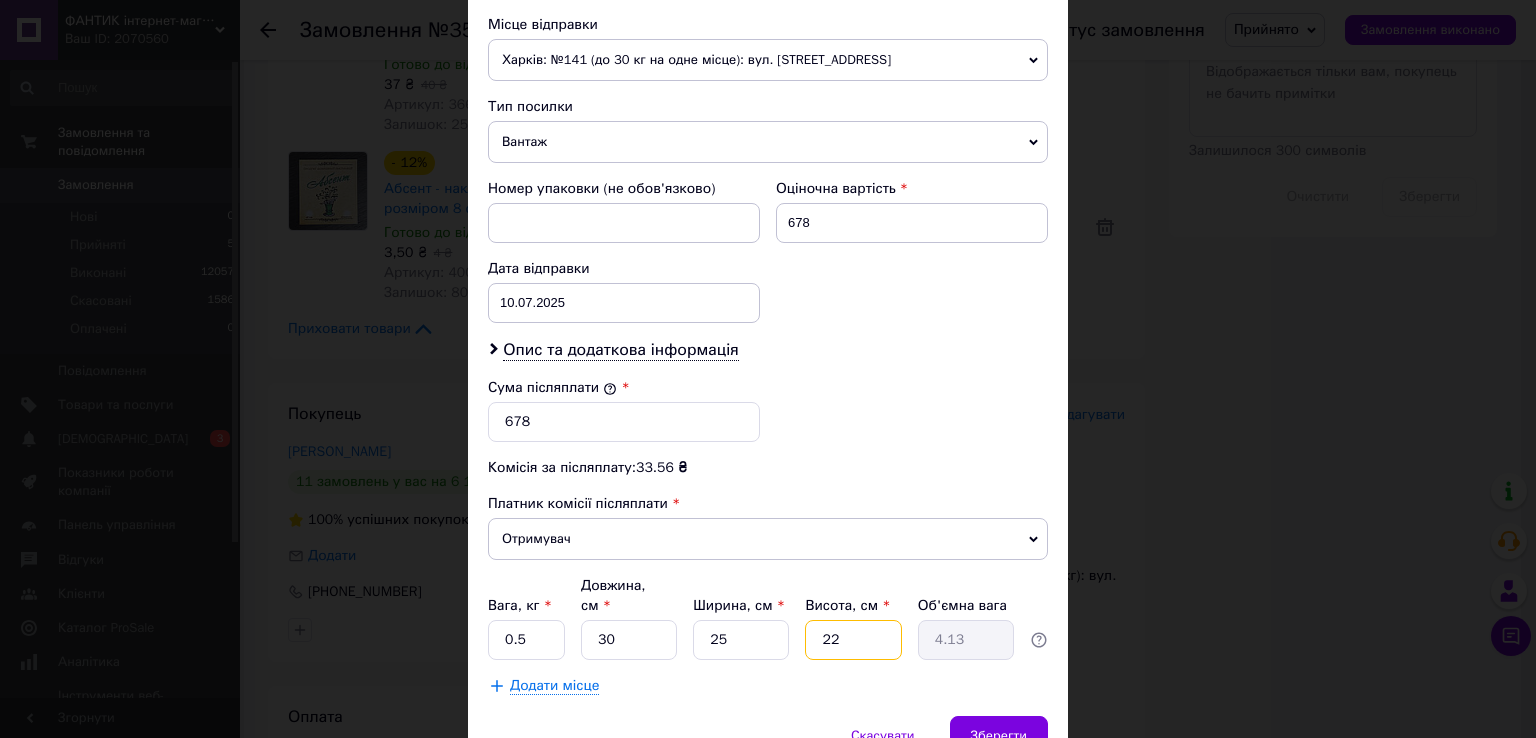 click on "22" at bounding box center [853, 640] 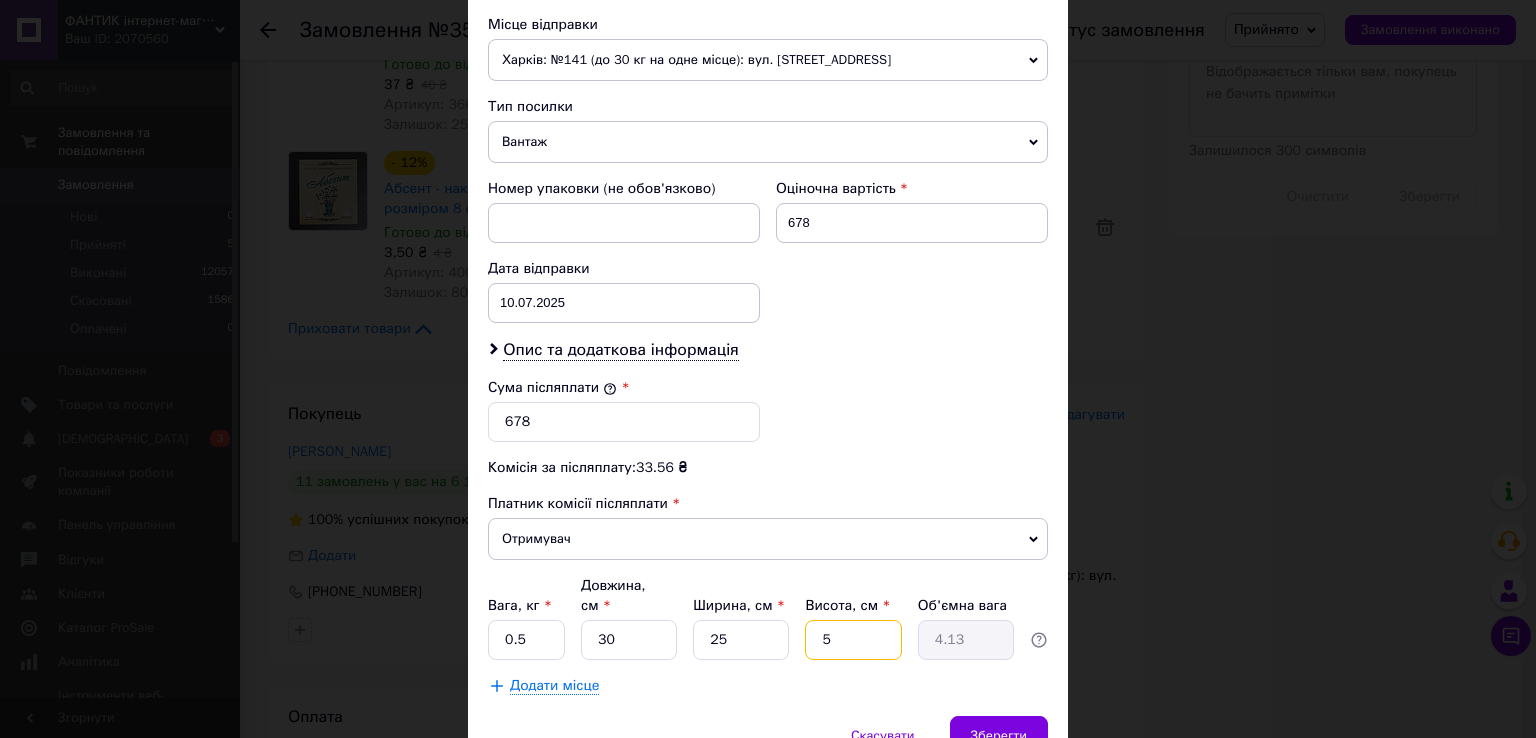 type on "0.94" 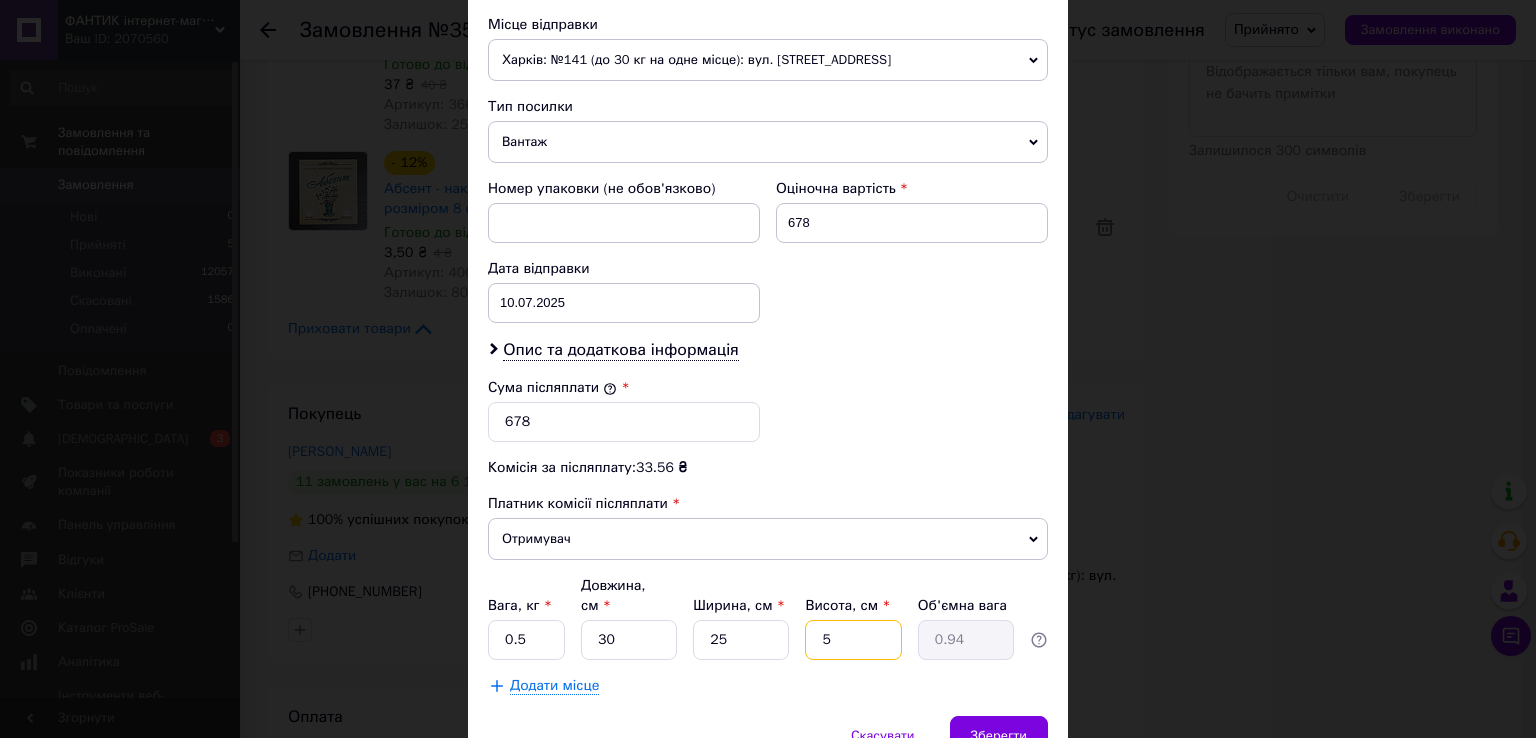 type on "5" 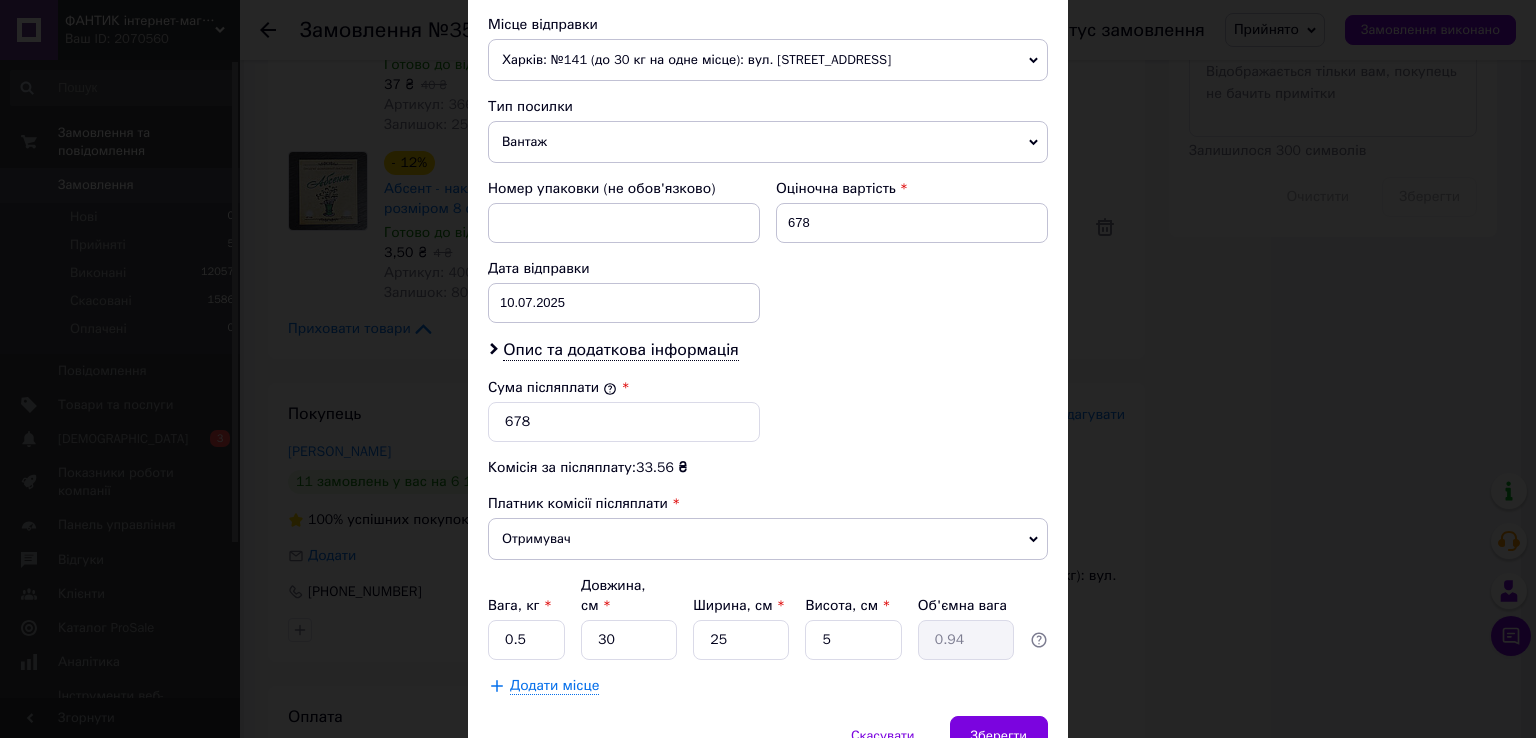 click on "Скасувати   Зберегти" at bounding box center (768, 746) 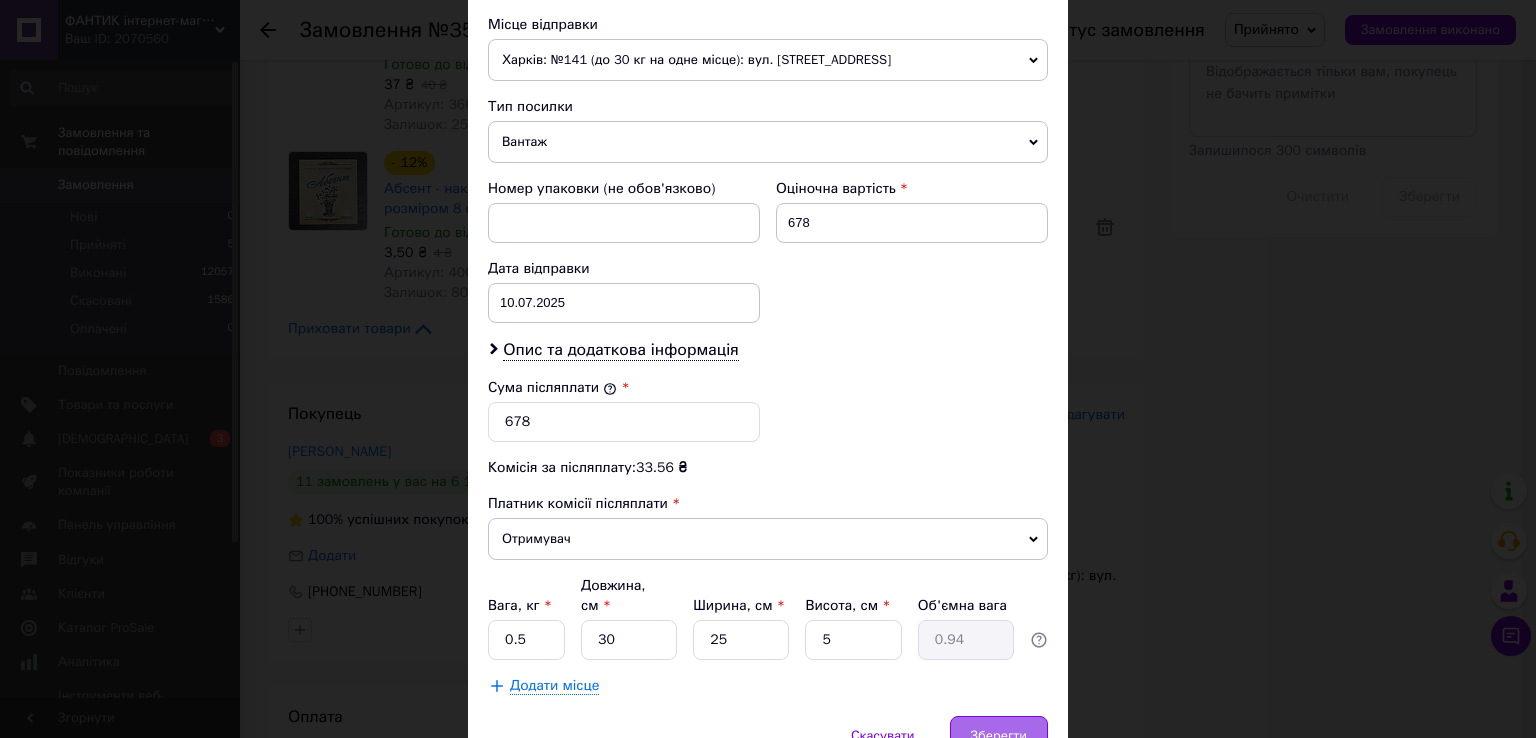 click on "Зберегти" at bounding box center [999, 736] 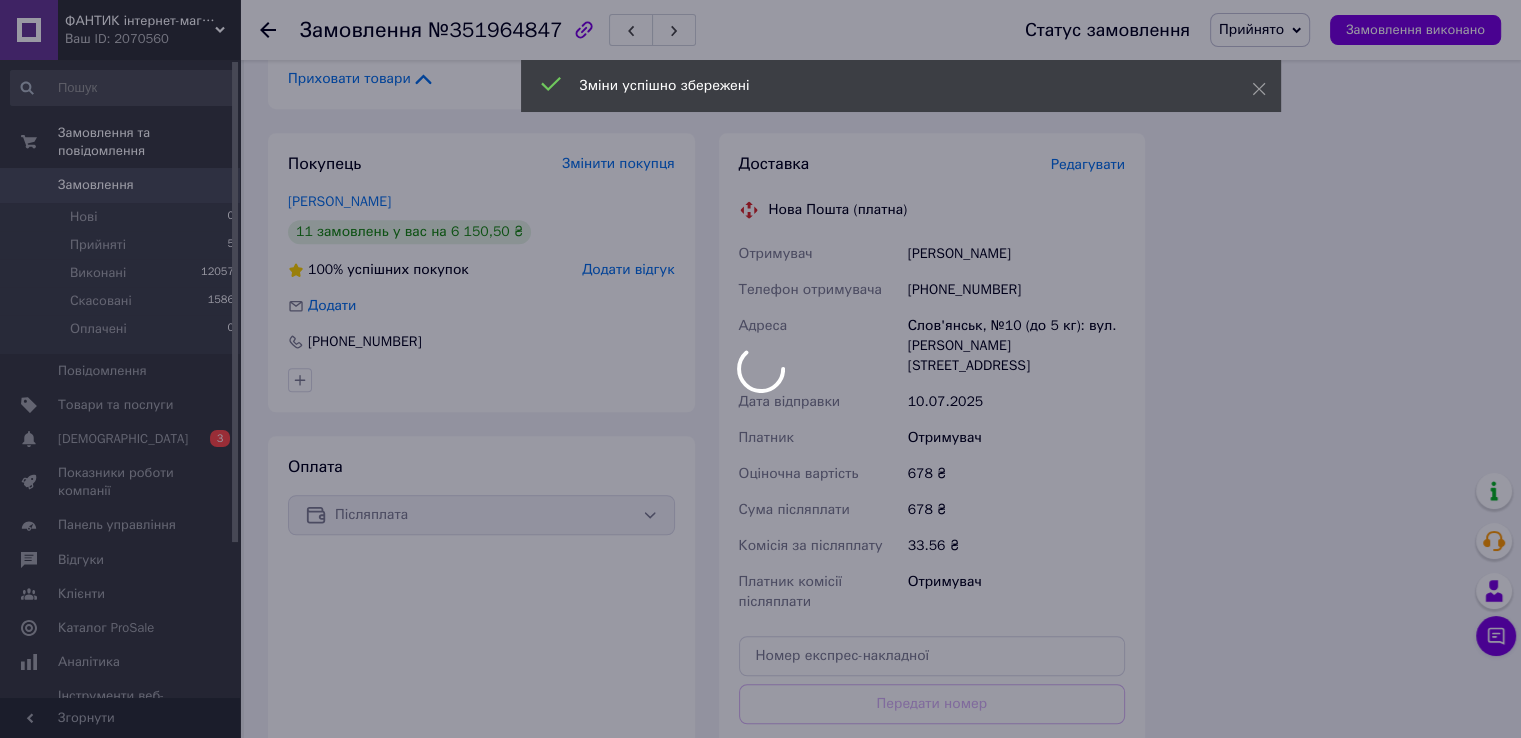 scroll, scrollTop: 1476, scrollLeft: 0, axis: vertical 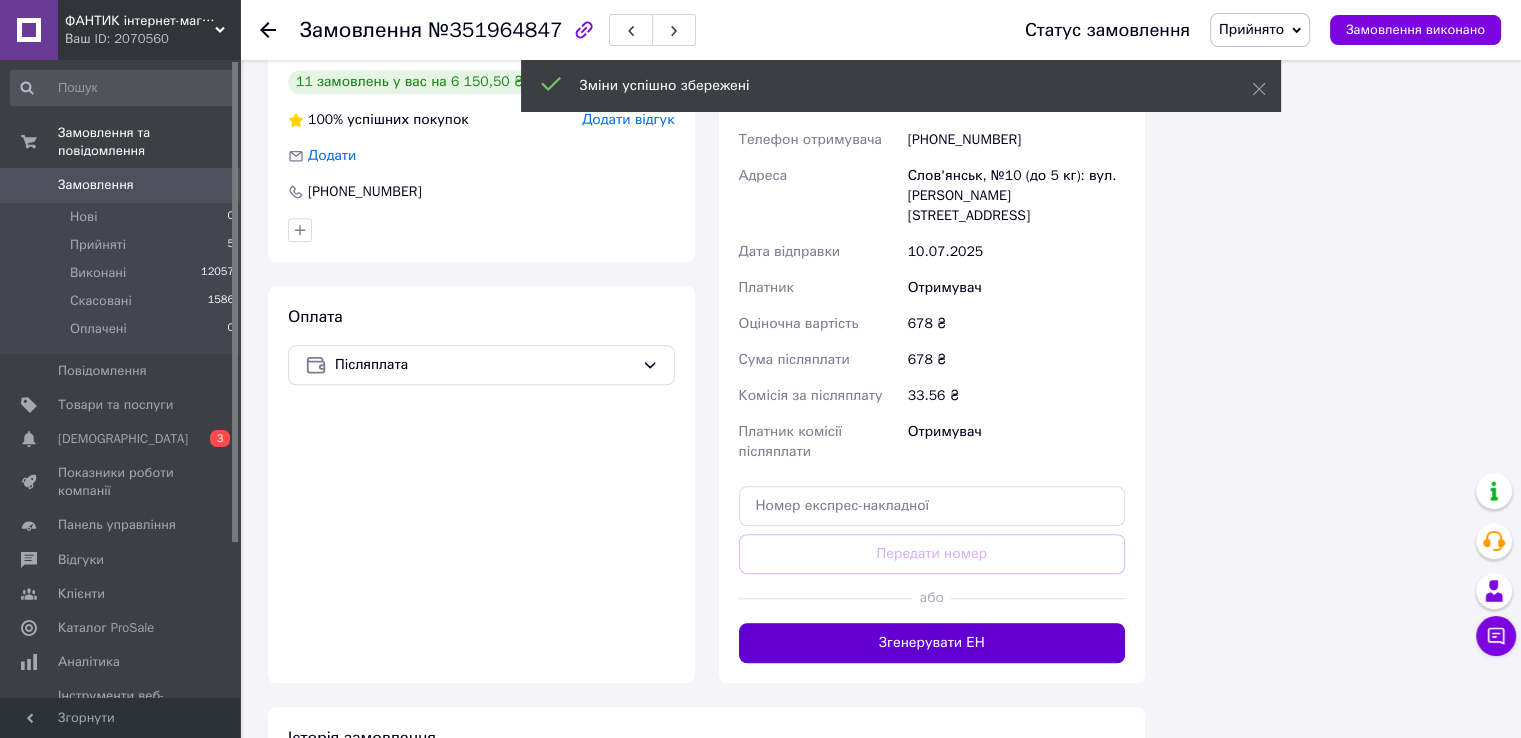 click on "Згенерувати ЕН" at bounding box center (932, 643) 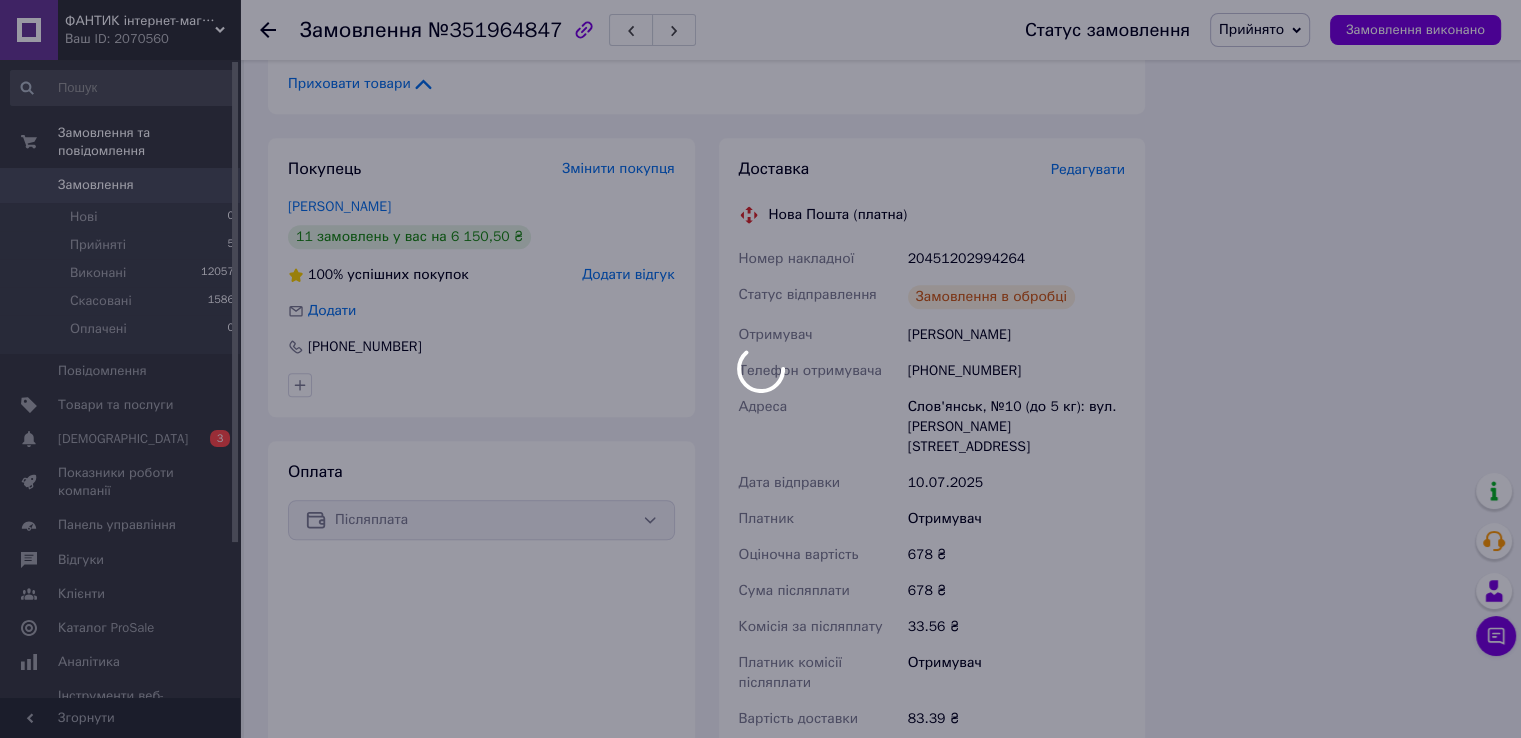 scroll, scrollTop: 1276, scrollLeft: 0, axis: vertical 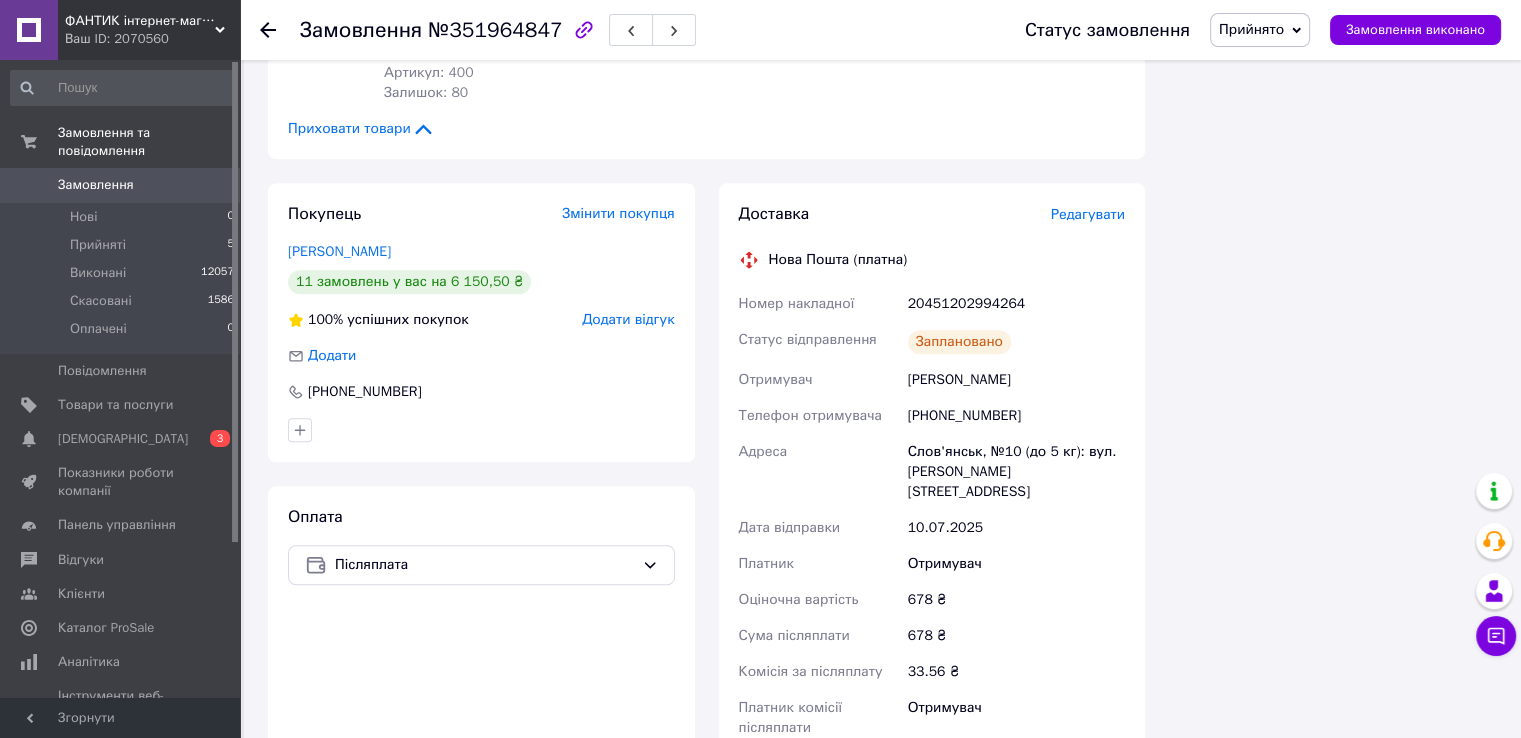 drag, startPoint x: 1086, startPoint y: 379, endPoint x: 859, endPoint y: 385, distance: 227.07928 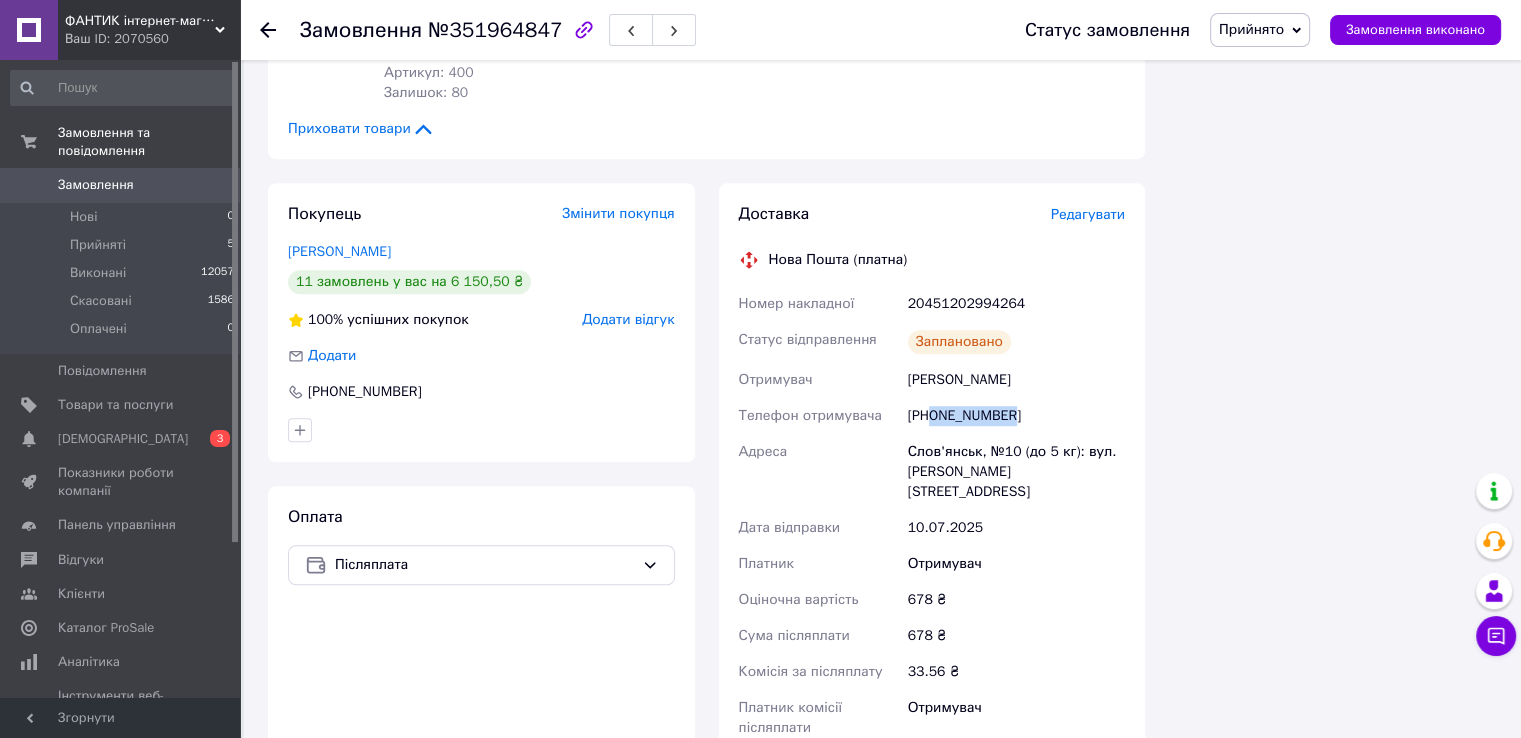 drag, startPoint x: 1006, startPoint y: 425, endPoint x: 933, endPoint y: 419, distance: 73.24616 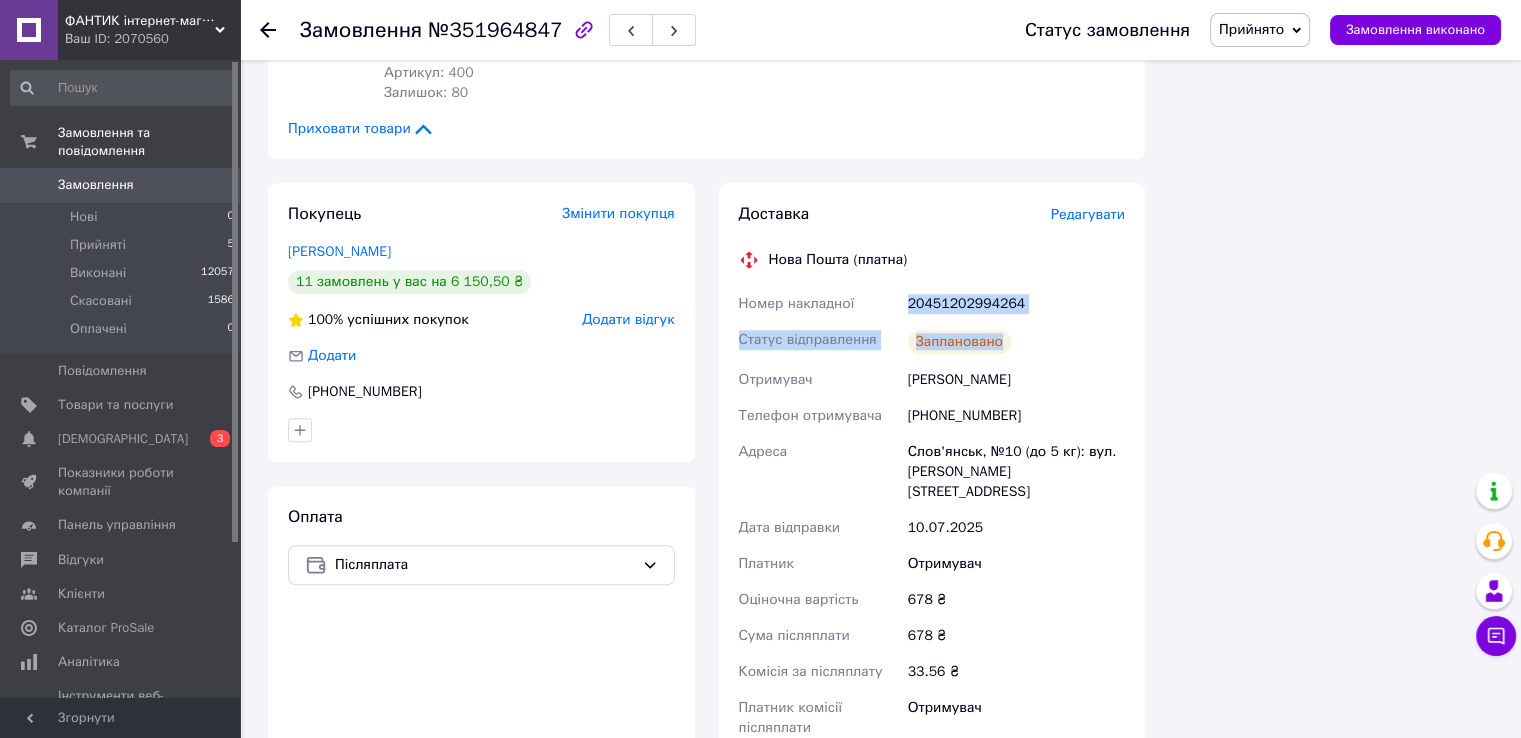 drag, startPoint x: 1047, startPoint y: 325, endPoint x: 898, endPoint y: 298, distance: 151.42654 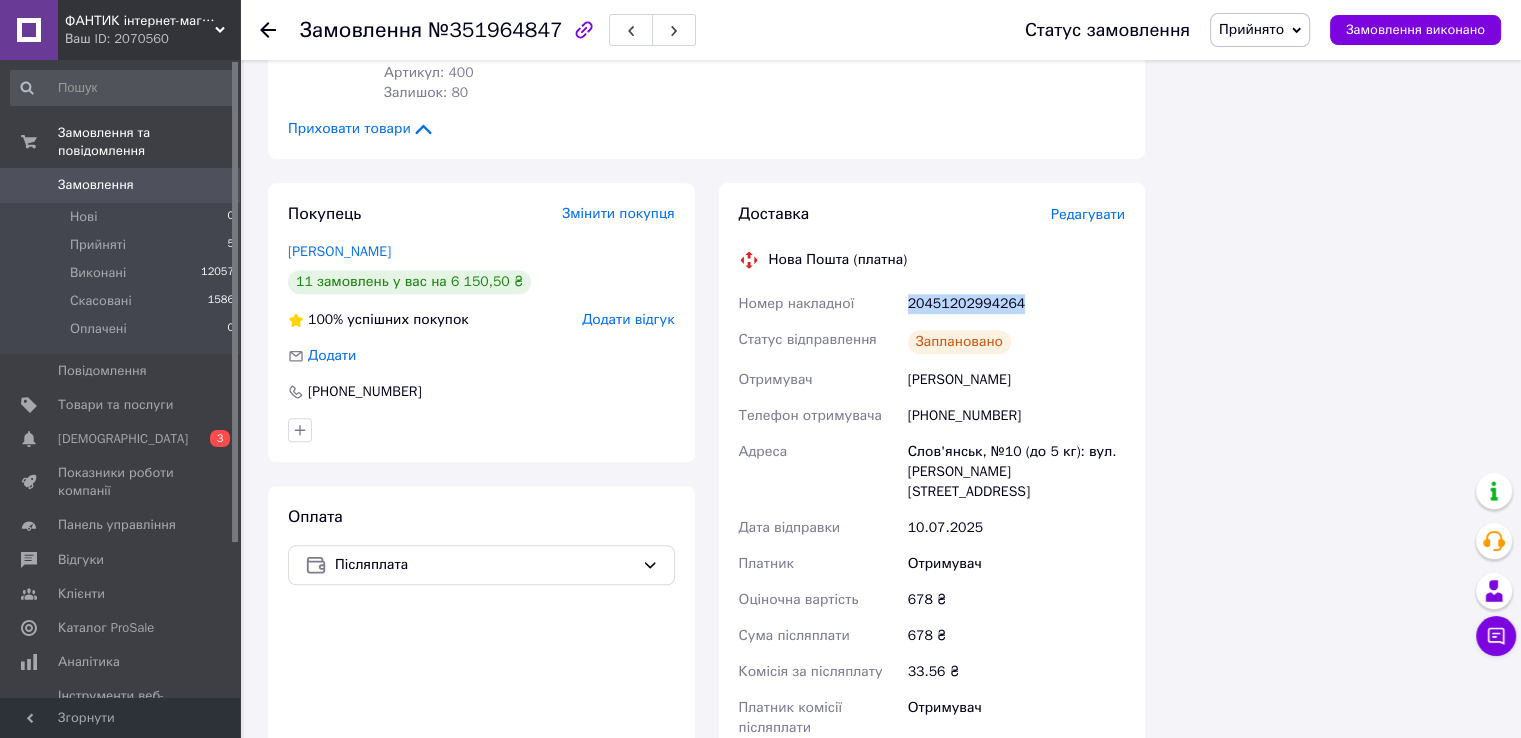 click on "20451202994264" at bounding box center [1016, 304] 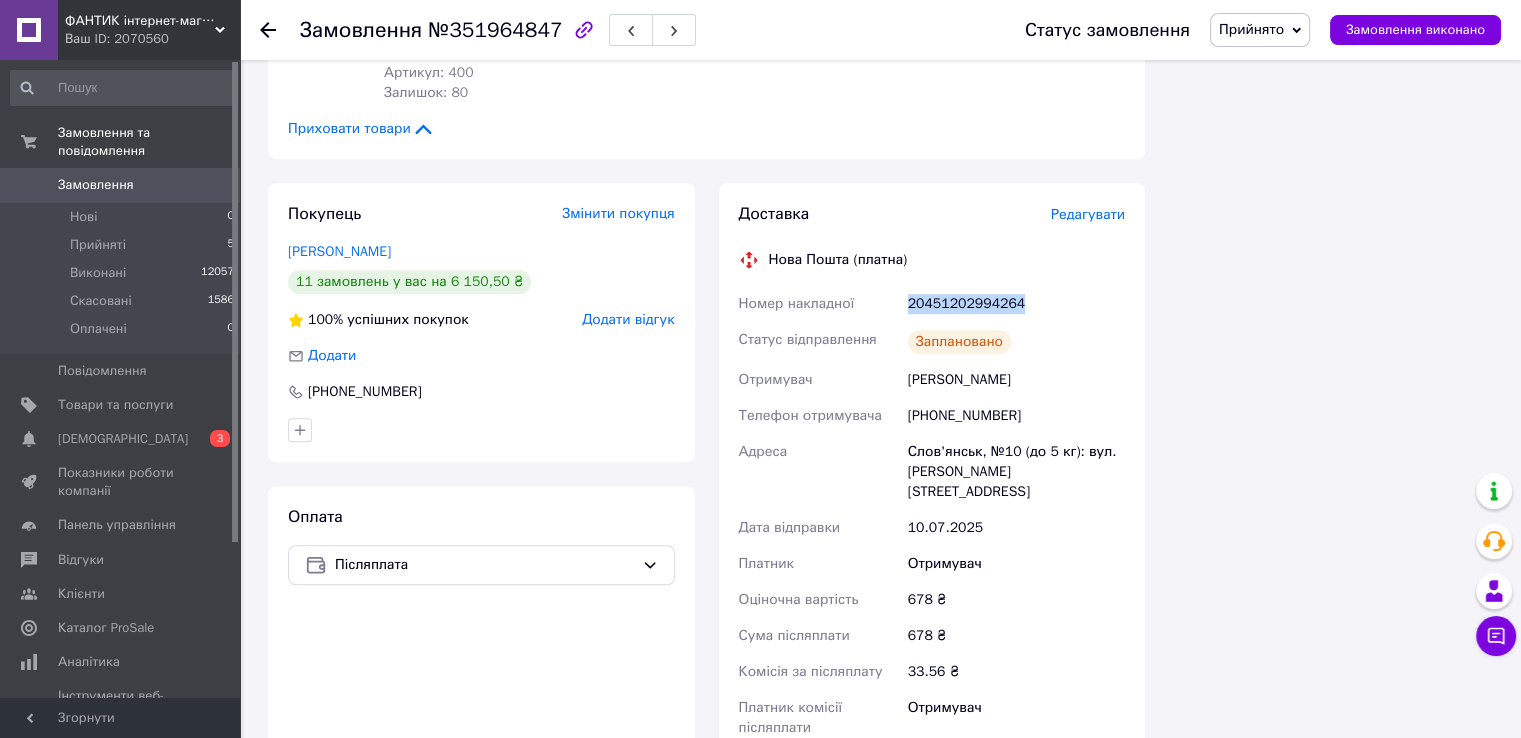 drag, startPoint x: 1088, startPoint y: 390, endPoint x: 908, endPoint y: 376, distance: 180.54362 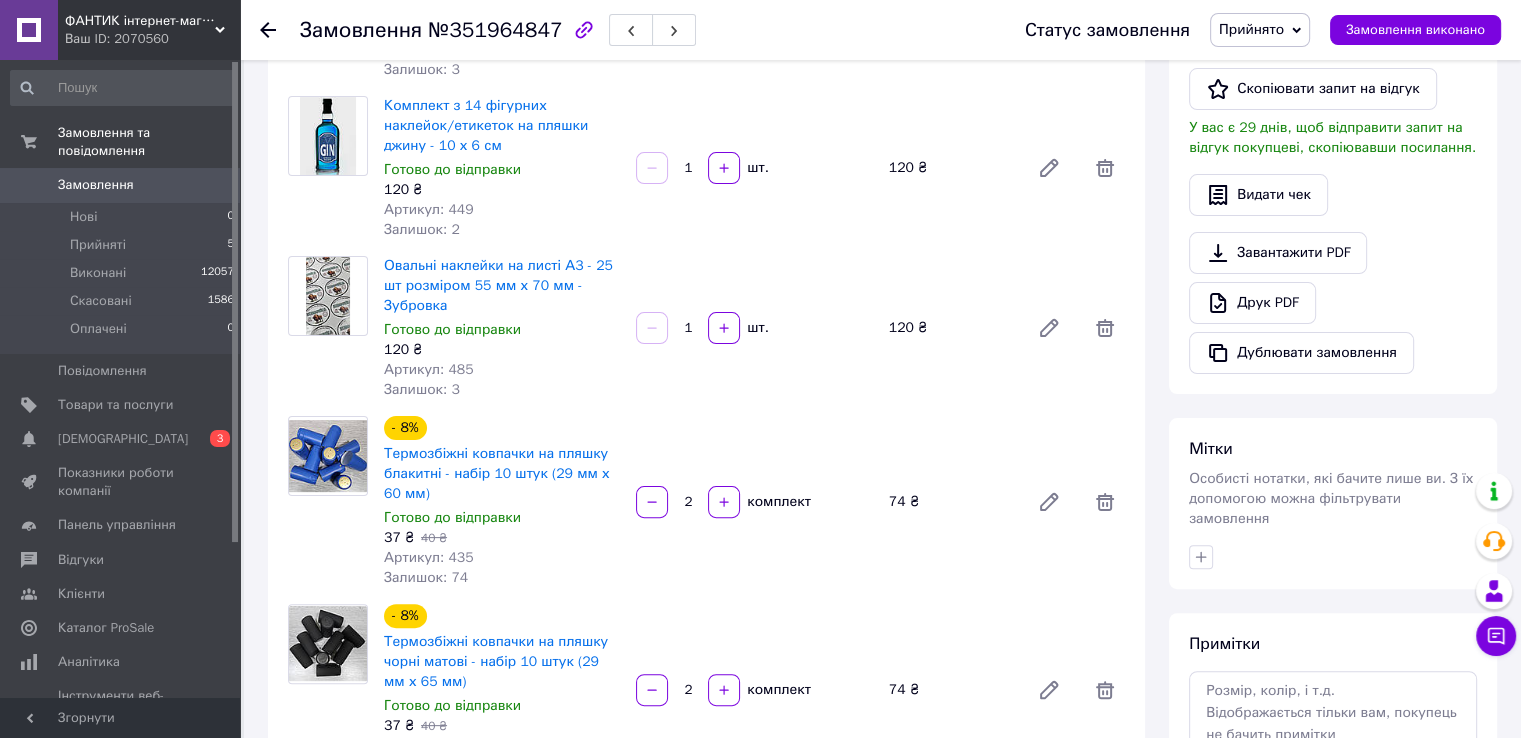 scroll, scrollTop: 276, scrollLeft: 0, axis: vertical 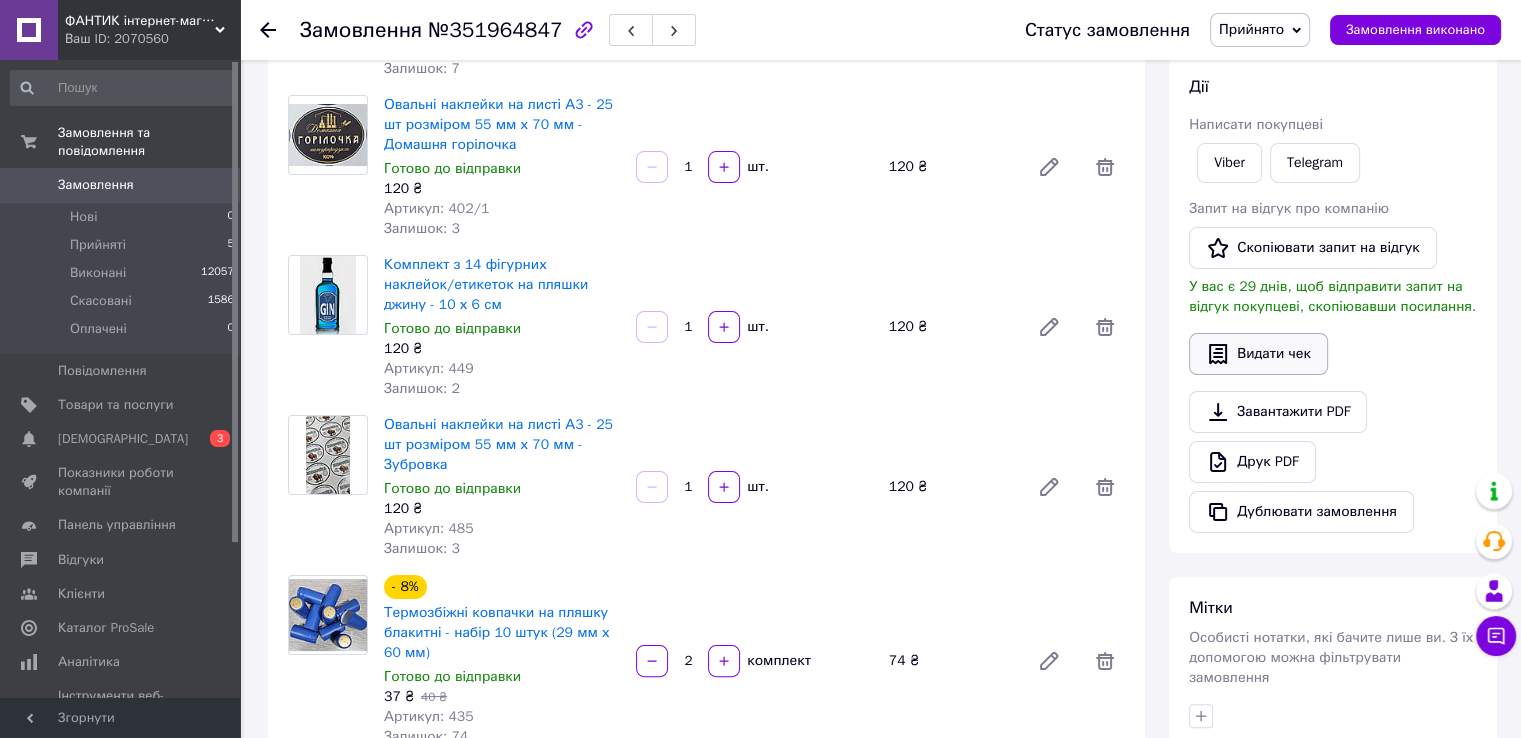 click on "Видати чек" at bounding box center (1258, 354) 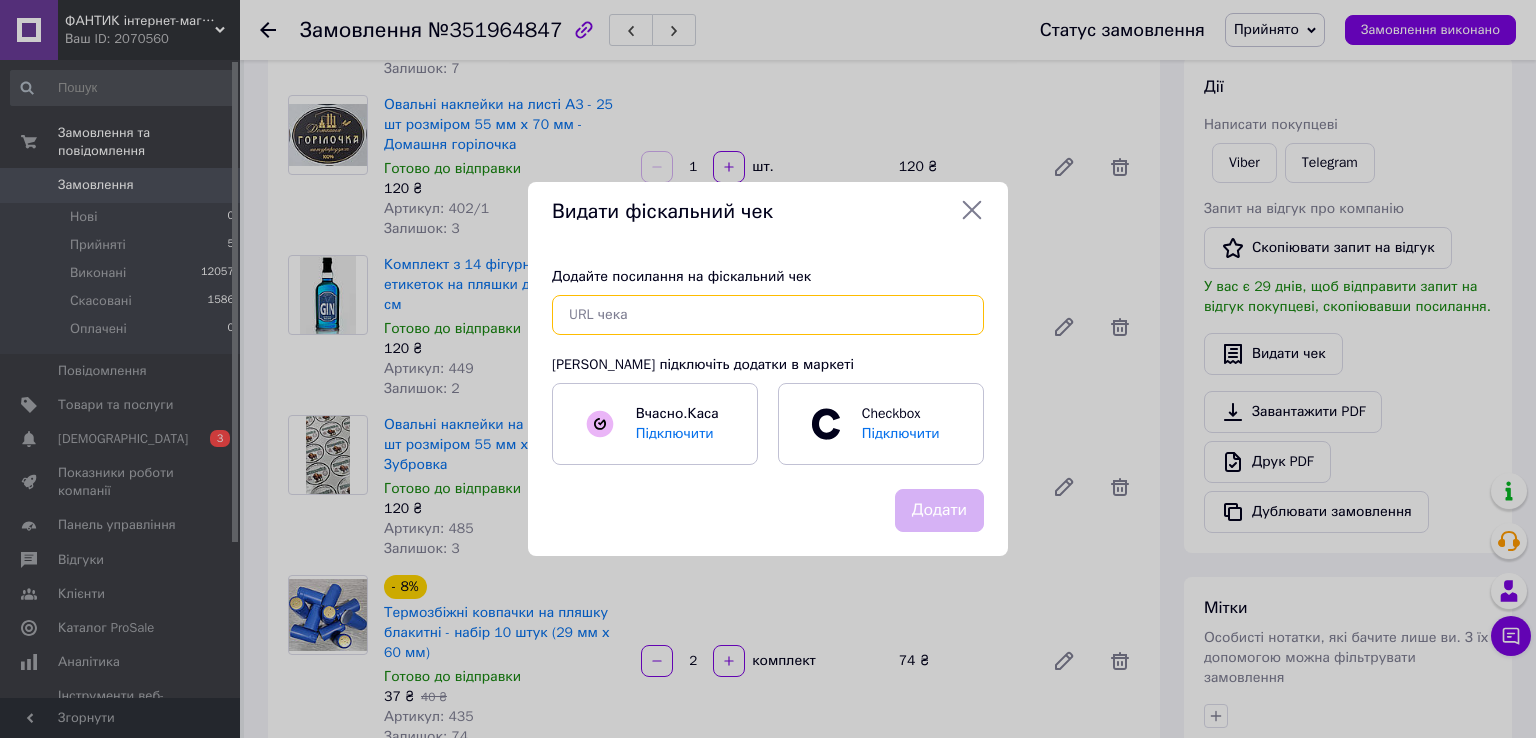 click at bounding box center [768, 315] 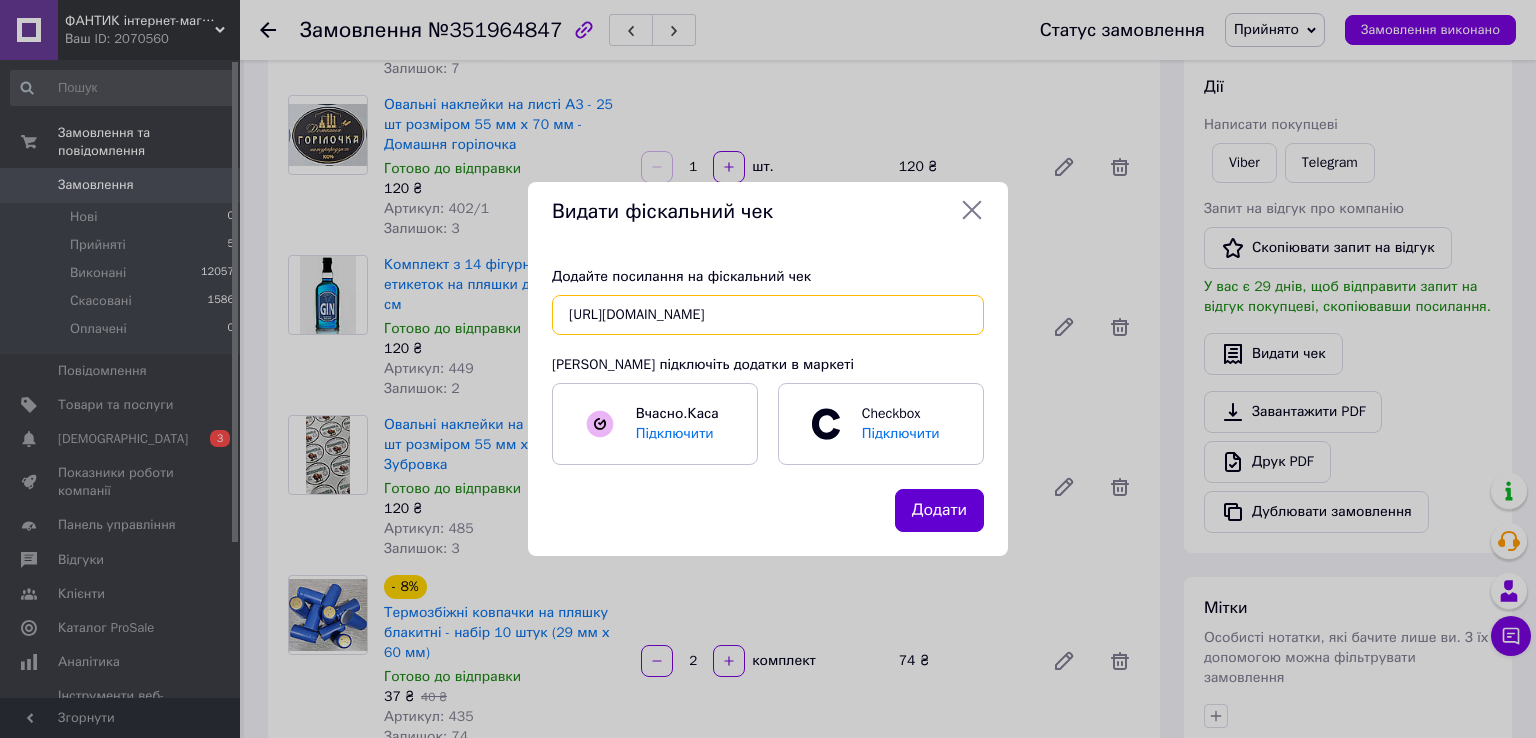 type on "https://kasa.vchasno.ua/check-viewer/J8UcAhtDuik" 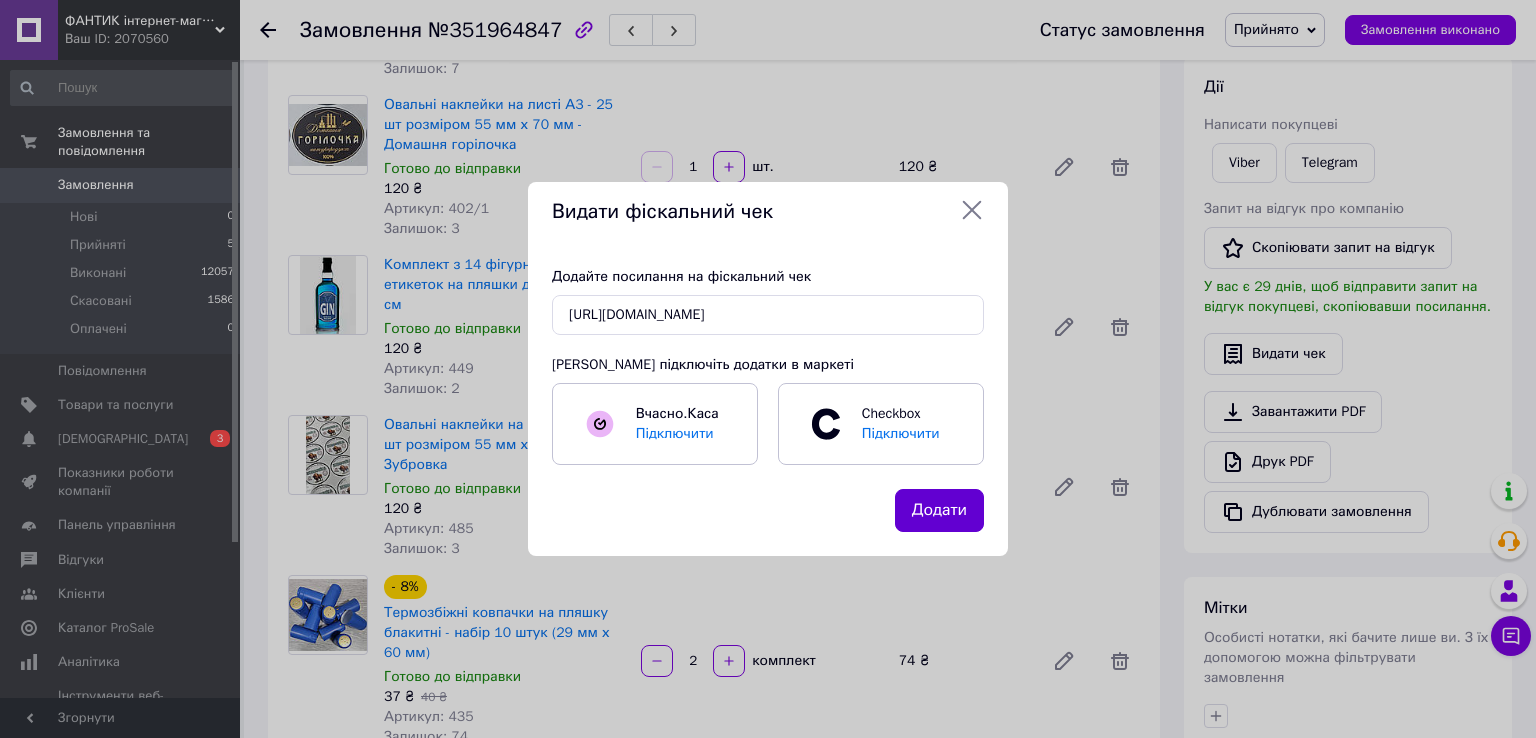 click on "Додати" at bounding box center (939, 510) 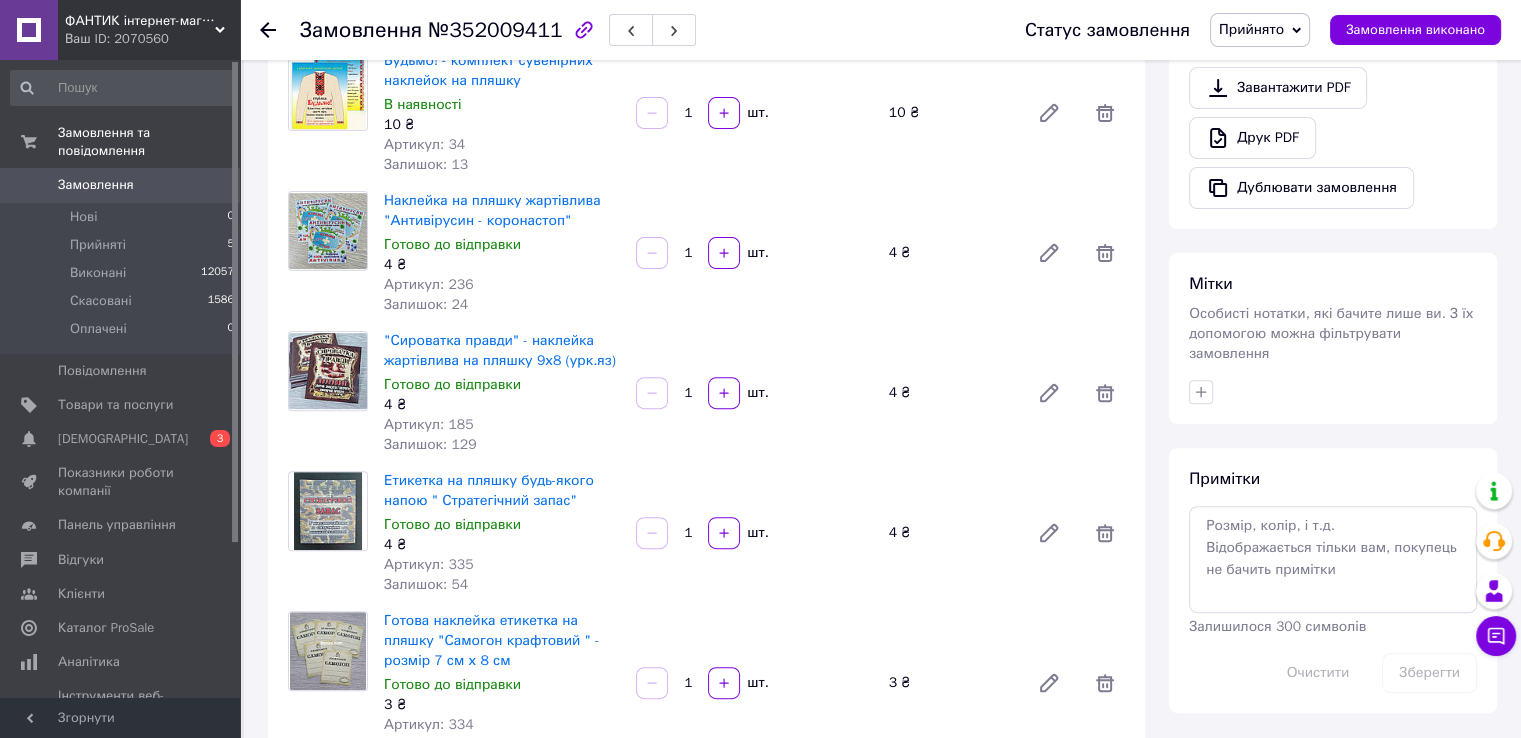scroll, scrollTop: 300, scrollLeft: 0, axis: vertical 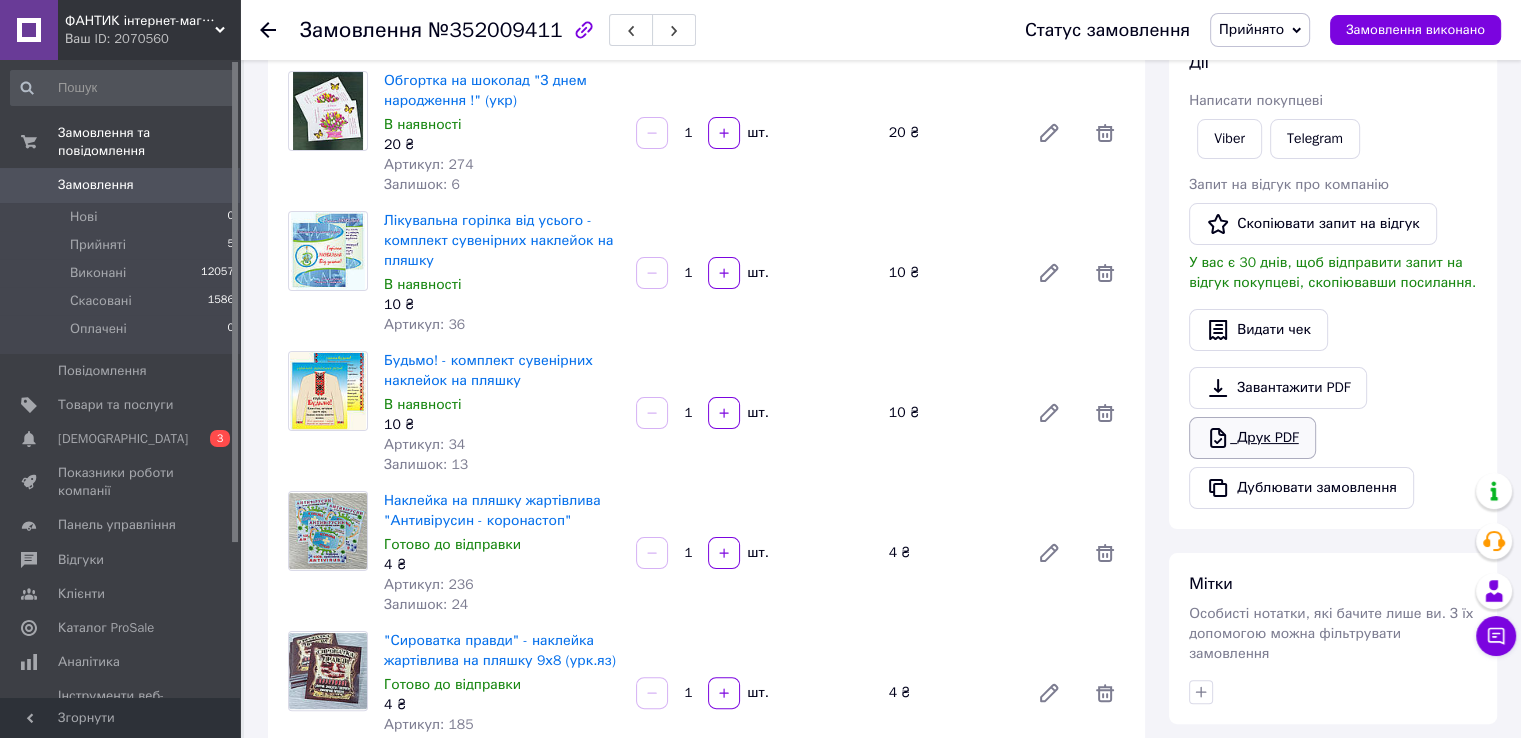click on "Друк PDF" at bounding box center [1252, 438] 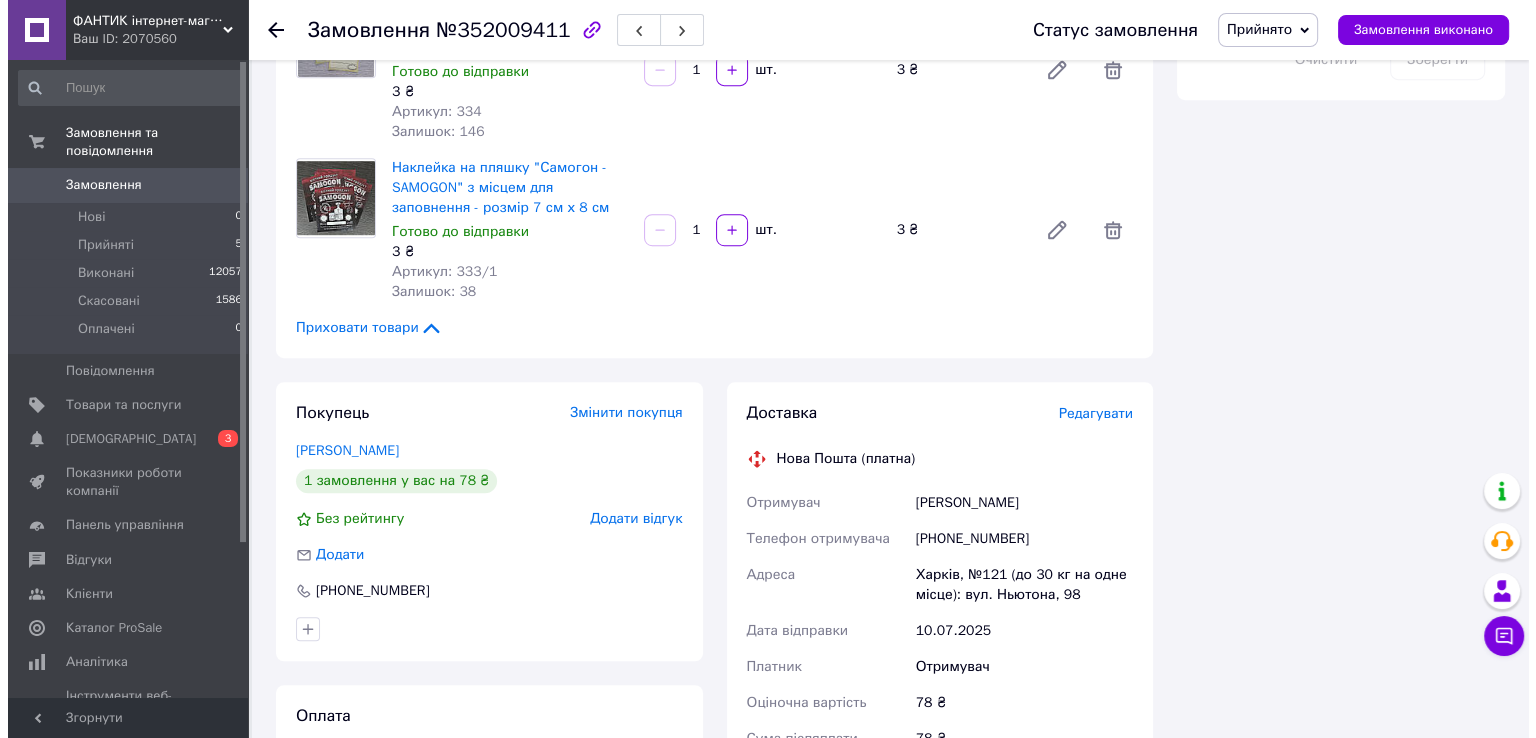 scroll, scrollTop: 1200, scrollLeft: 0, axis: vertical 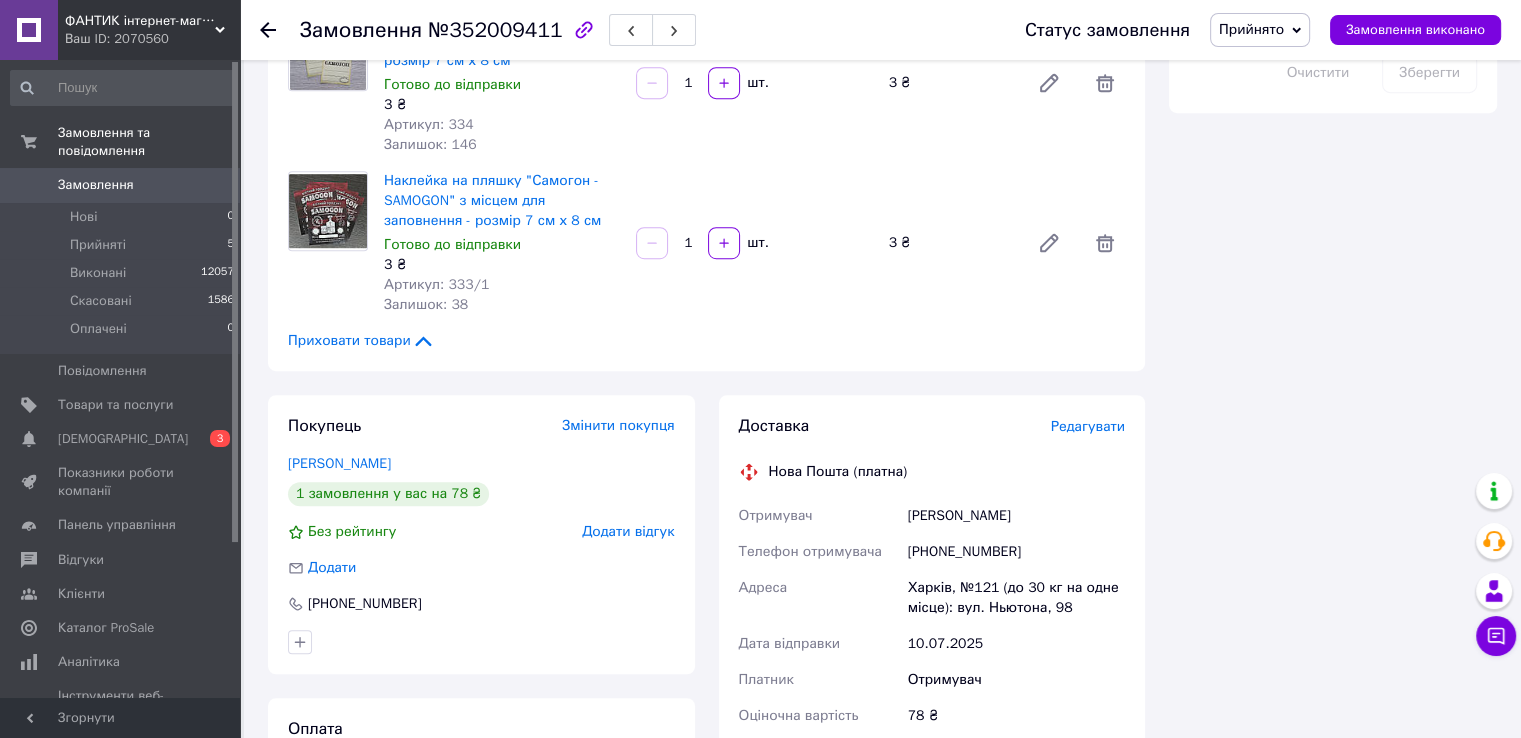 click on "Редагувати" at bounding box center [1088, 426] 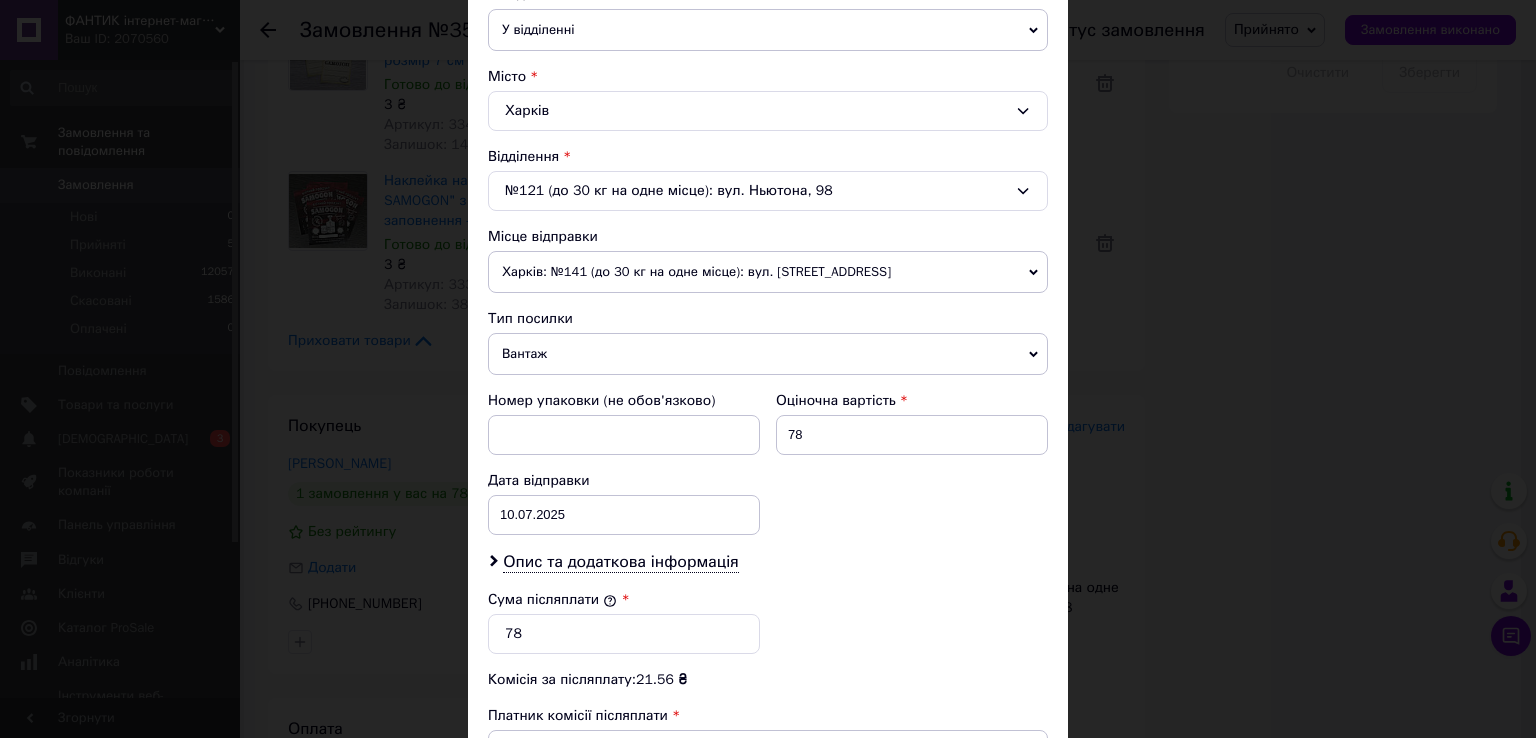 scroll, scrollTop: 600, scrollLeft: 0, axis: vertical 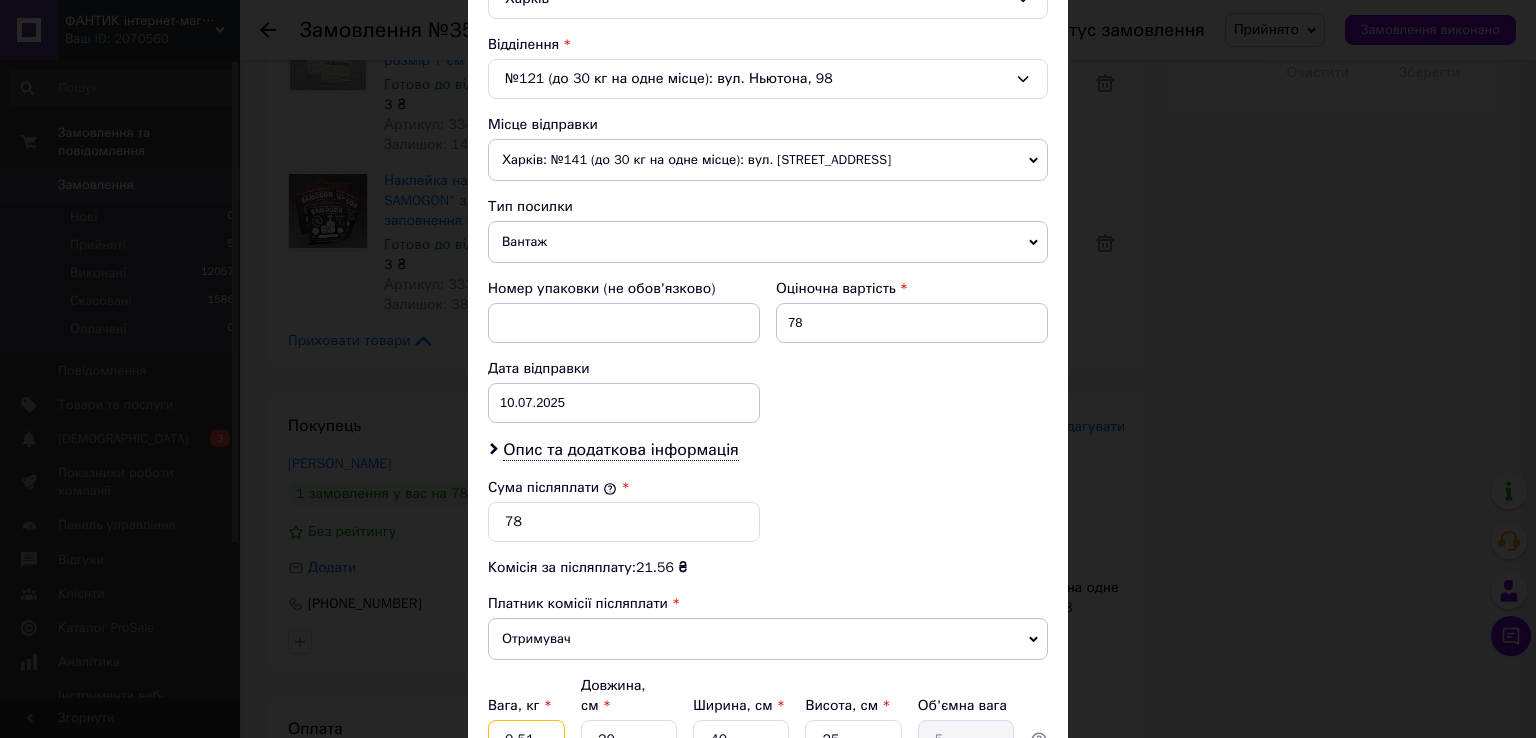 click on "0.51" at bounding box center [526, 740] 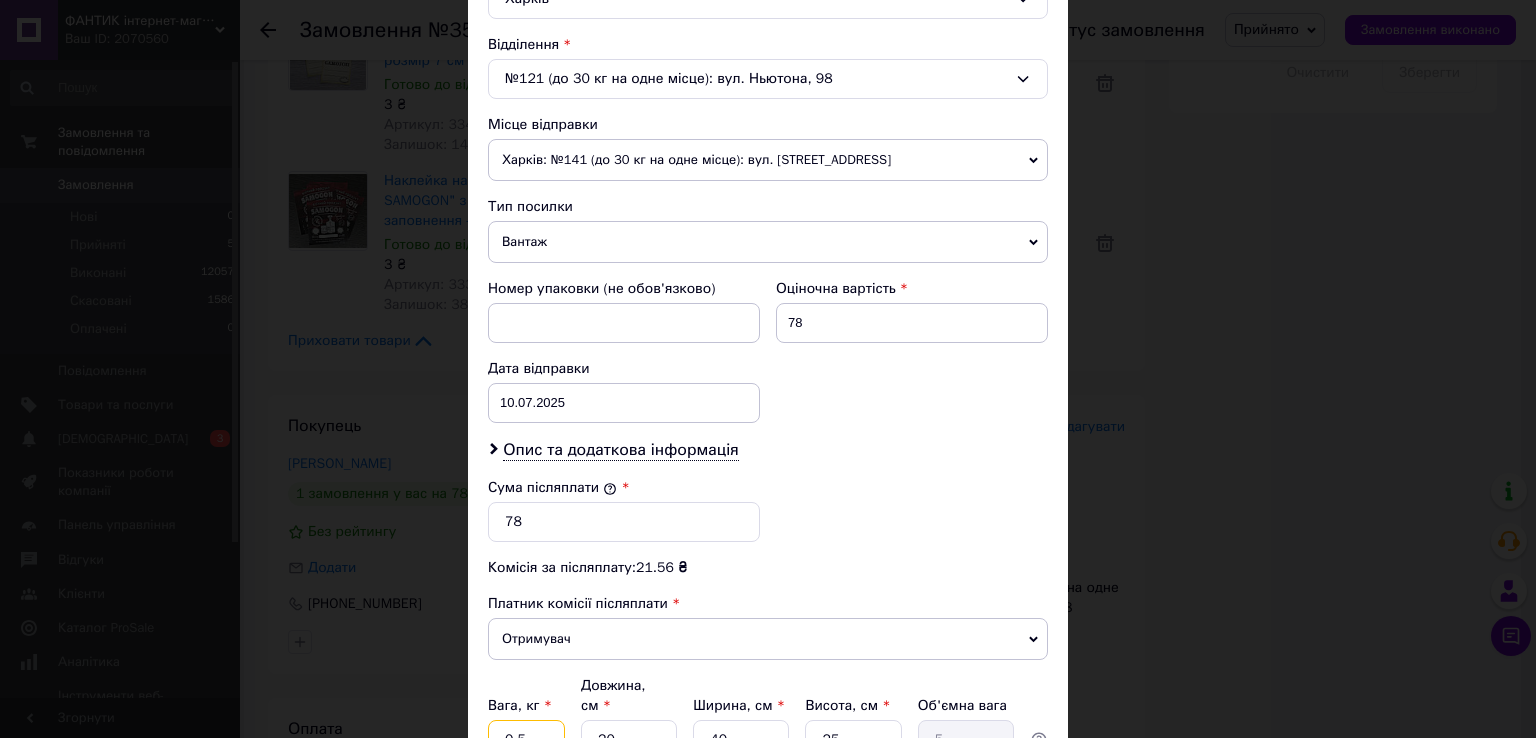type on "0.5" 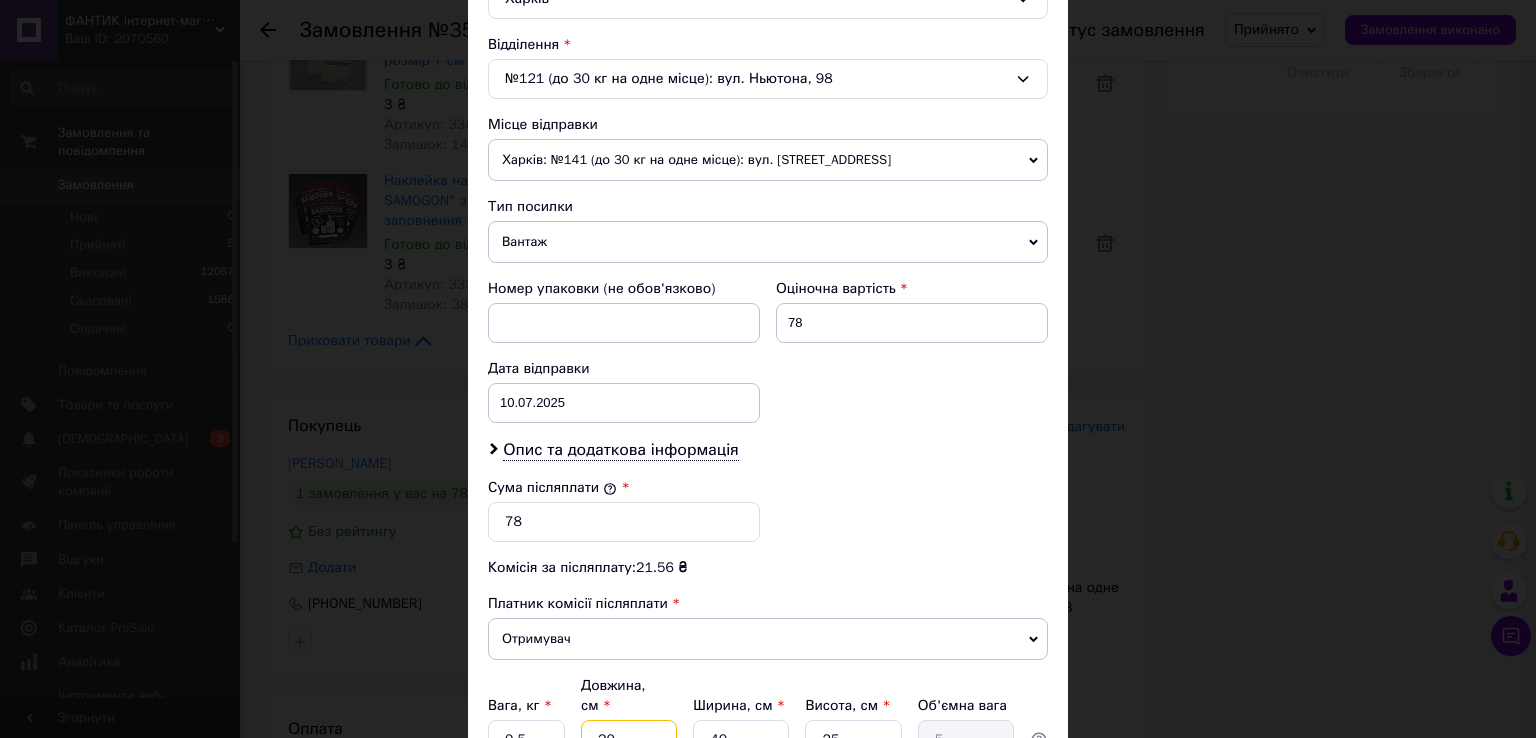 click on "20" at bounding box center (629, 740) 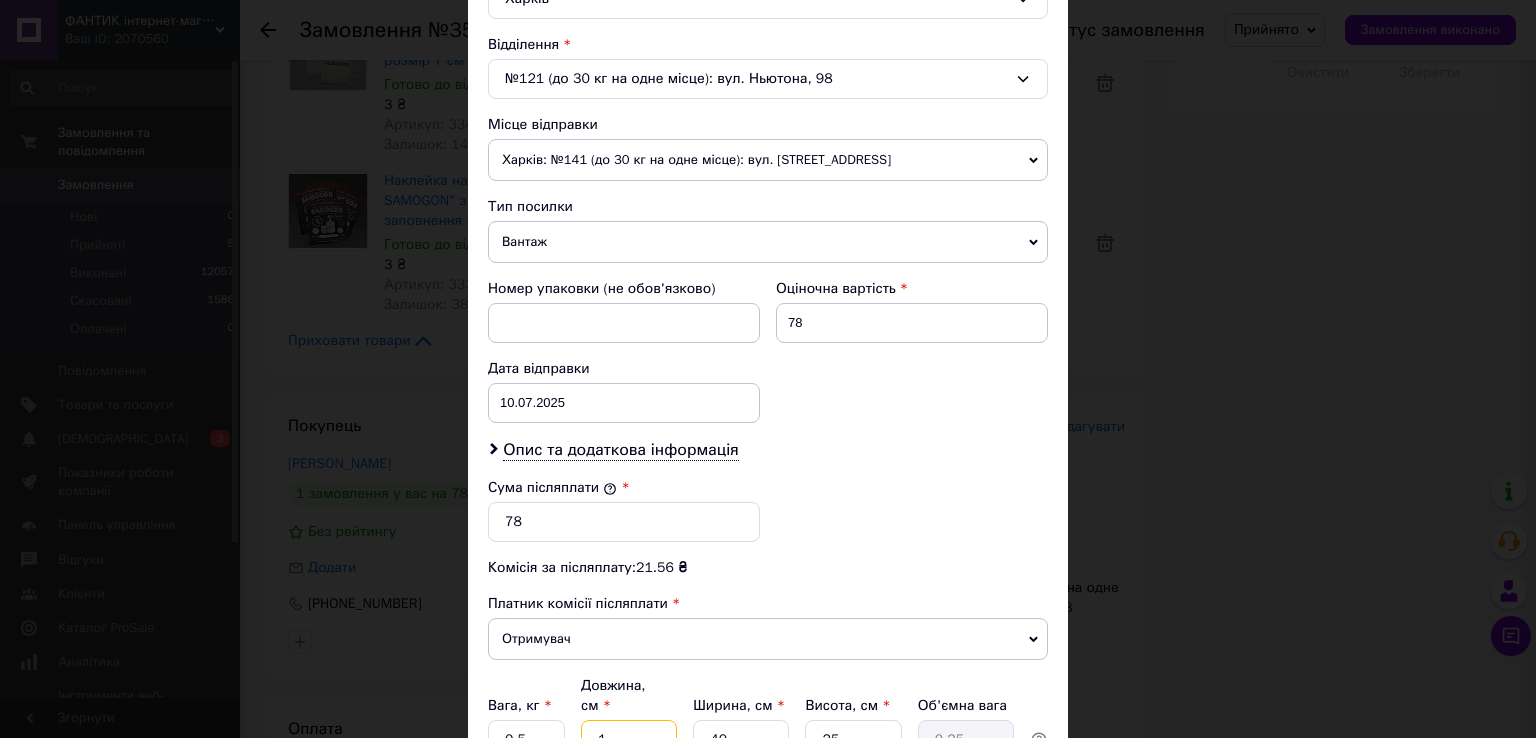 type on "12" 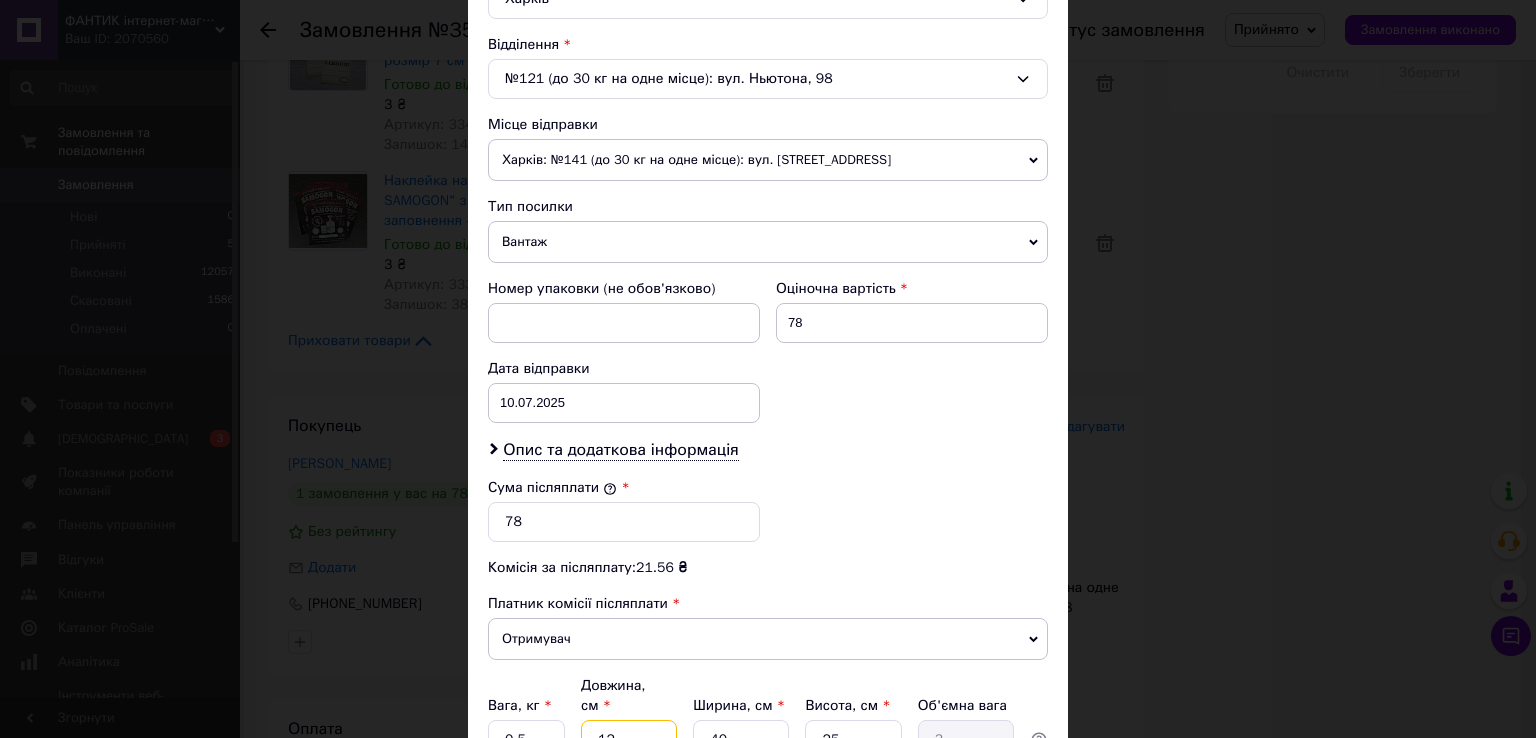 type on "12" 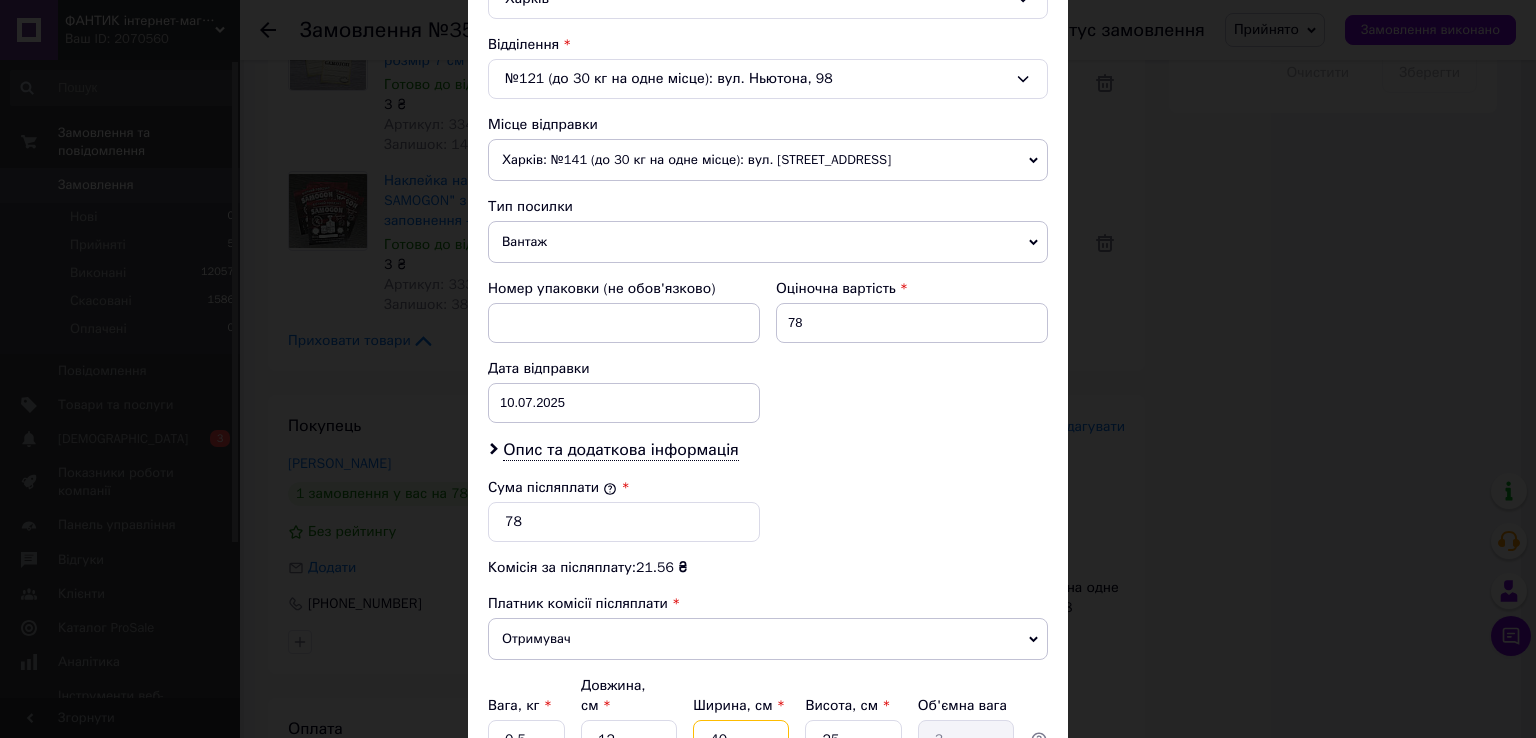 click on "40" at bounding box center [741, 740] 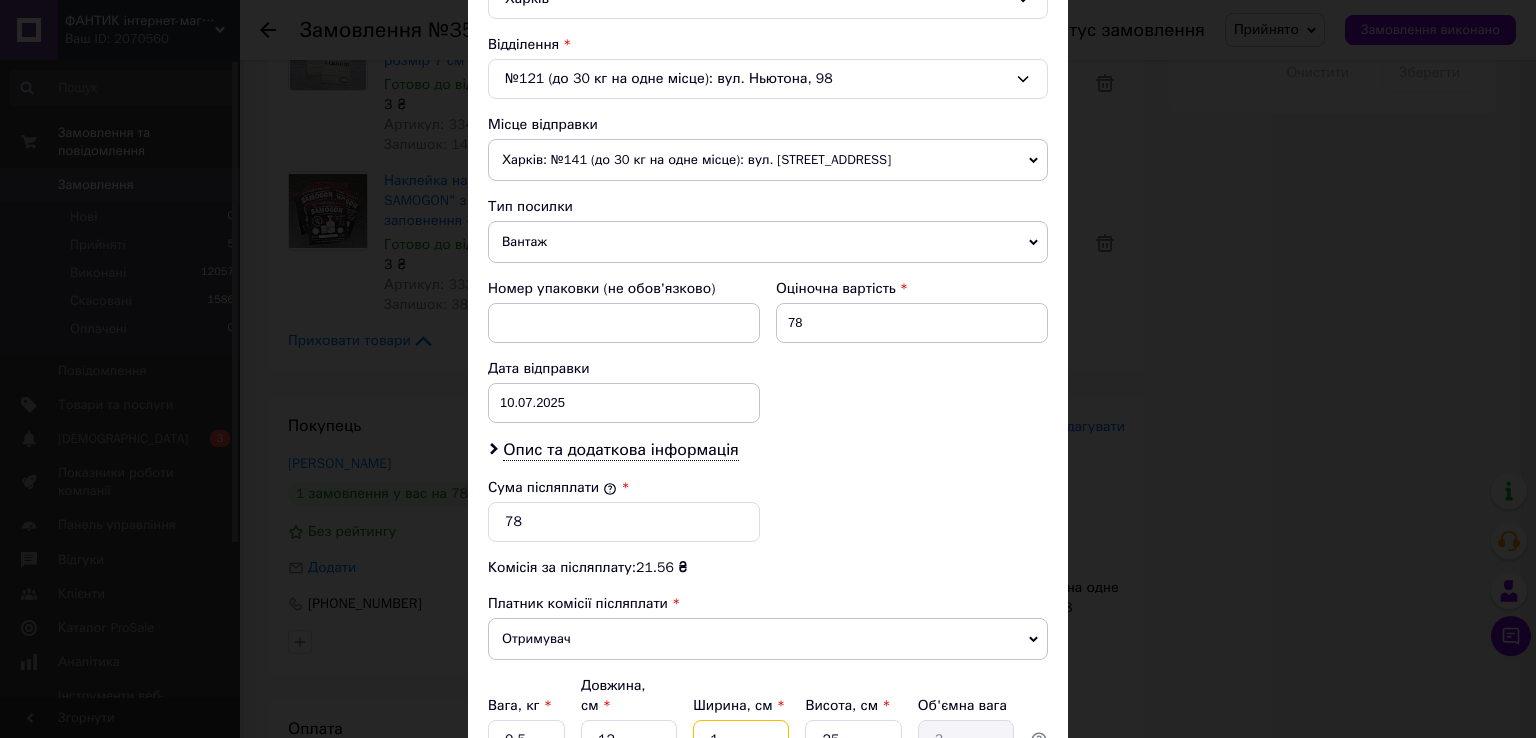 type on "0.1" 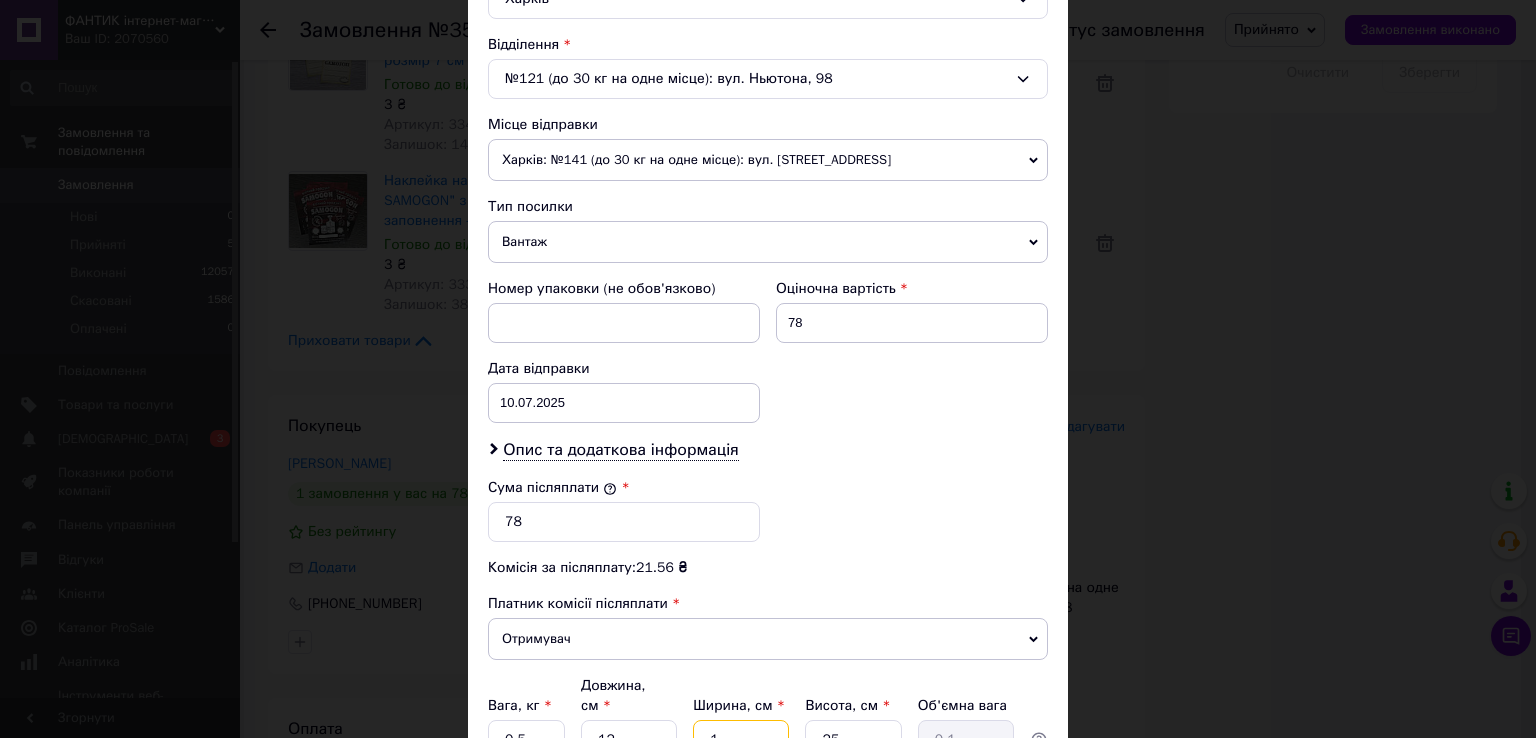 type on "12" 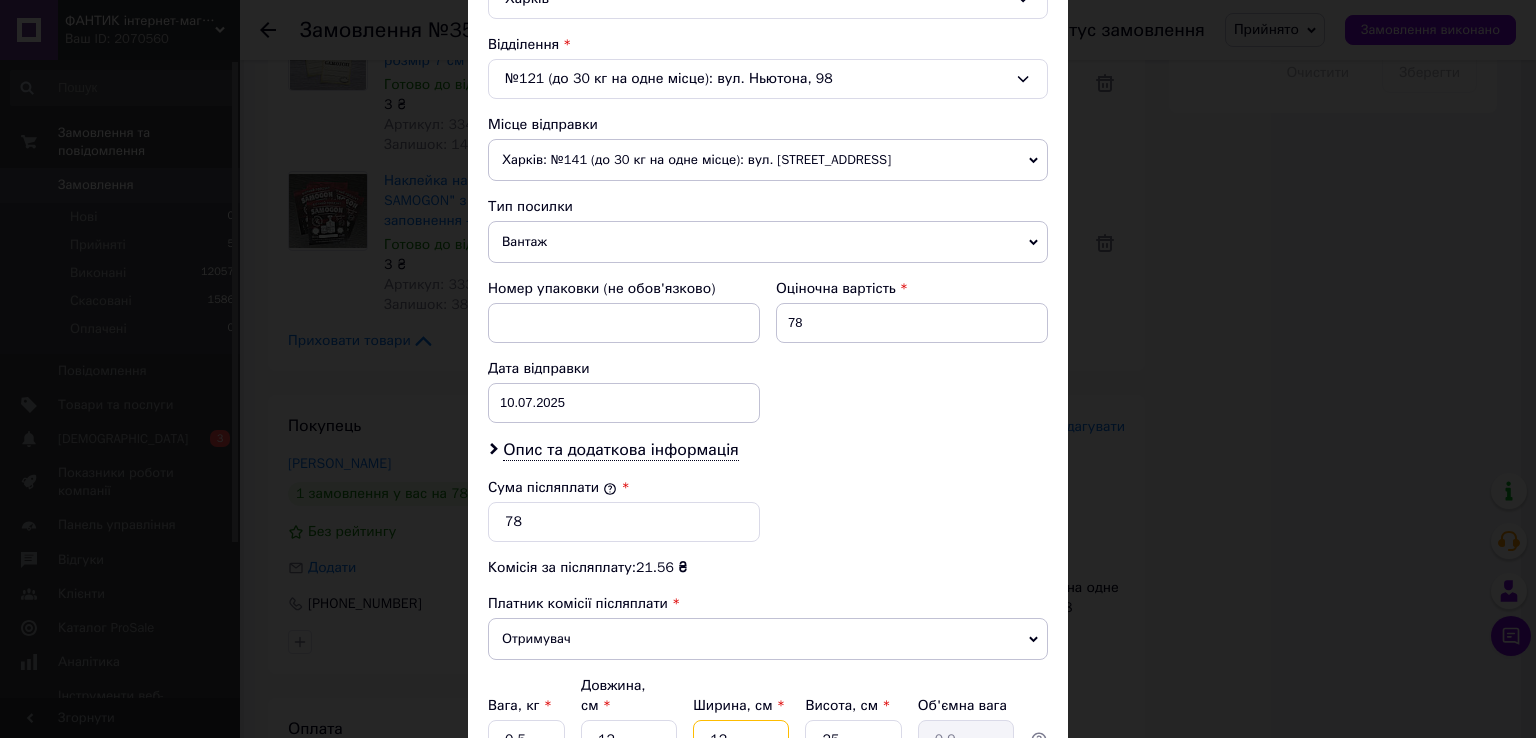 type on "12" 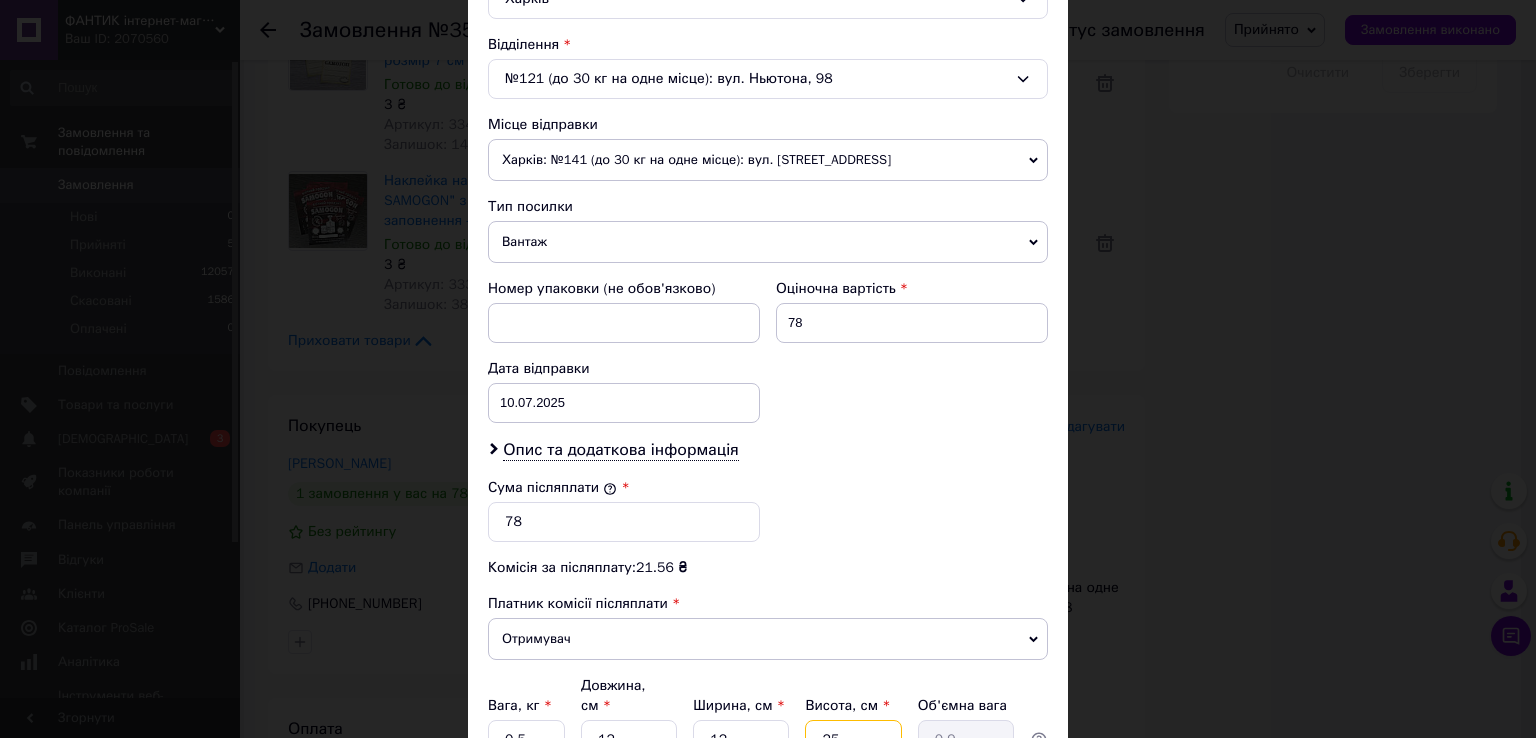 click on "25" at bounding box center (853, 740) 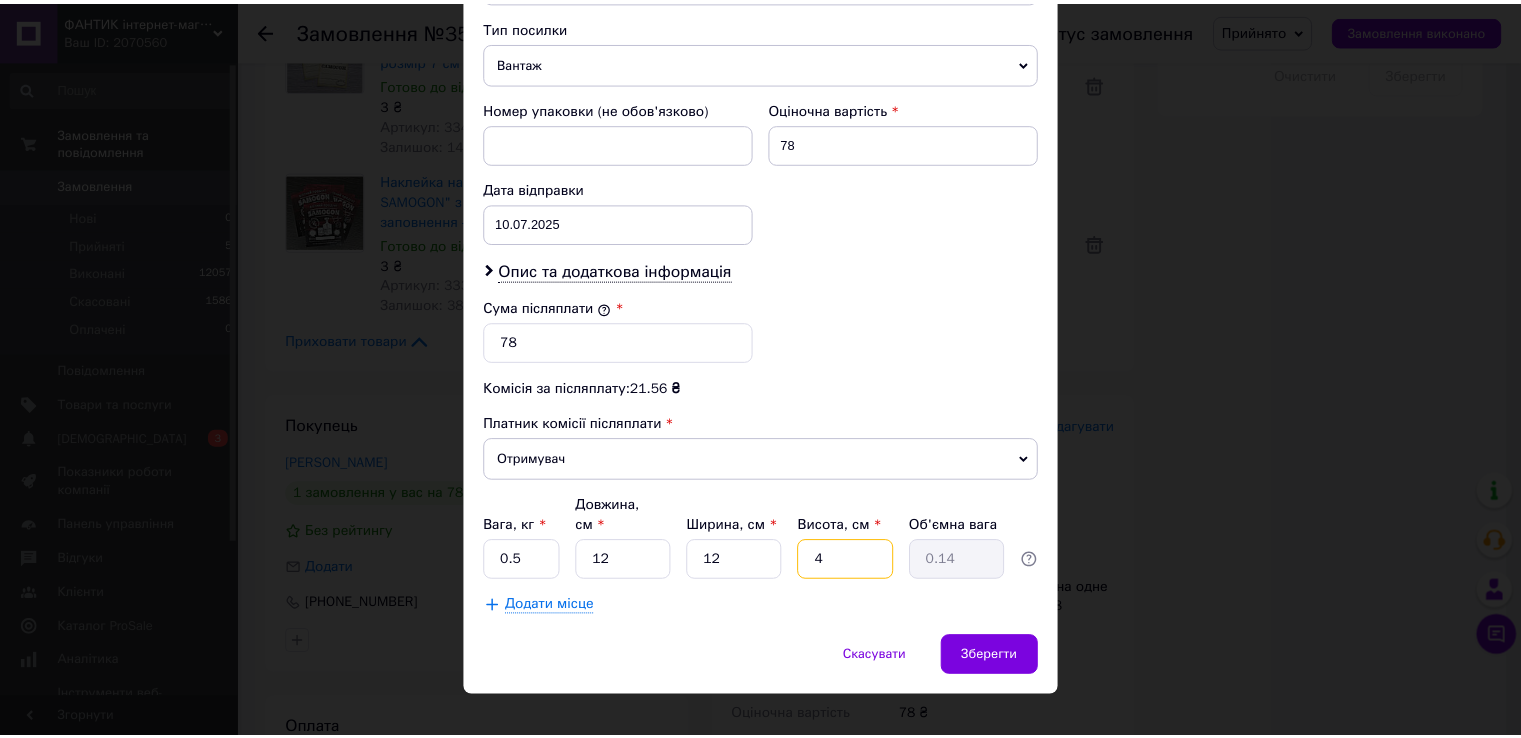 scroll, scrollTop: 782, scrollLeft: 0, axis: vertical 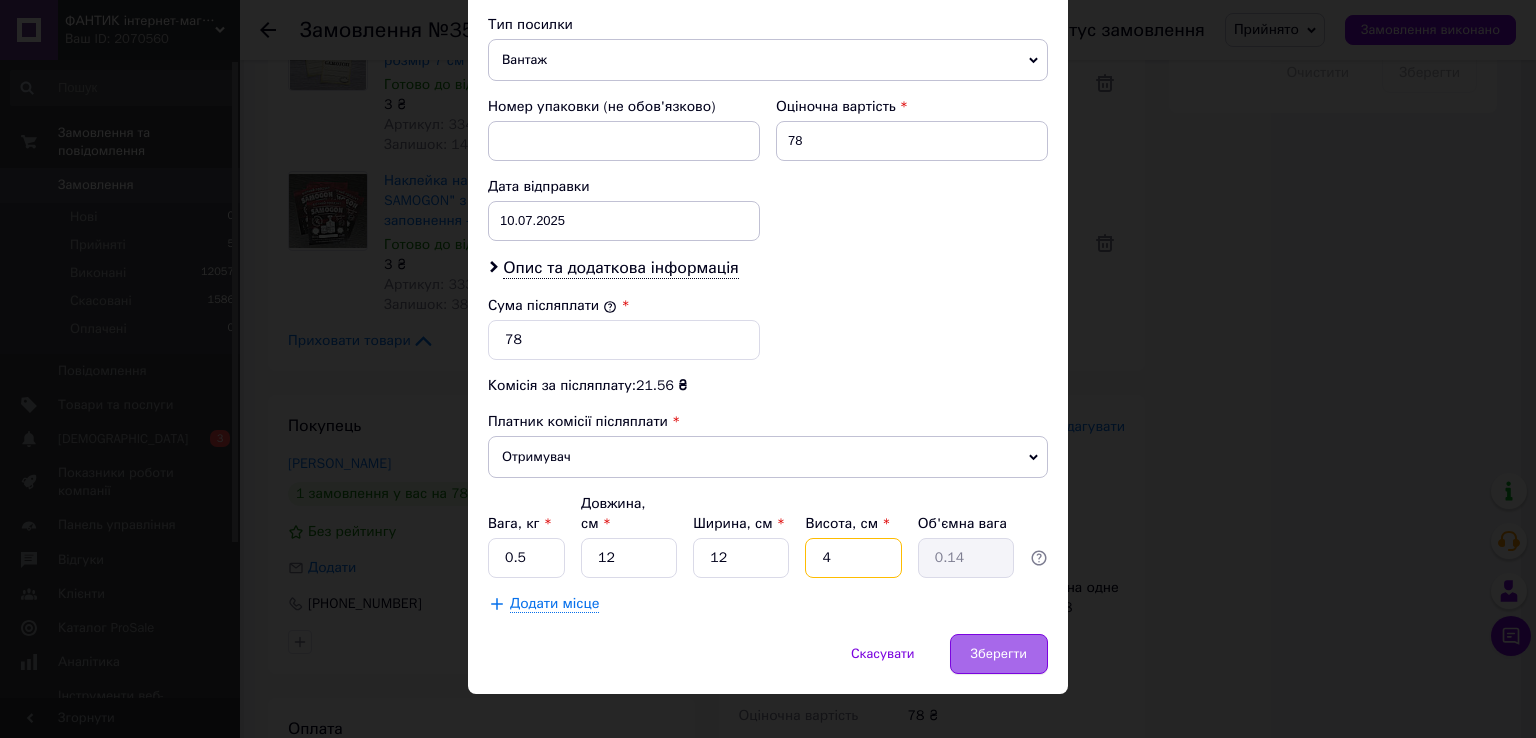 type on "4" 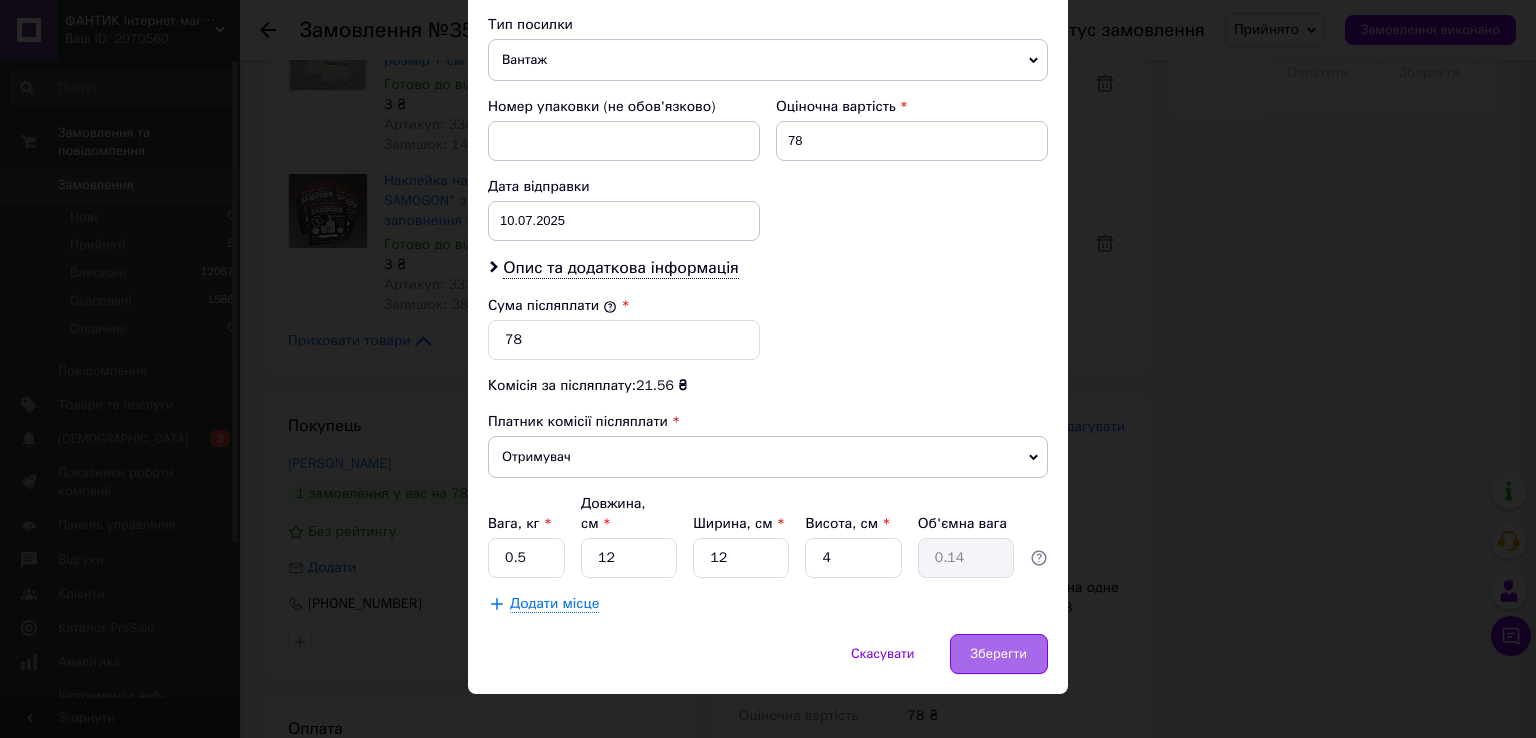 click on "Зберегти" at bounding box center (999, 654) 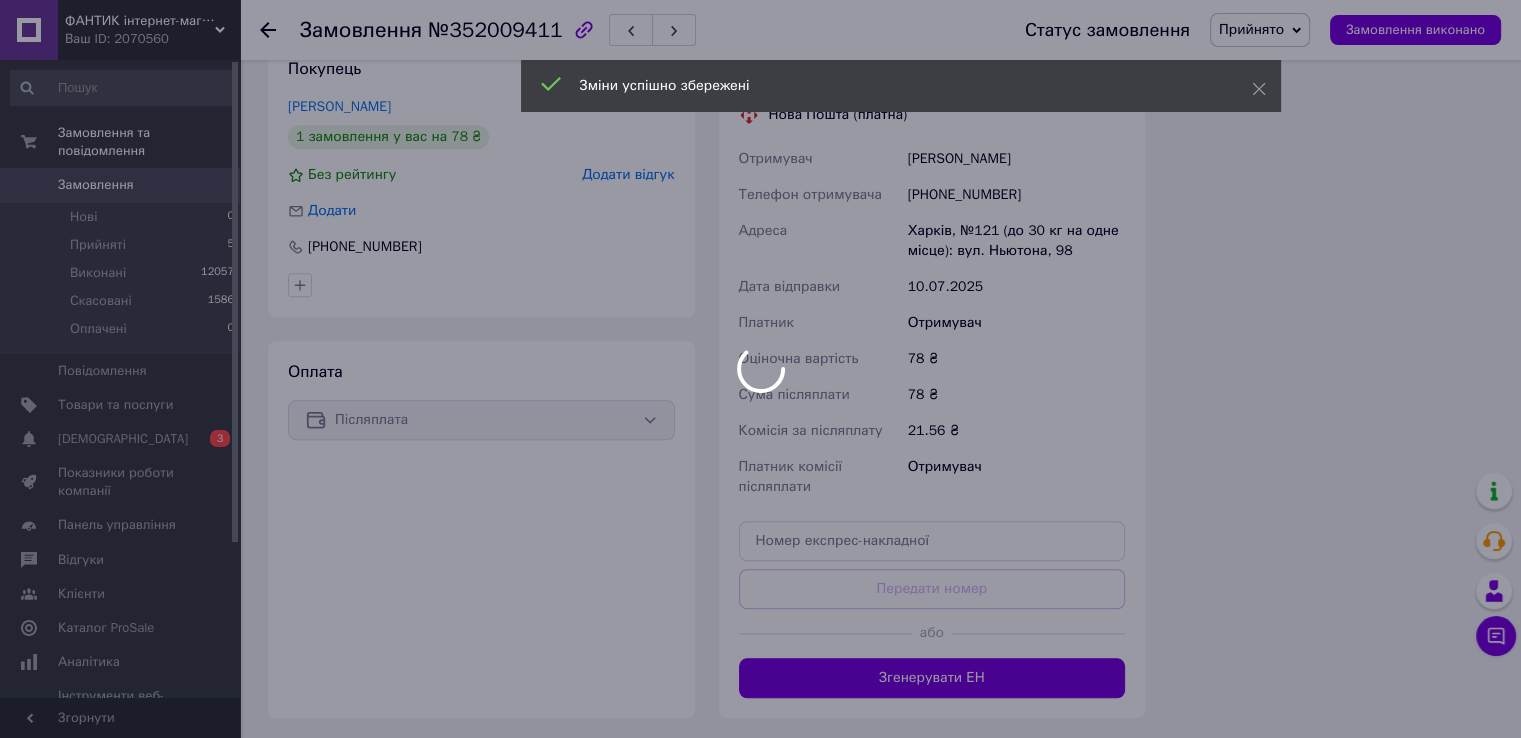 scroll, scrollTop: 1700, scrollLeft: 0, axis: vertical 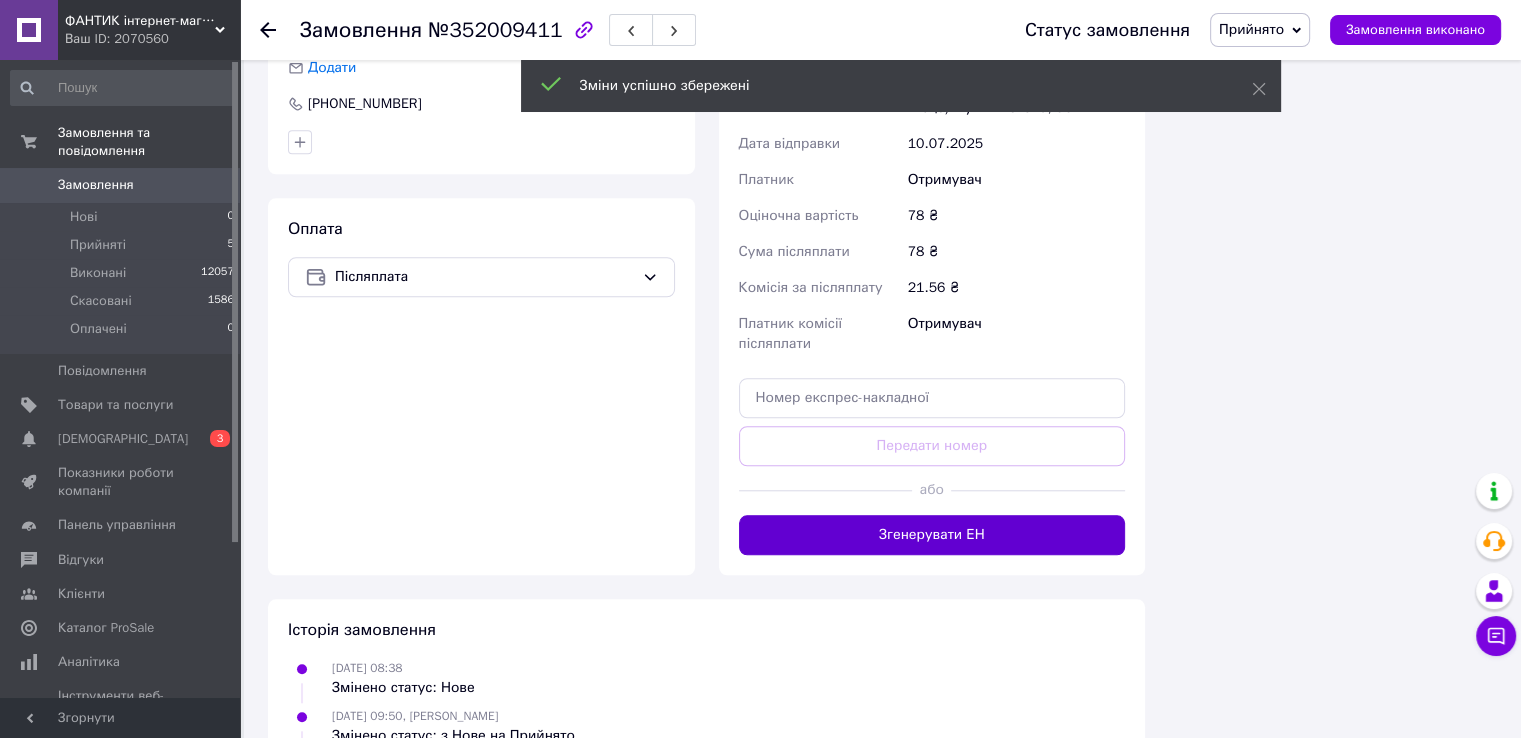 click on "Згенерувати ЕН" at bounding box center (932, 535) 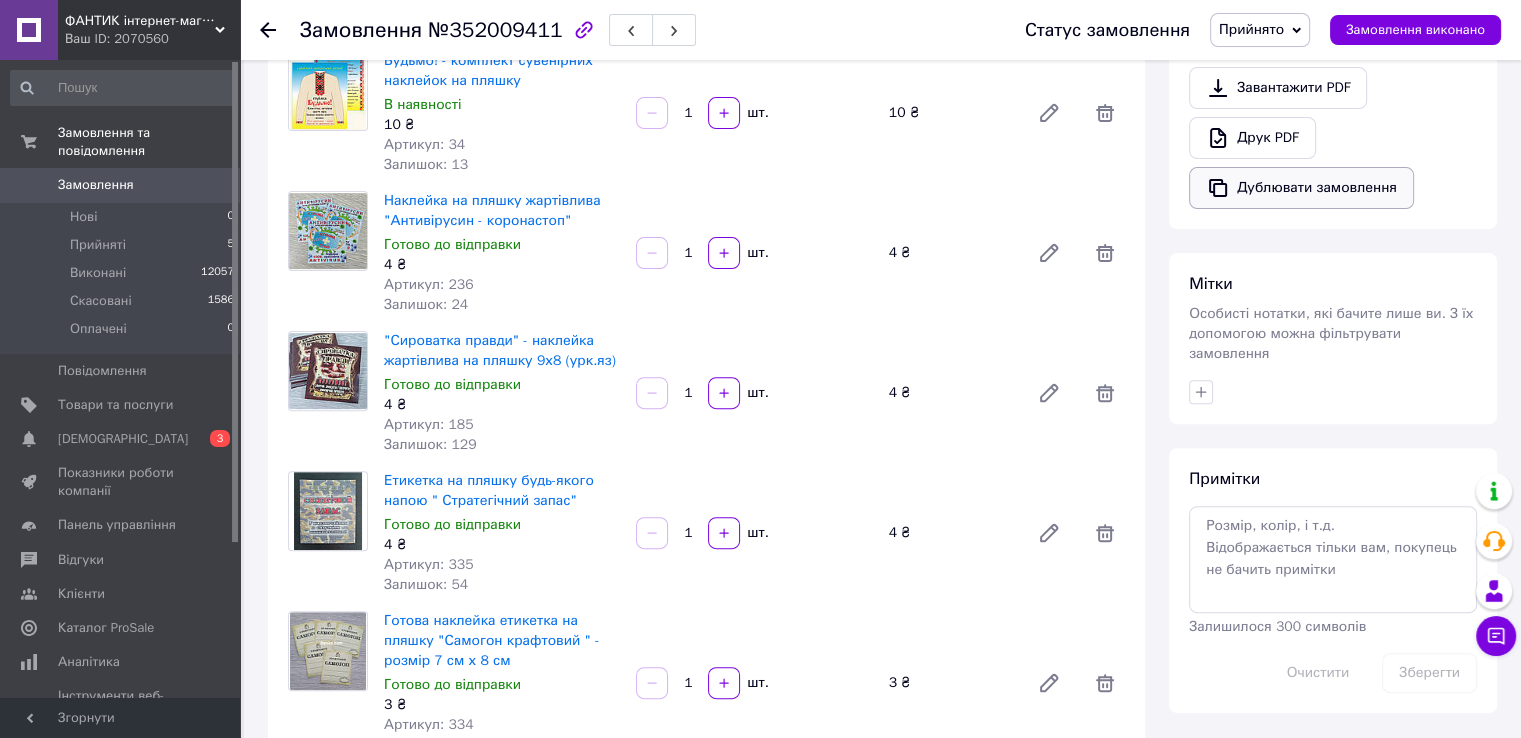 scroll, scrollTop: 400, scrollLeft: 0, axis: vertical 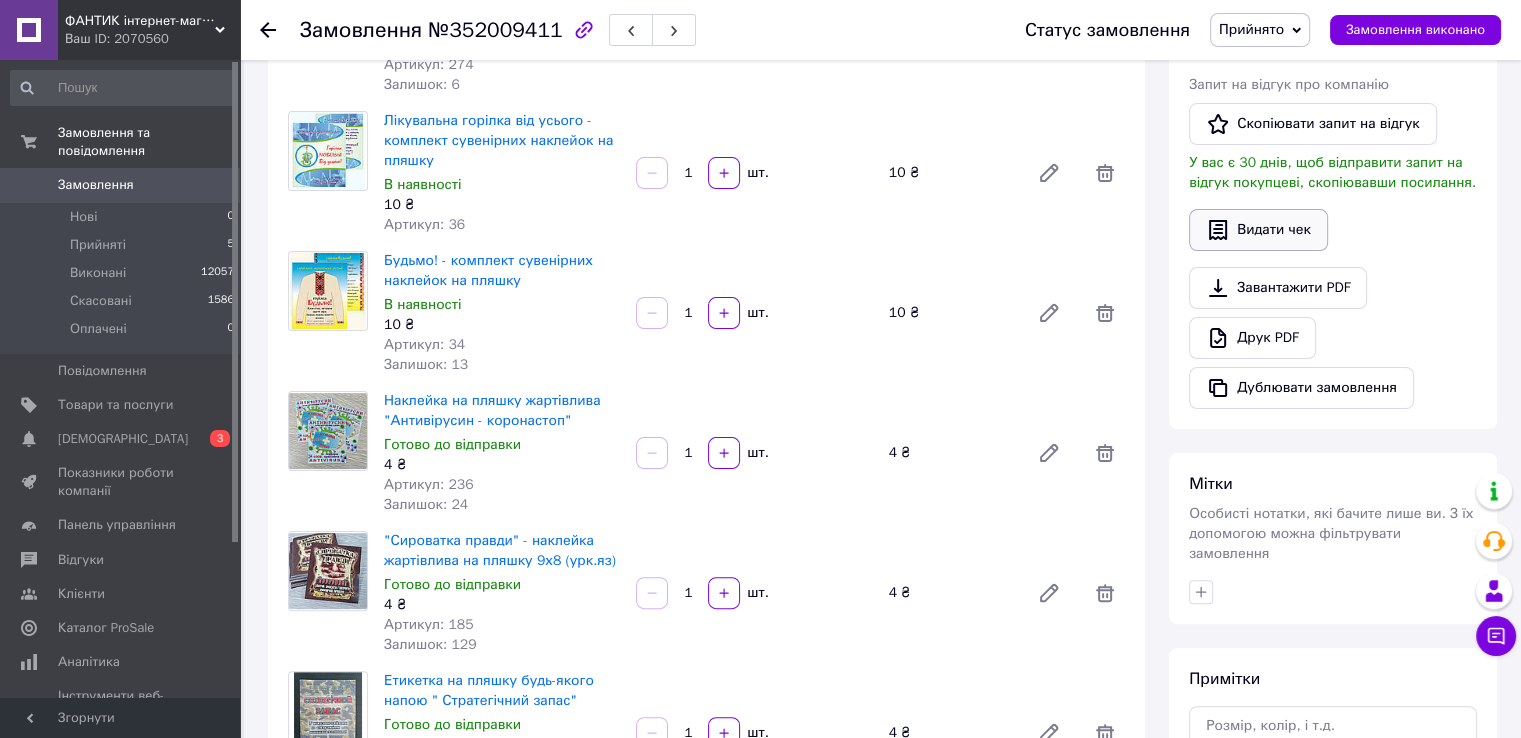 click on "Видати чек" at bounding box center (1258, 230) 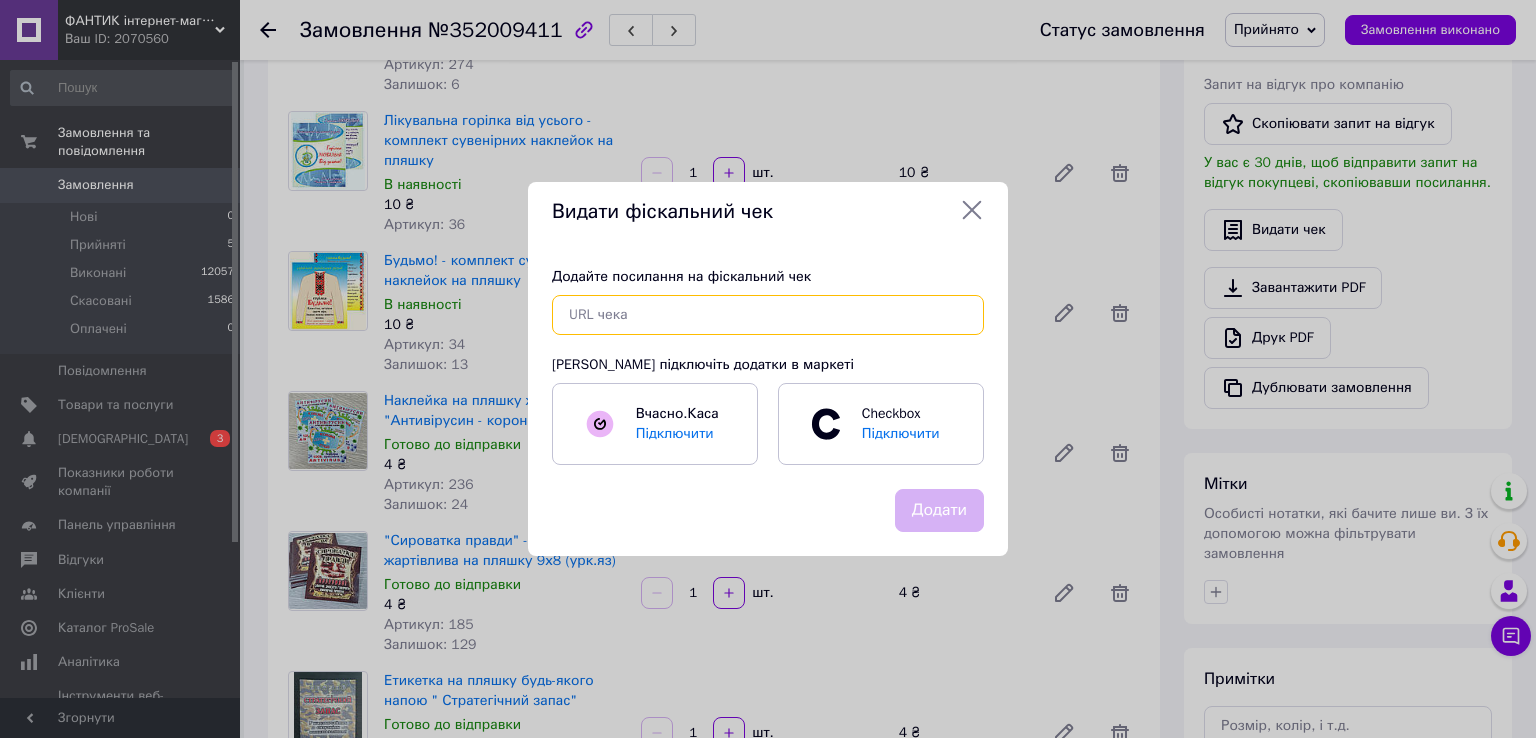 click at bounding box center [768, 315] 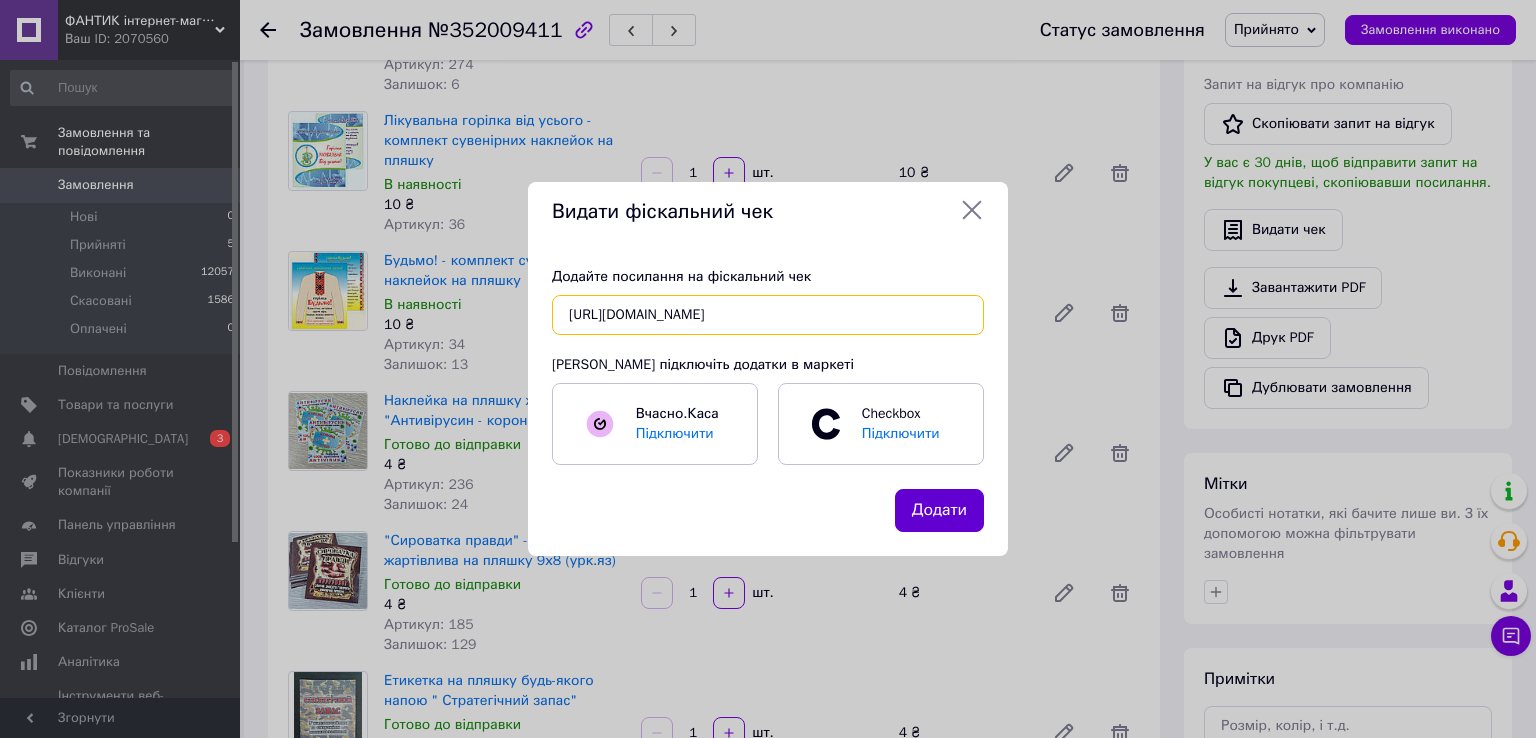 type on "https://kasa.vchasno.ua/check-viewer/u0qyhW6d6TI" 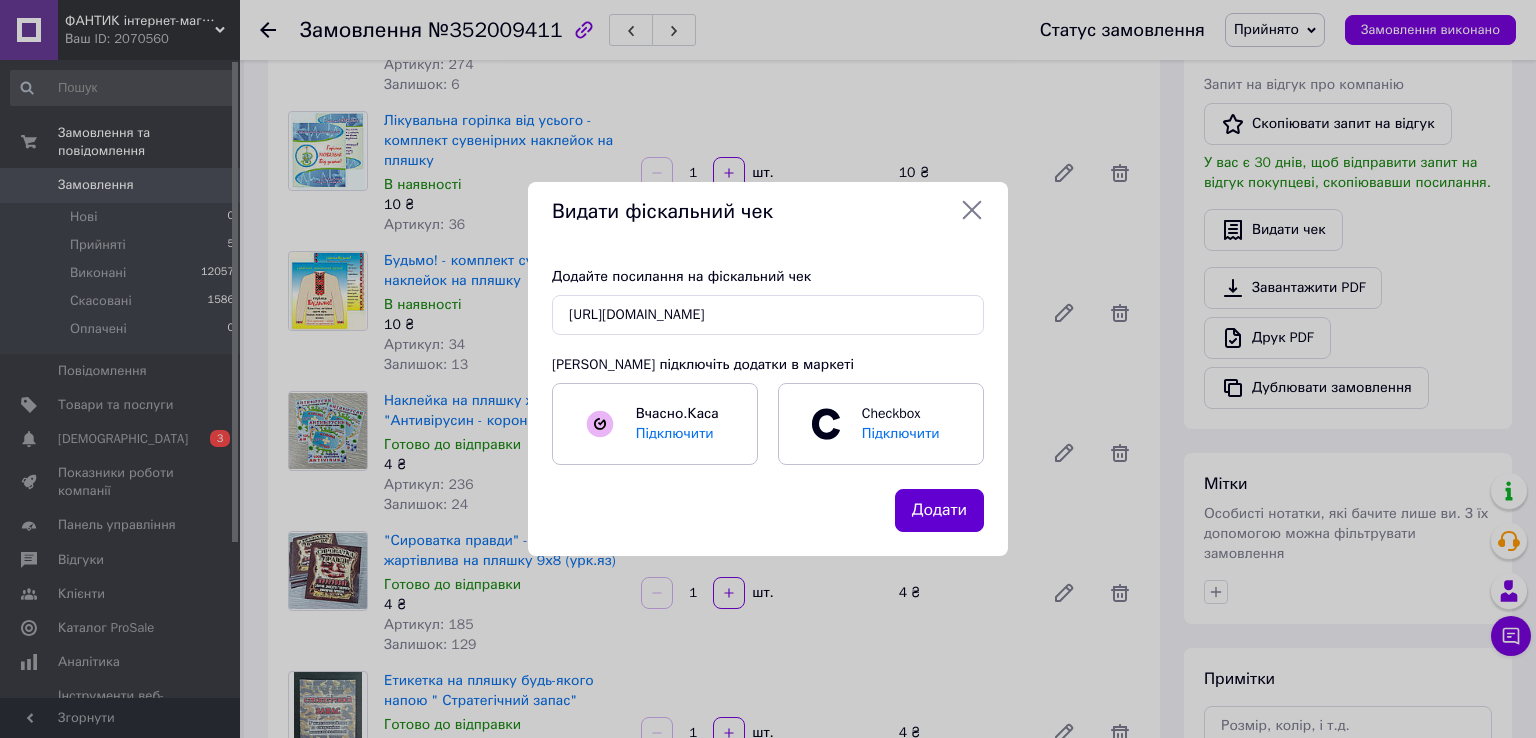 click on "Додати" at bounding box center (939, 510) 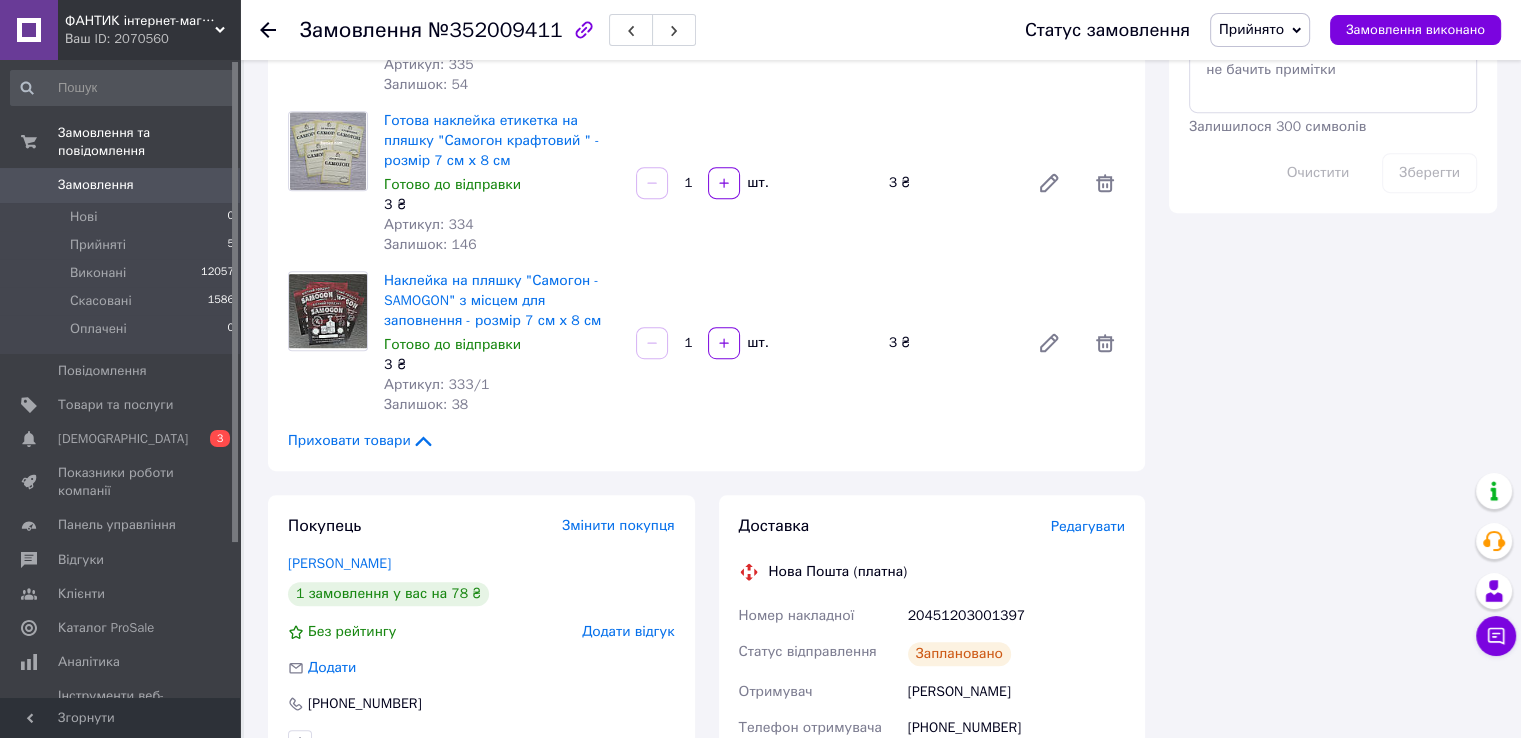scroll, scrollTop: 1400, scrollLeft: 0, axis: vertical 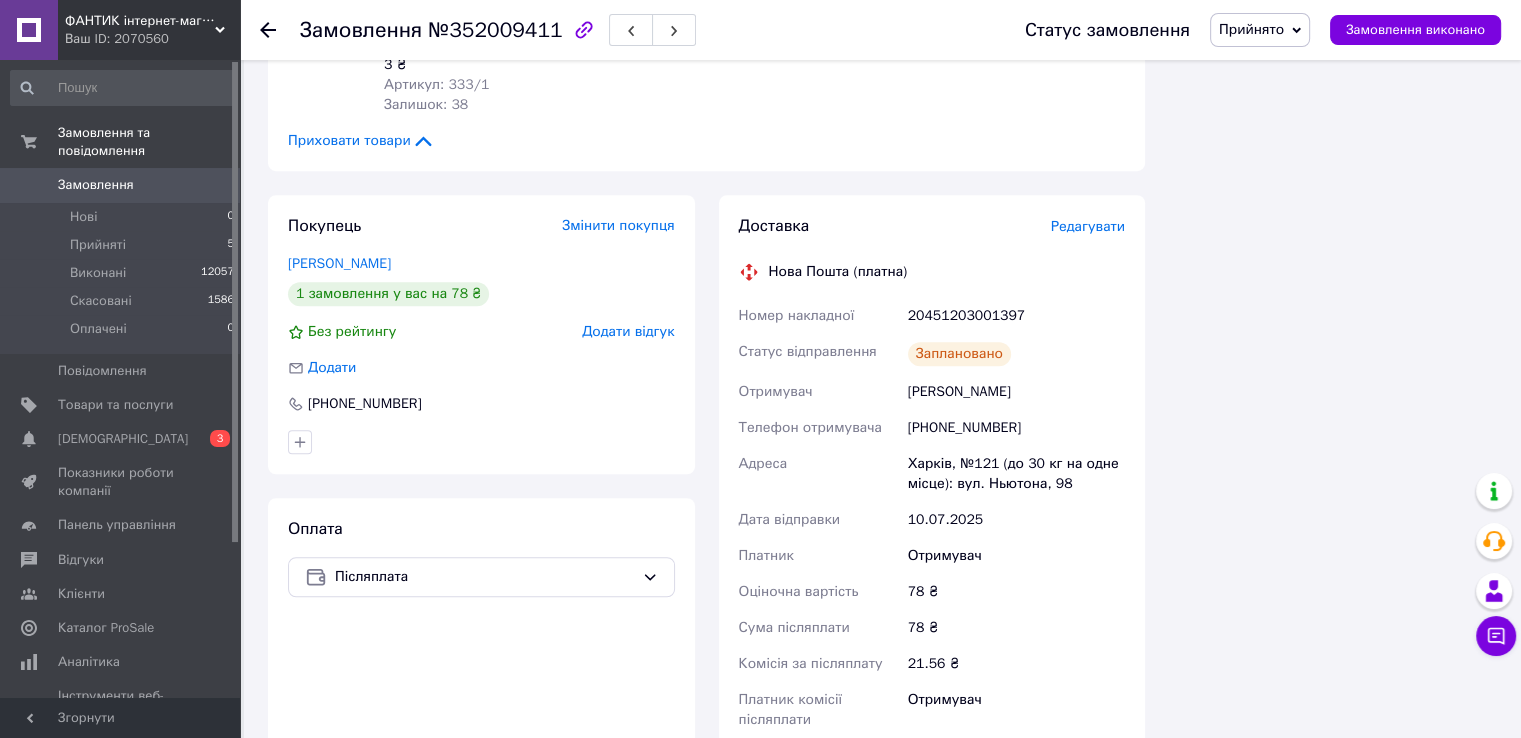 drag, startPoint x: 1012, startPoint y: 383, endPoint x: 908, endPoint y: 401, distance: 105.546196 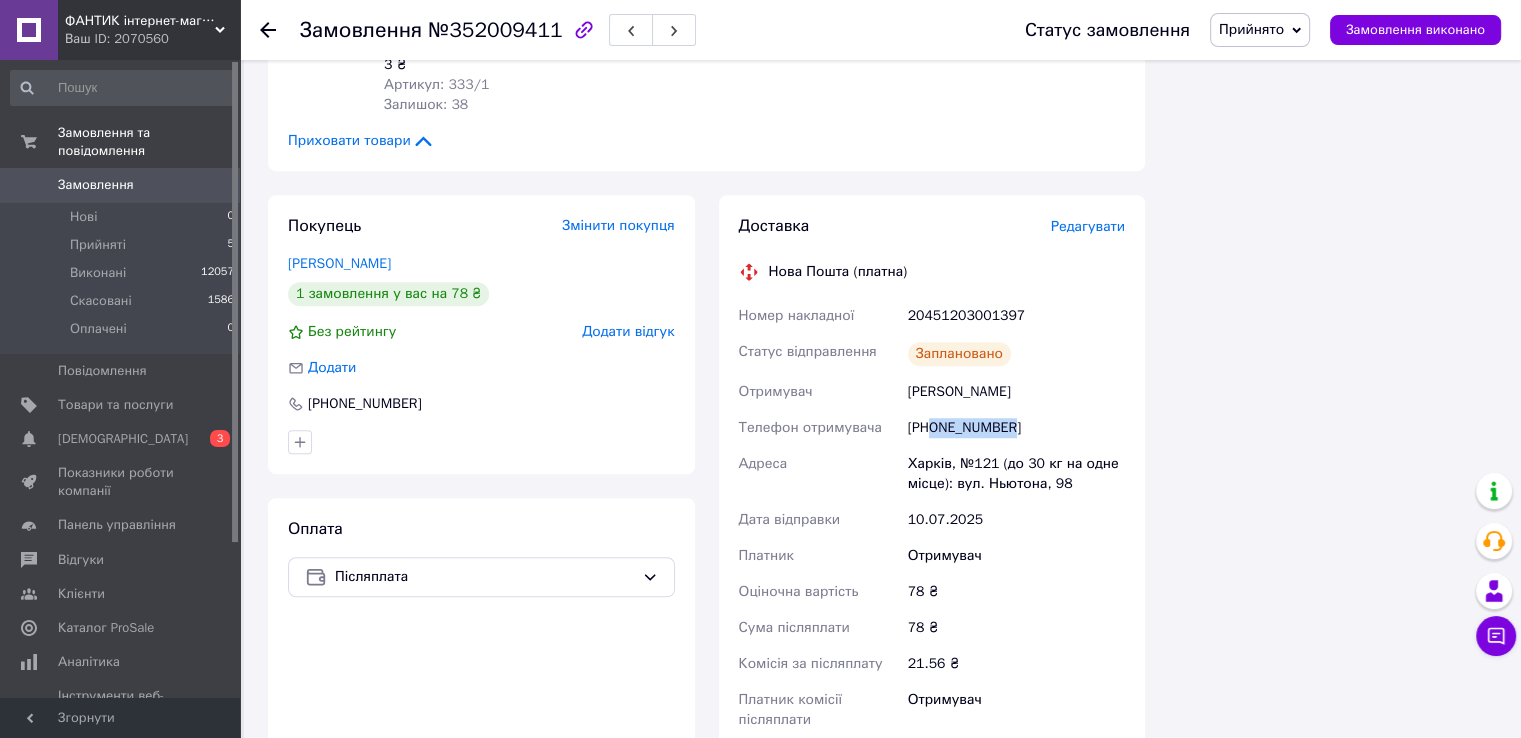 drag, startPoint x: 1006, startPoint y: 430, endPoint x: 932, endPoint y: 433, distance: 74.06078 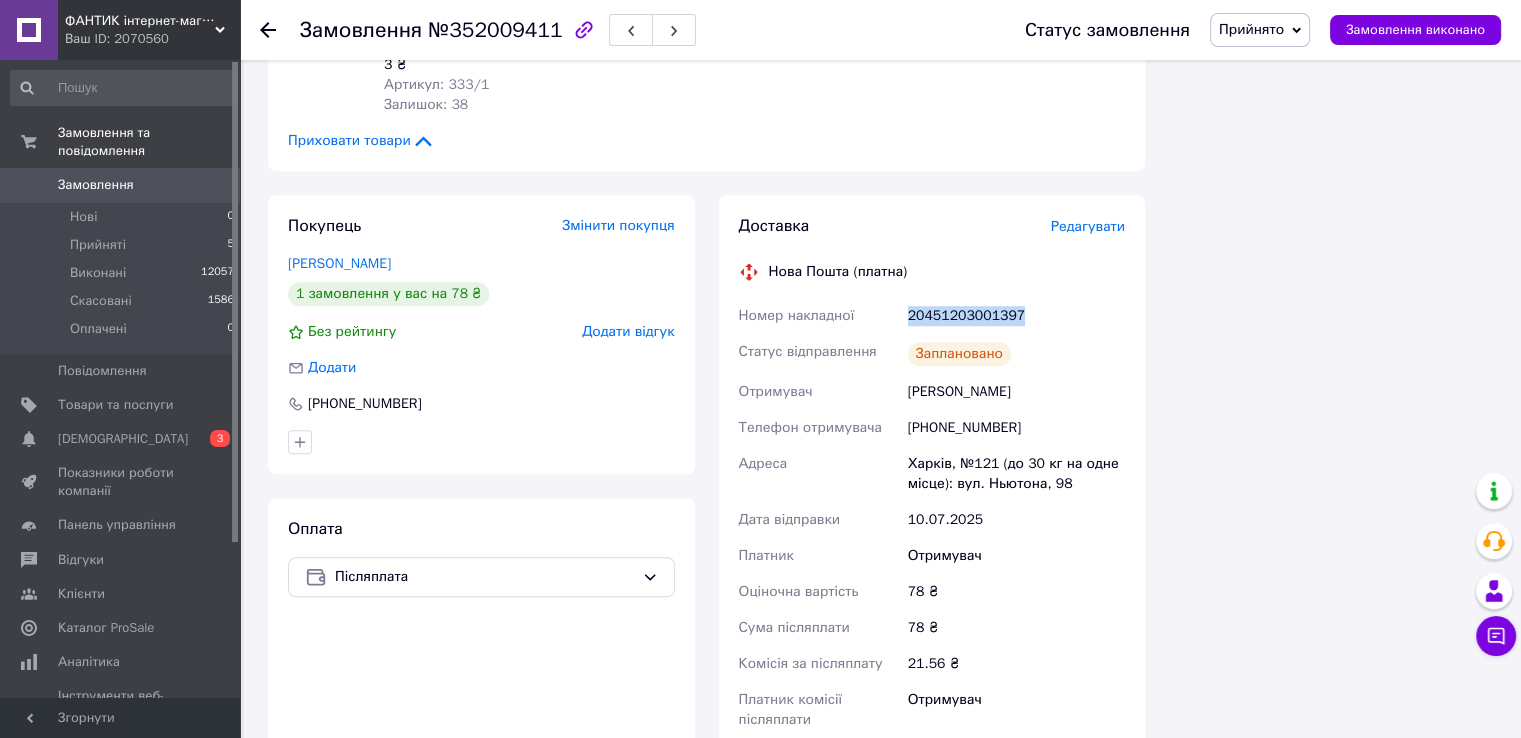 drag, startPoint x: 1022, startPoint y: 317, endPoint x: 898, endPoint y: 310, distance: 124.197426 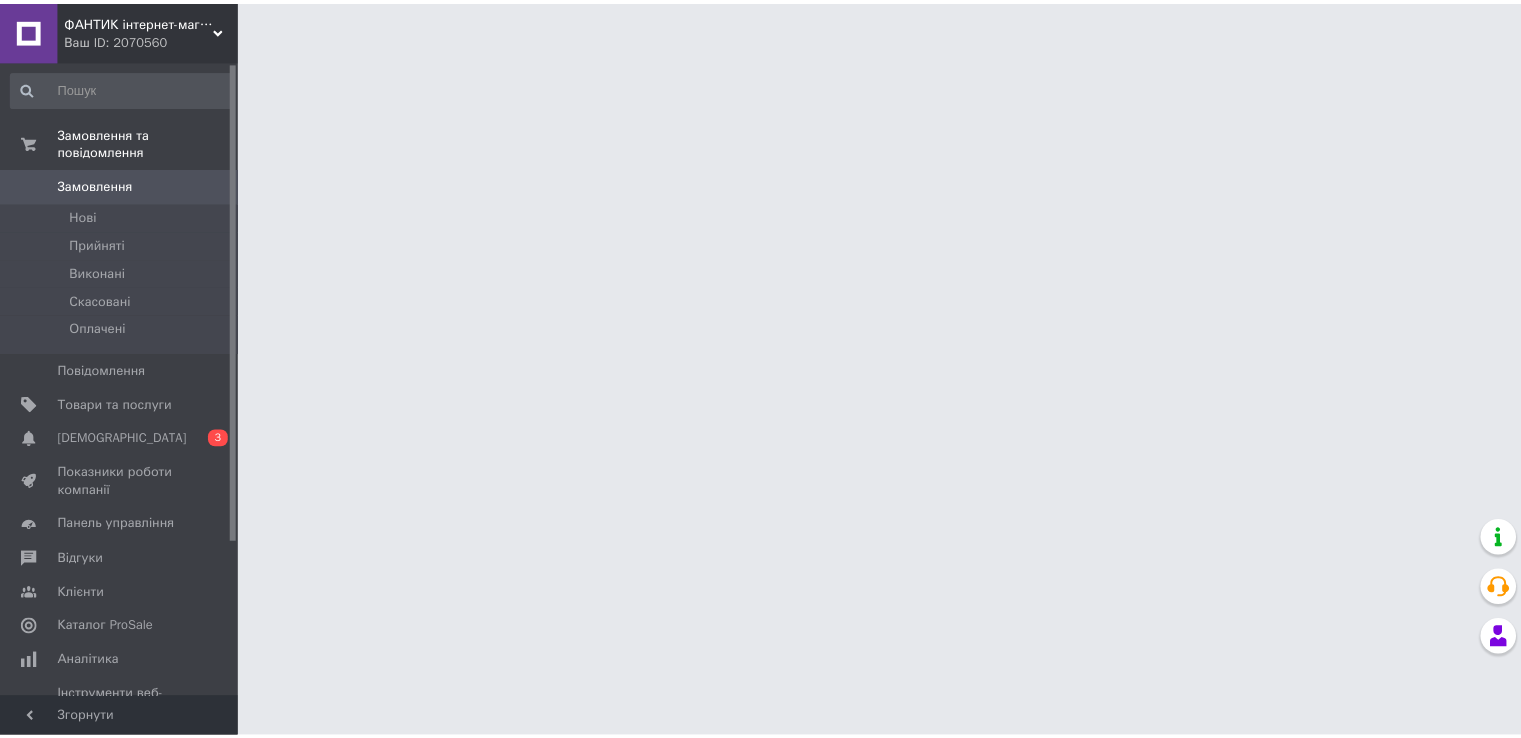 scroll, scrollTop: 0, scrollLeft: 0, axis: both 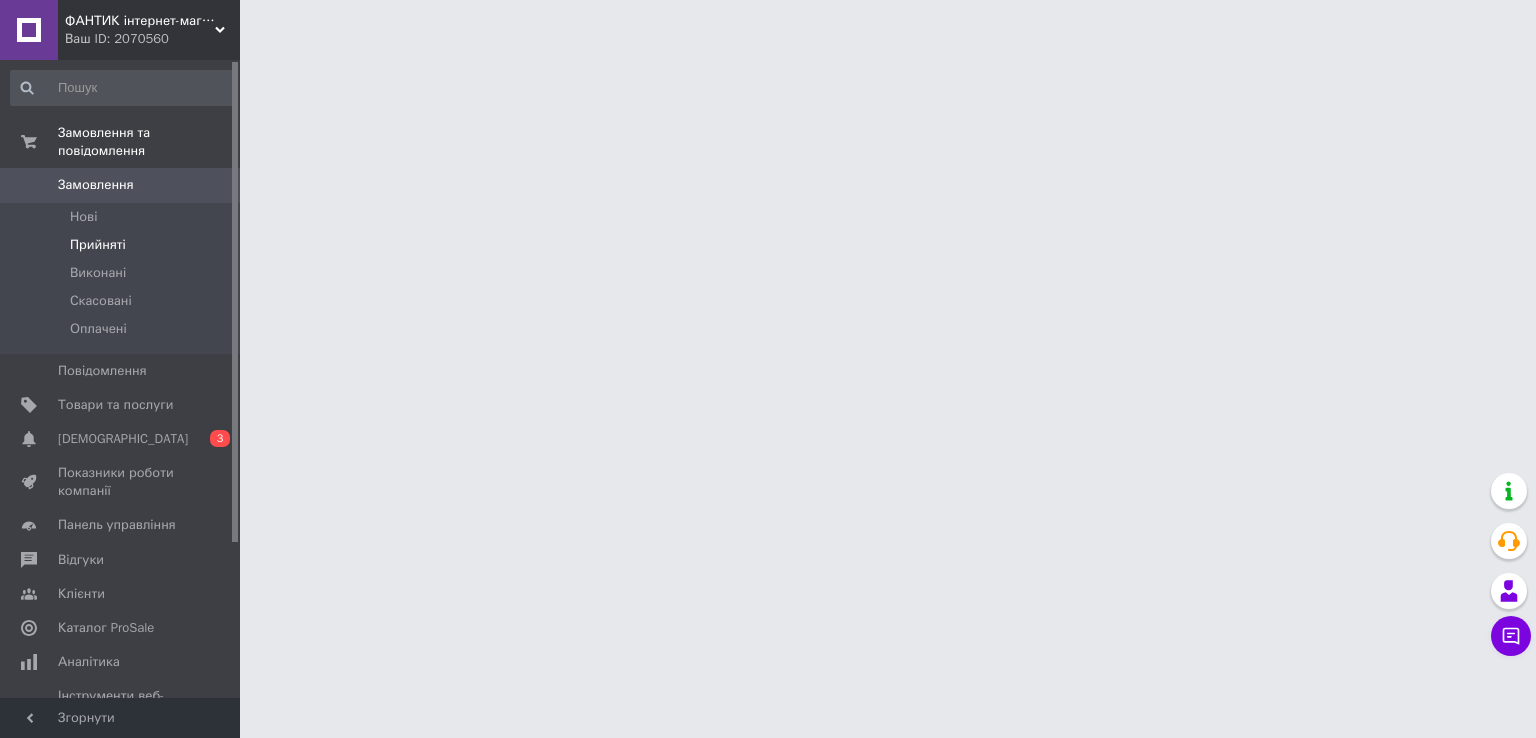 click on "Прийняті" at bounding box center [98, 245] 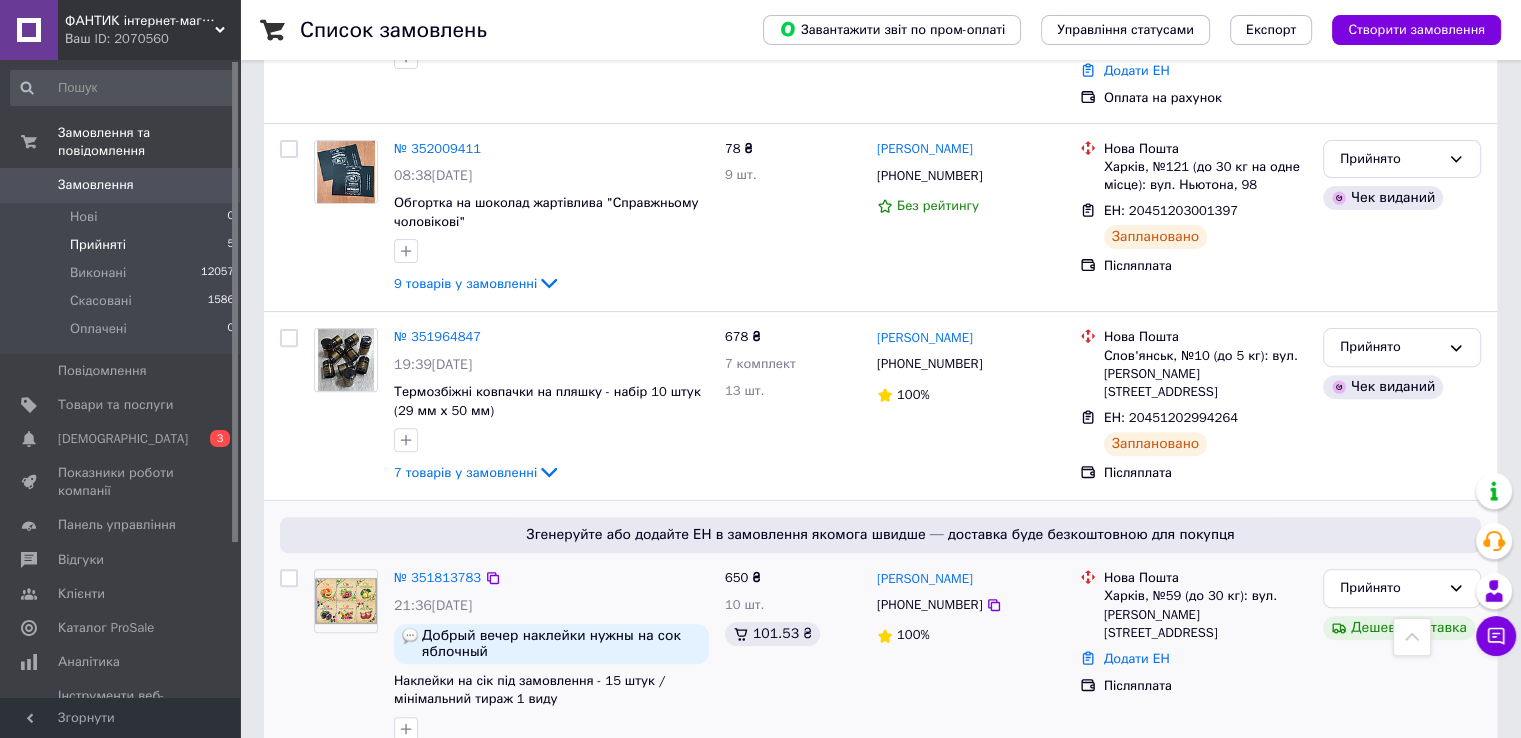 scroll, scrollTop: 624, scrollLeft: 0, axis: vertical 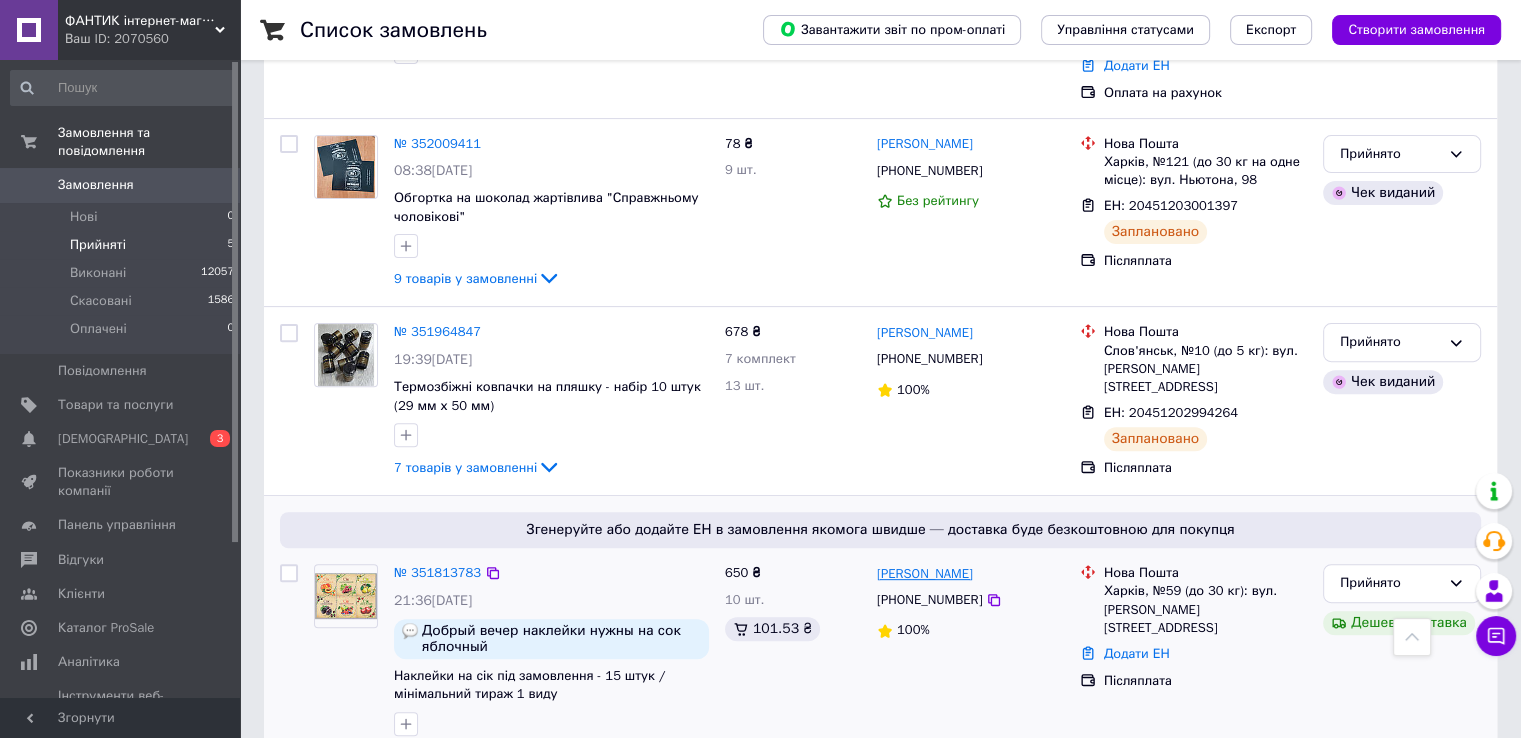 drag, startPoint x: 1008, startPoint y: 545, endPoint x: 876, endPoint y: 529, distance: 132.96616 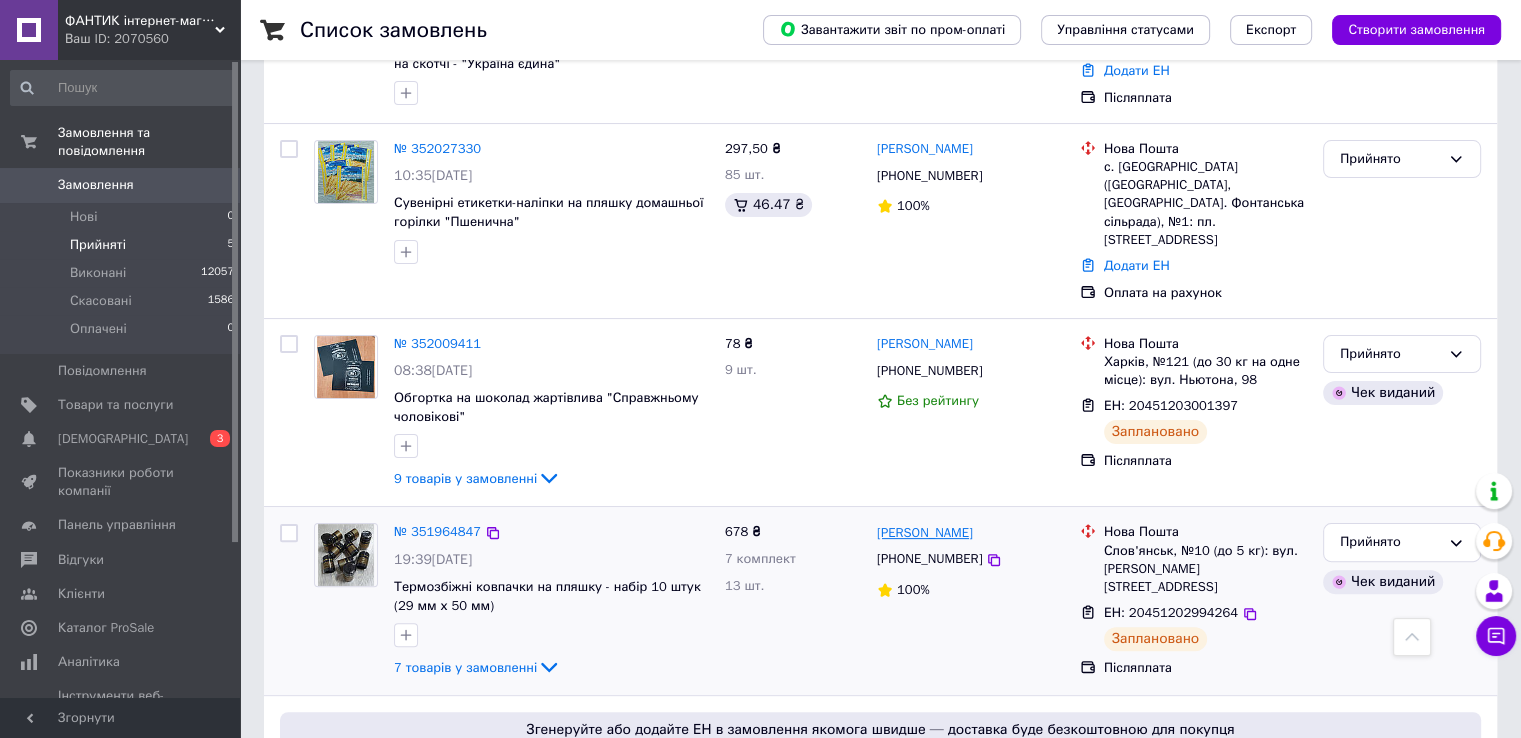 scroll, scrollTop: 224, scrollLeft: 0, axis: vertical 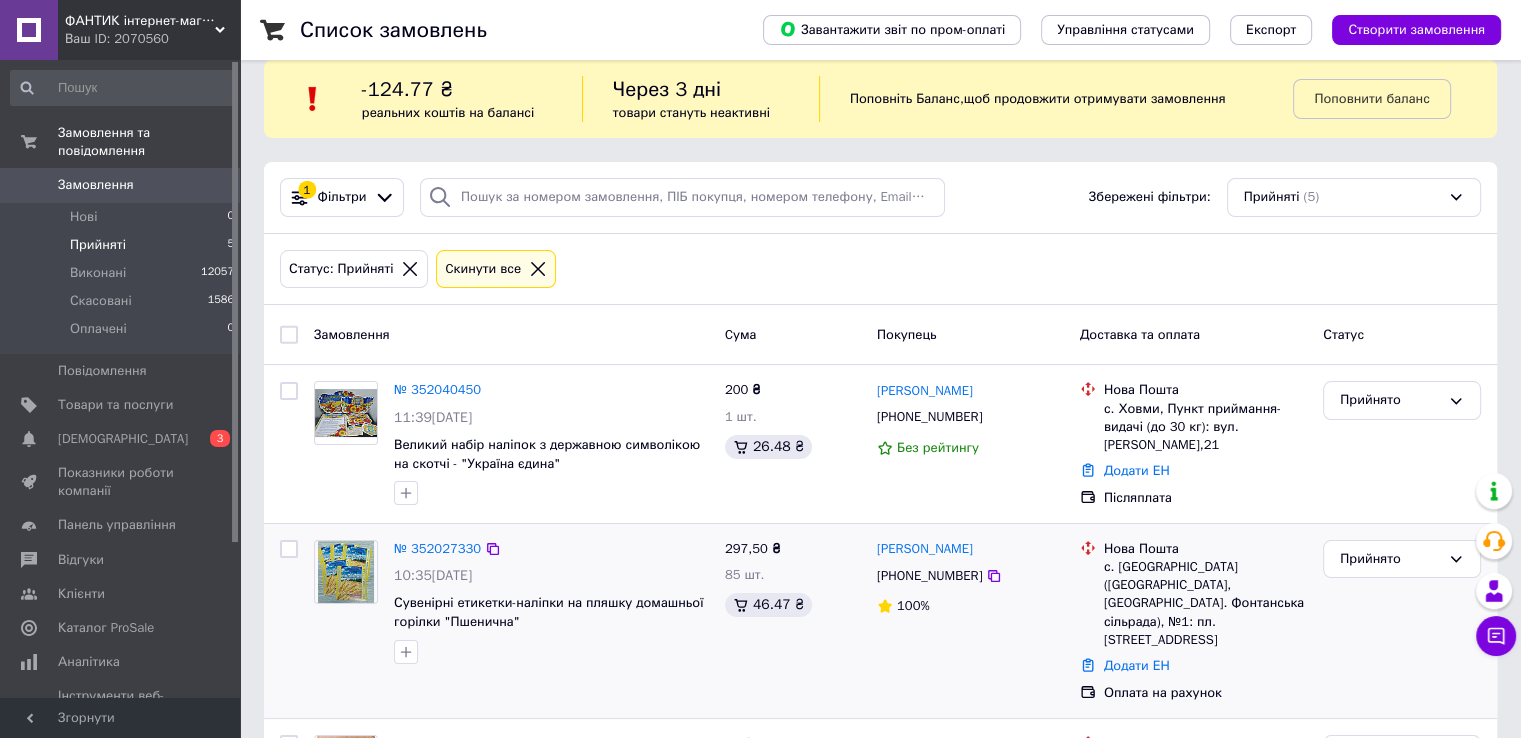 drag, startPoint x: 988, startPoint y: 544, endPoint x: 889, endPoint y: 537, distance: 99.24717 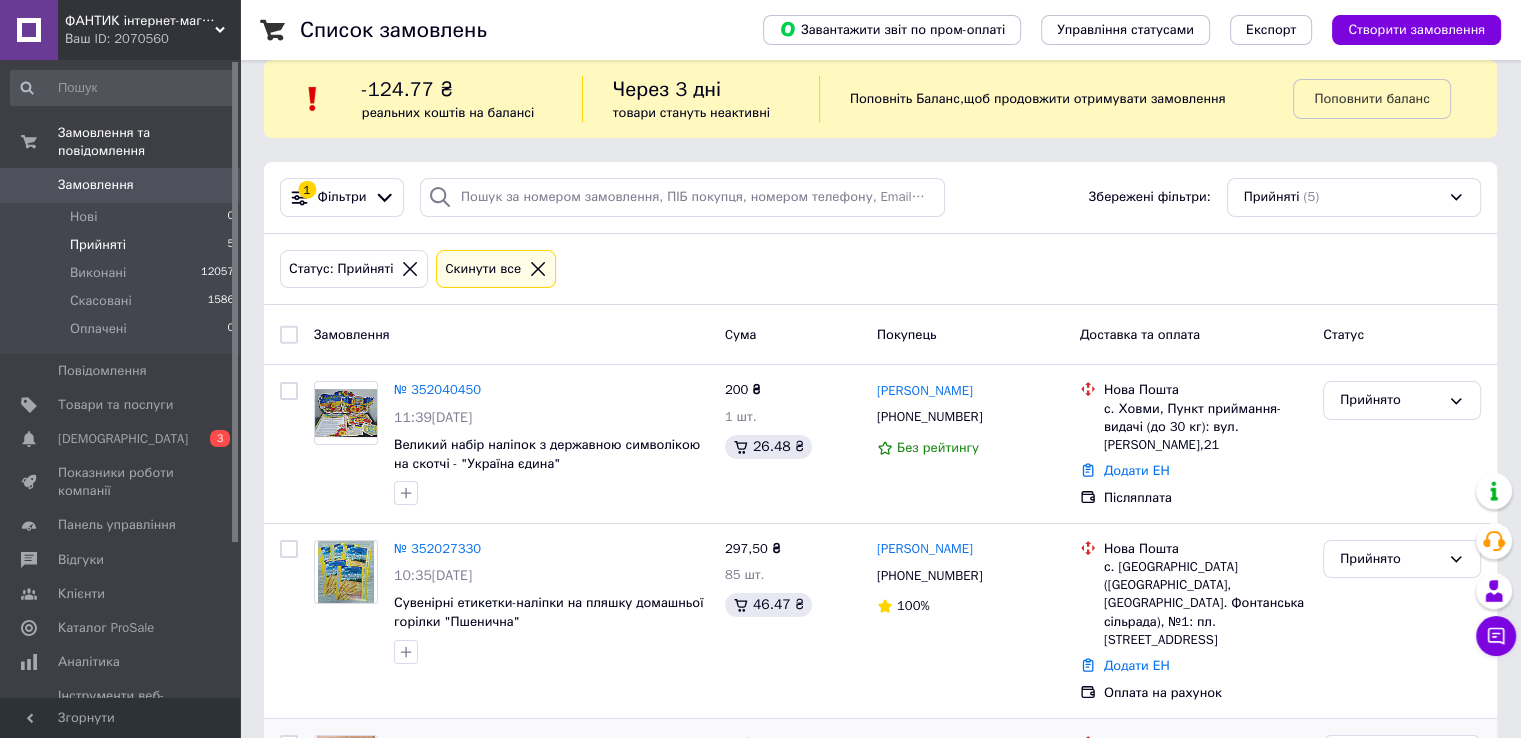 copy on "роман богуцкий" 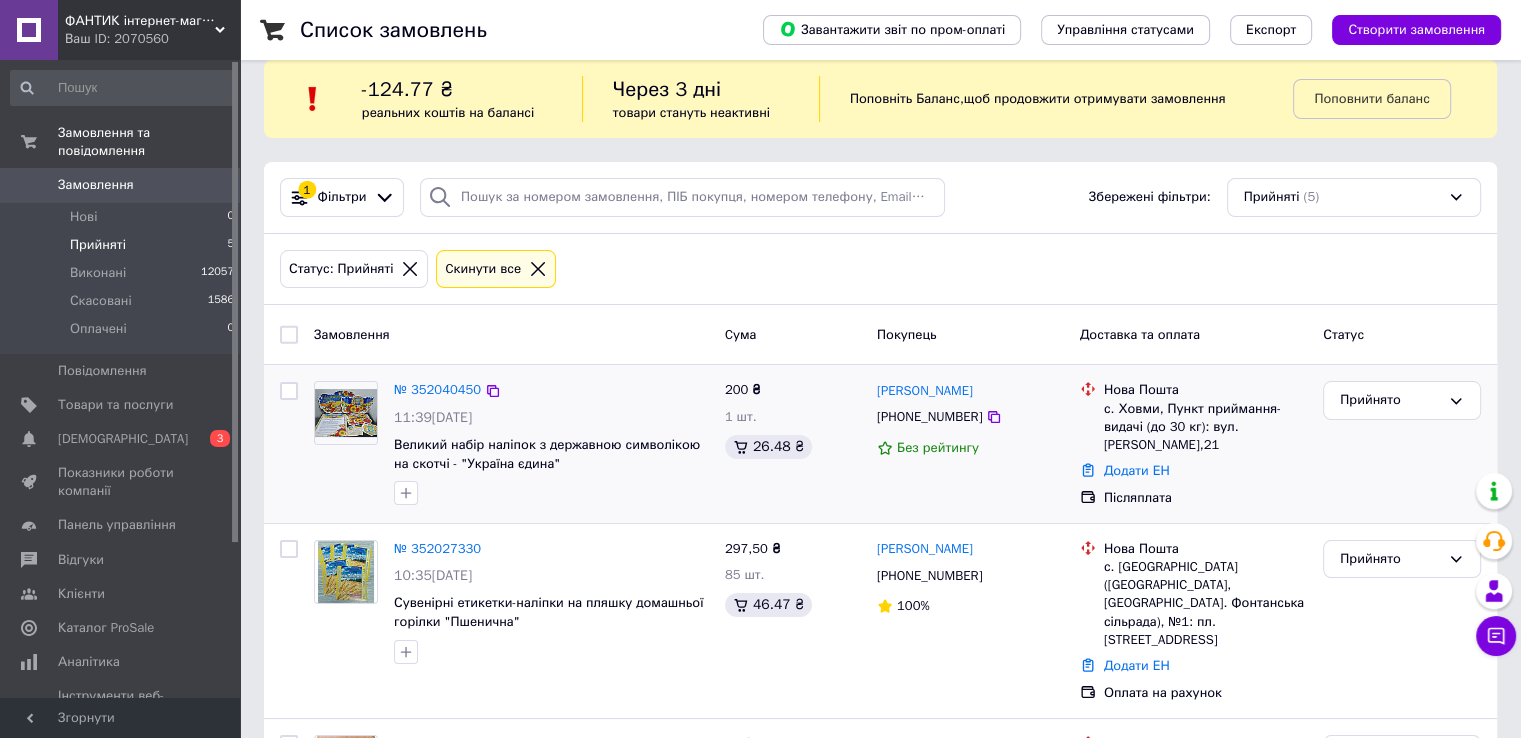 drag, startPoint x: 996, startPoint y: 389, endPoint x: 878, endPoint y: 379, distance: 118.42297 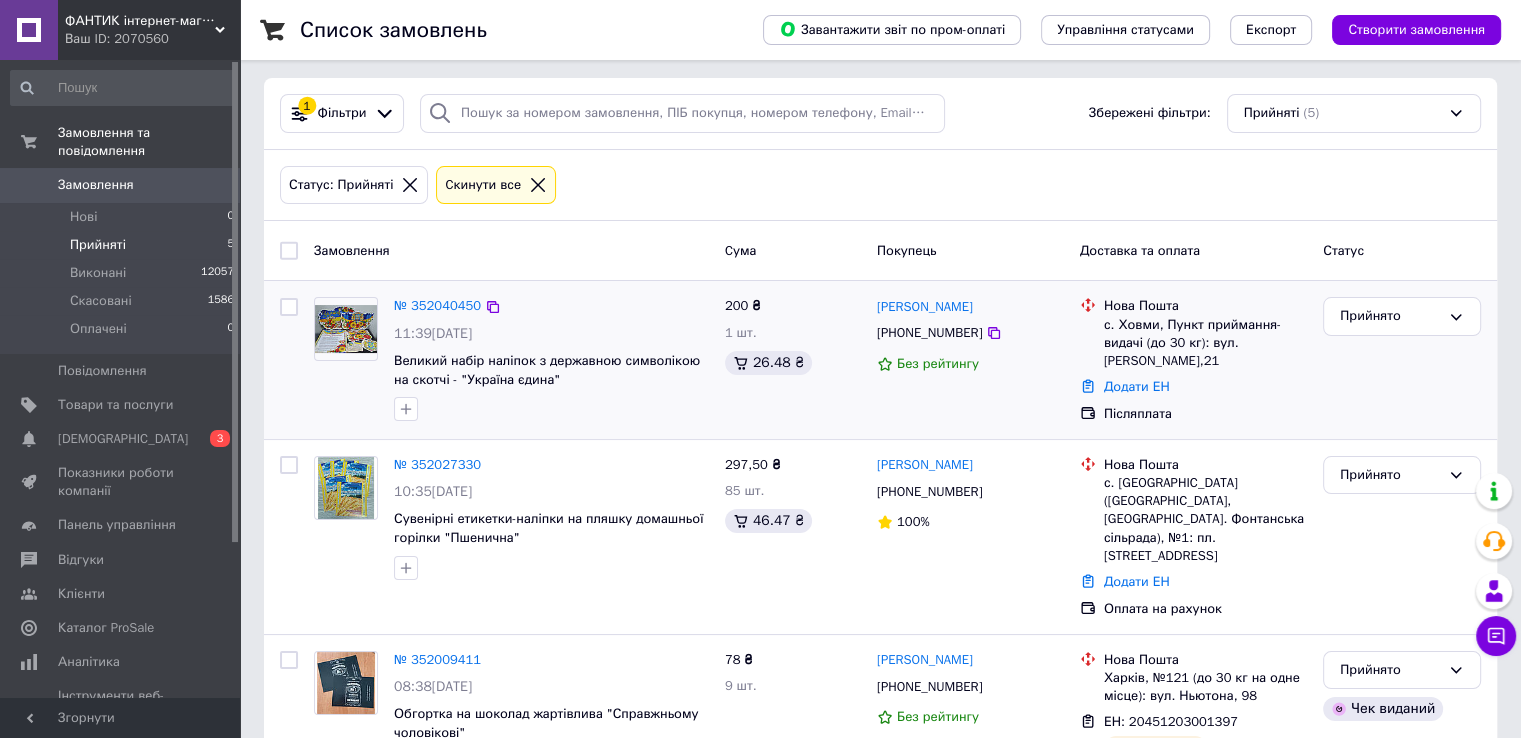 scroll, scrollTop: 224, scrollLeft: 0, axis: vertical 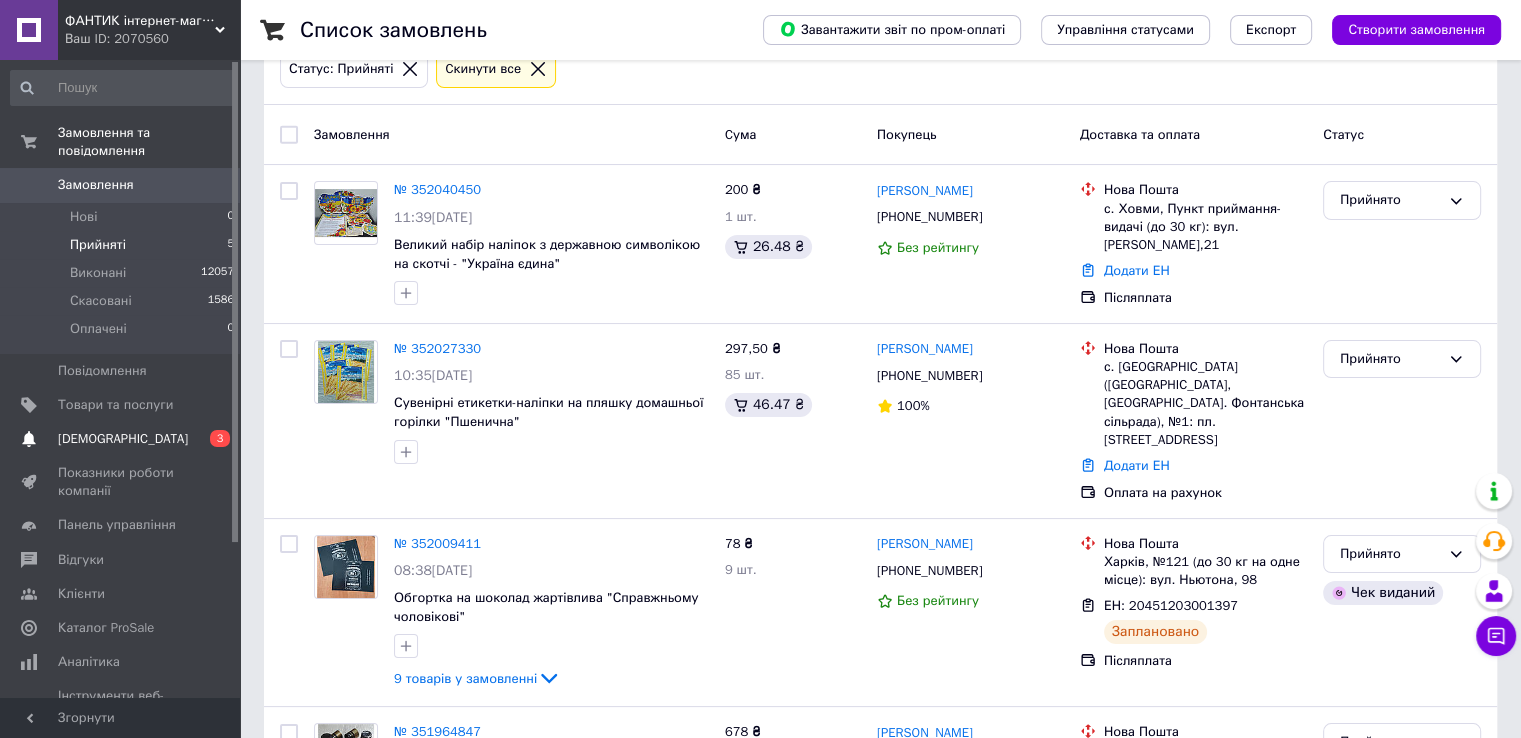 click on "[DEMOGRAPHIC_DATA]" at bounding box center (121, 439) 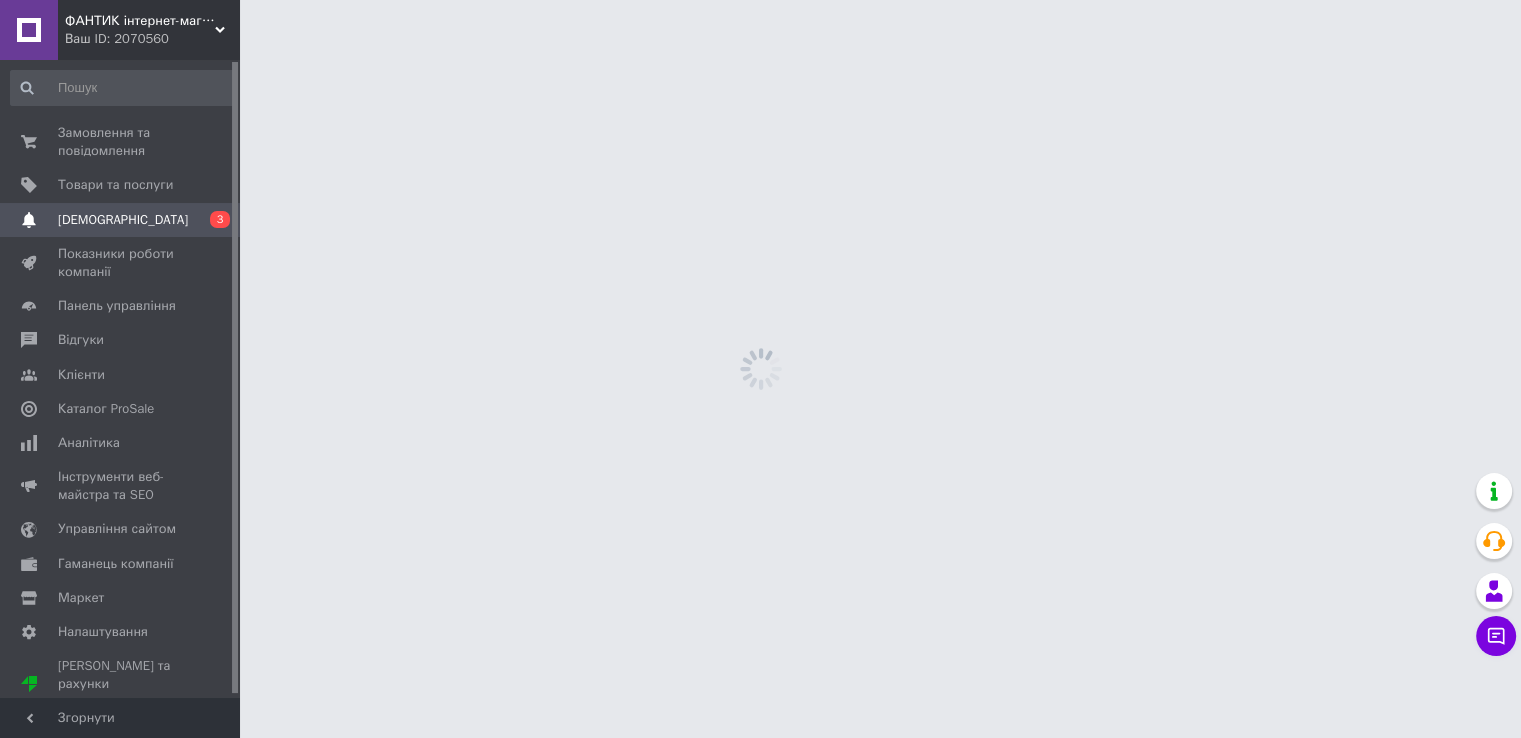 scroll, scrollTop: 0, scrollLeft: 0, axis: both 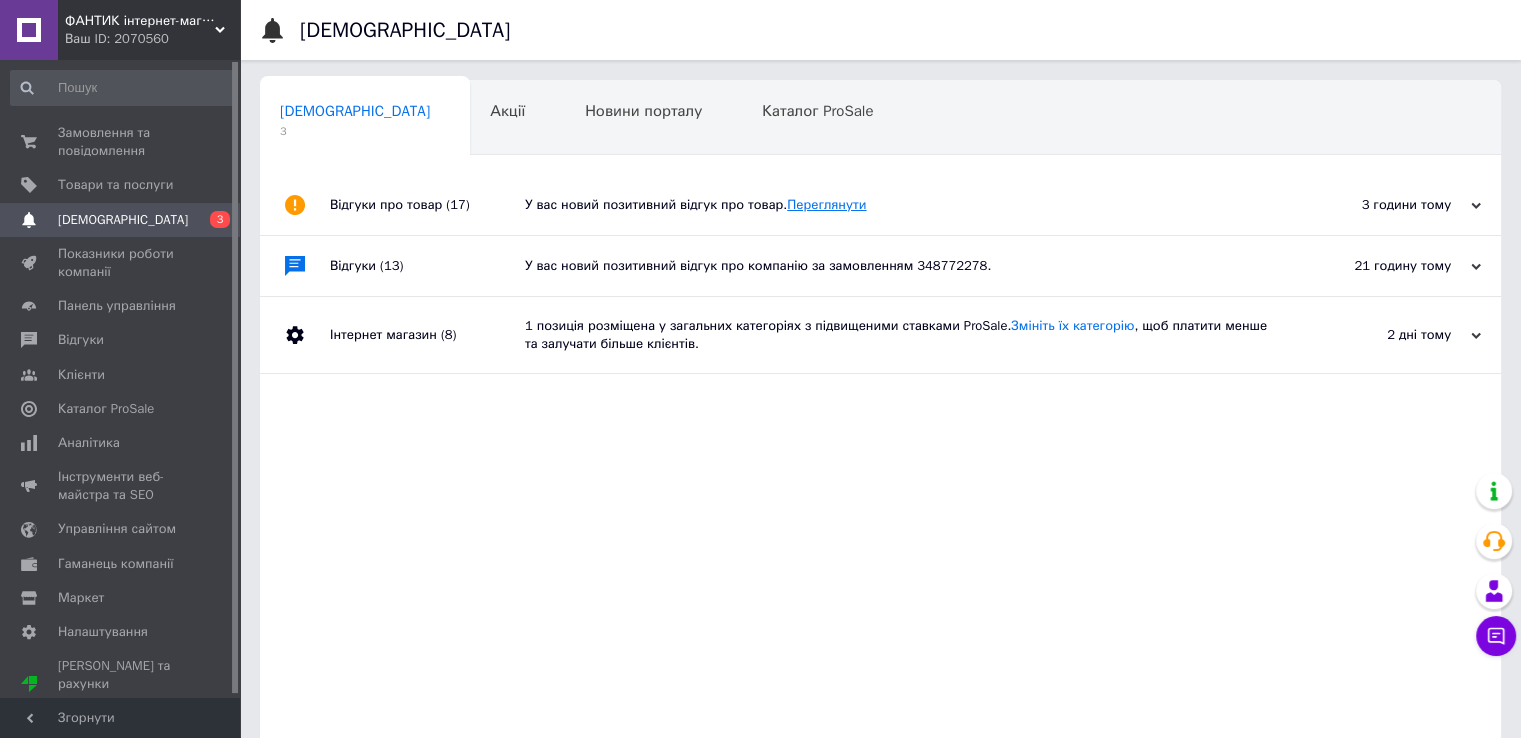 click on "Переглянути" at bounding box center (826, 204) 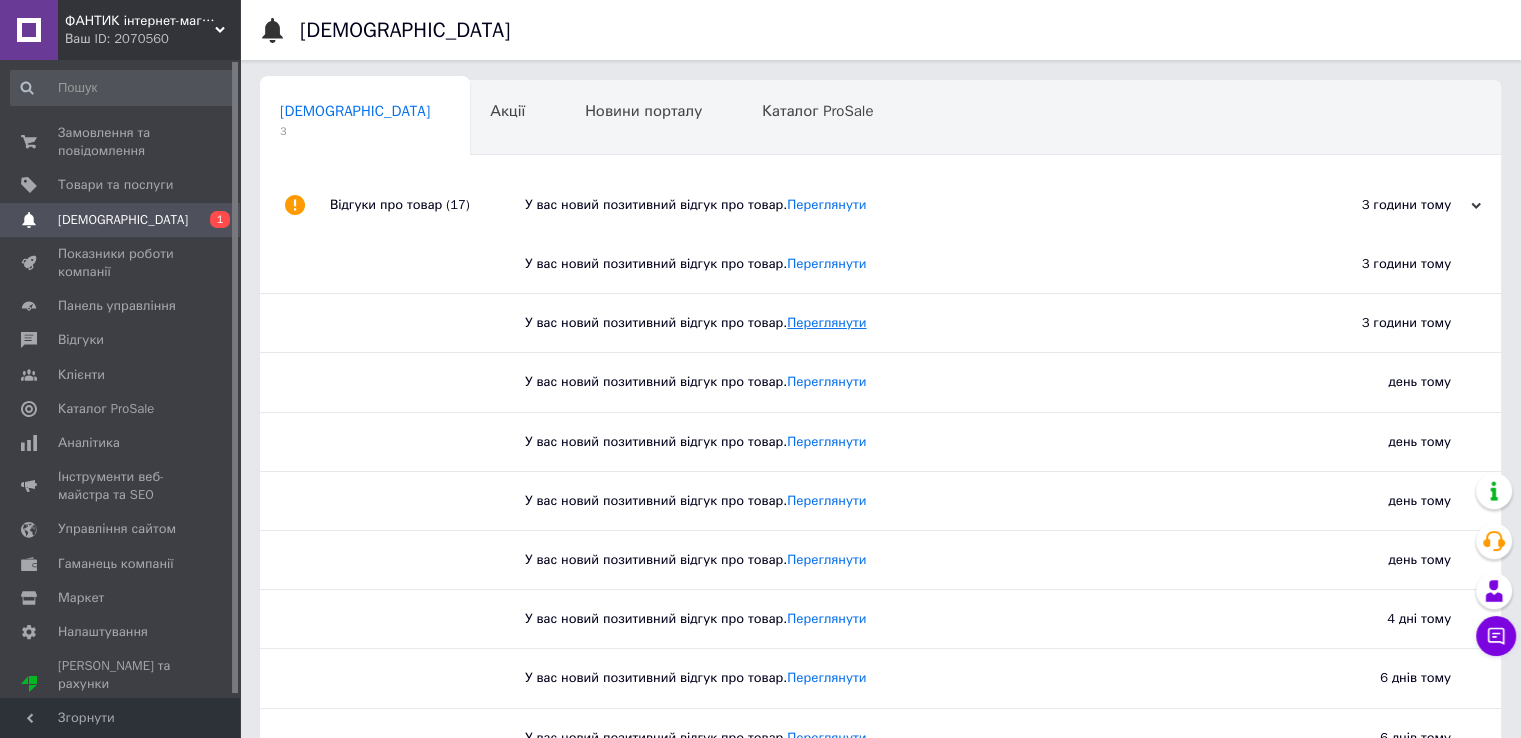 click on "Переглянути" at bounding box center [826, 322] 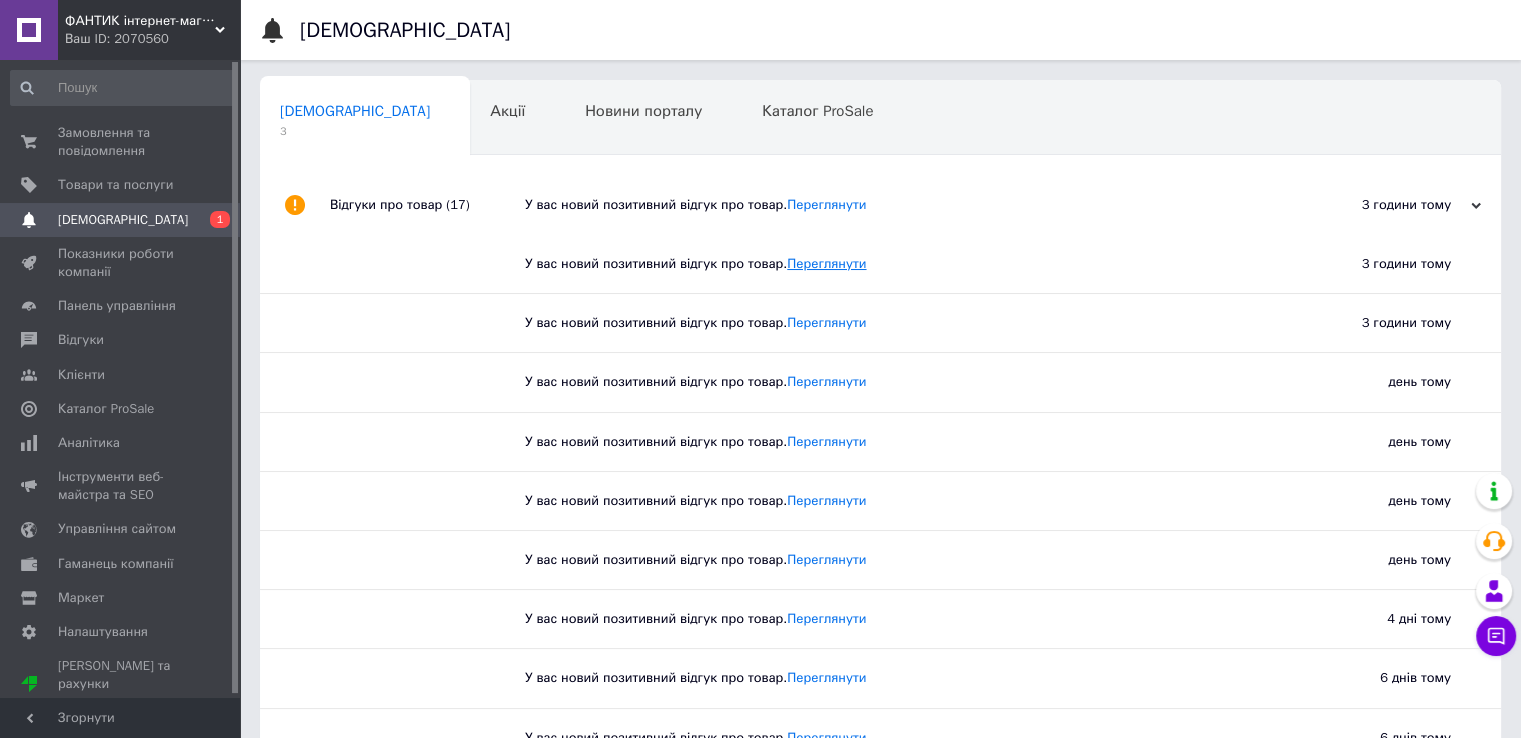 click on "Переглянути" at bounding box center (826, 263) 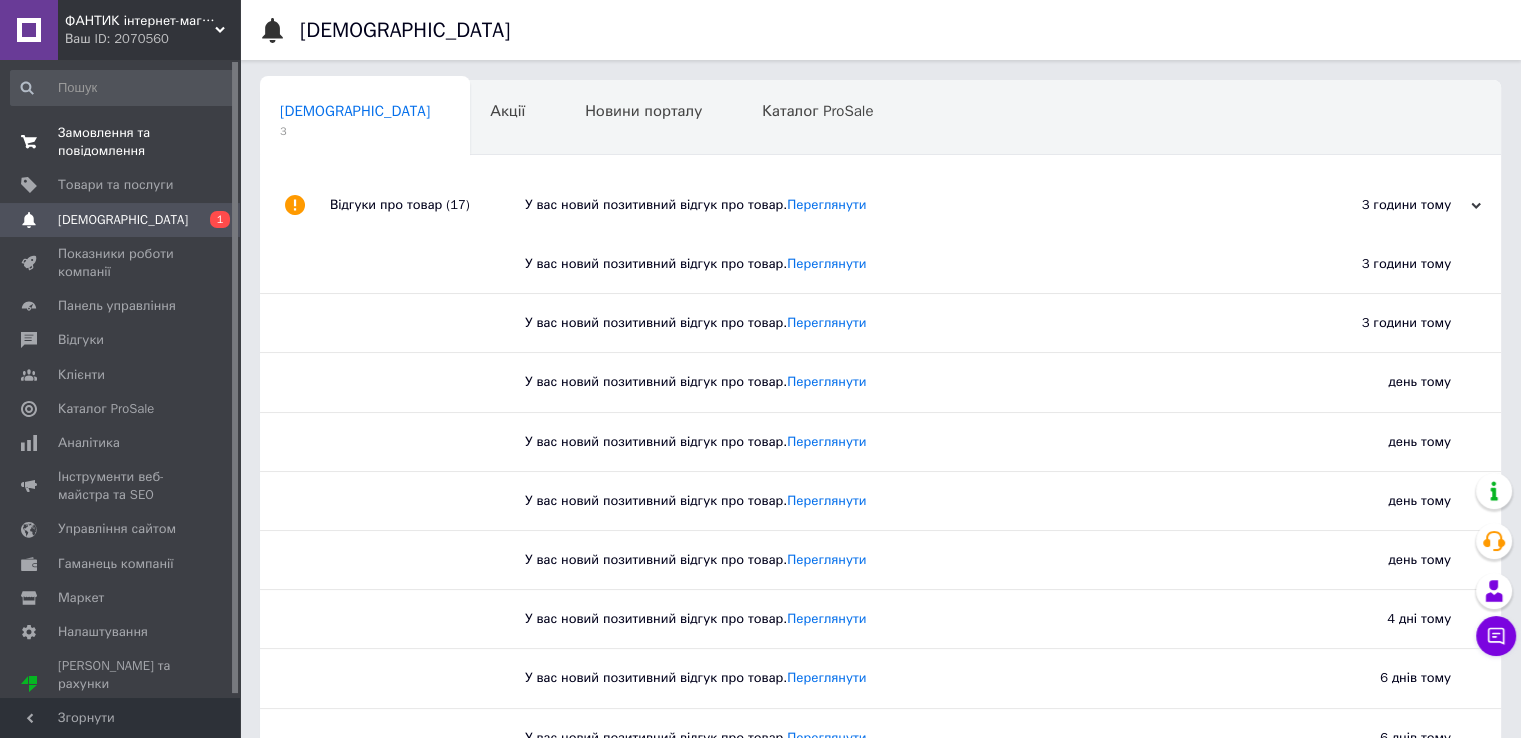 click on "Замовлення та повідомлення" at bounding box center [121, 142] 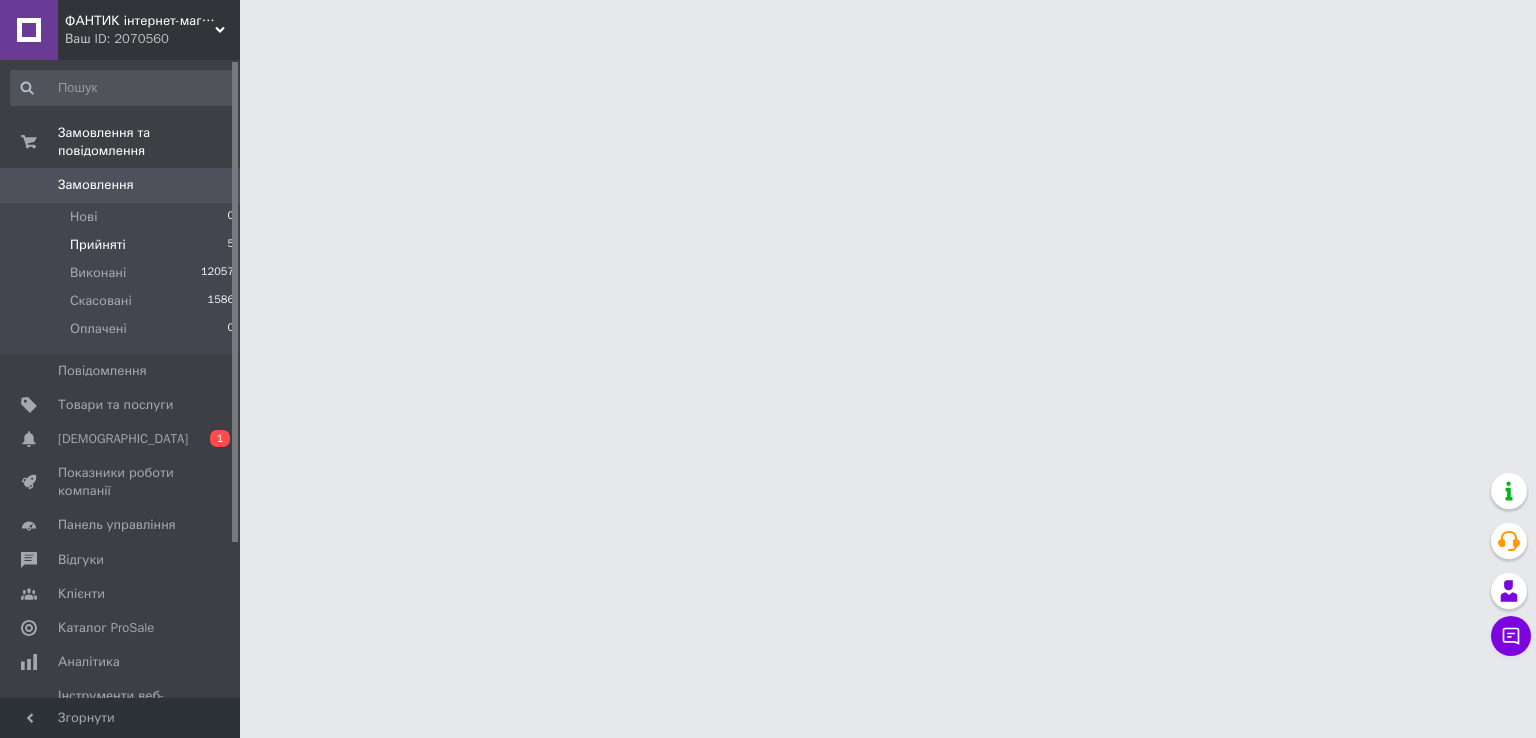 click on "Прийняті 5" at bounding box center [123, 245] 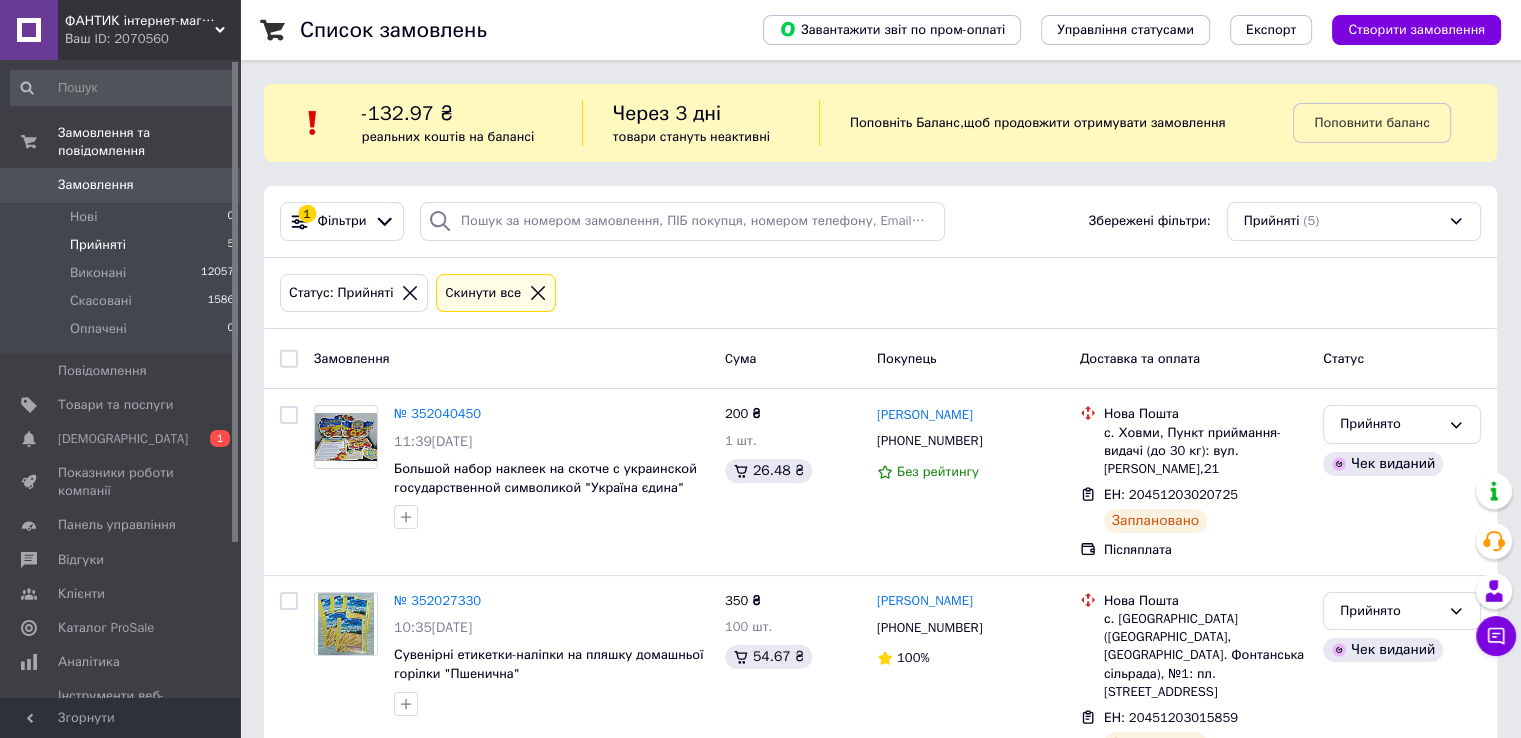 click on "Прийняті" at bounding box center (98, 245) 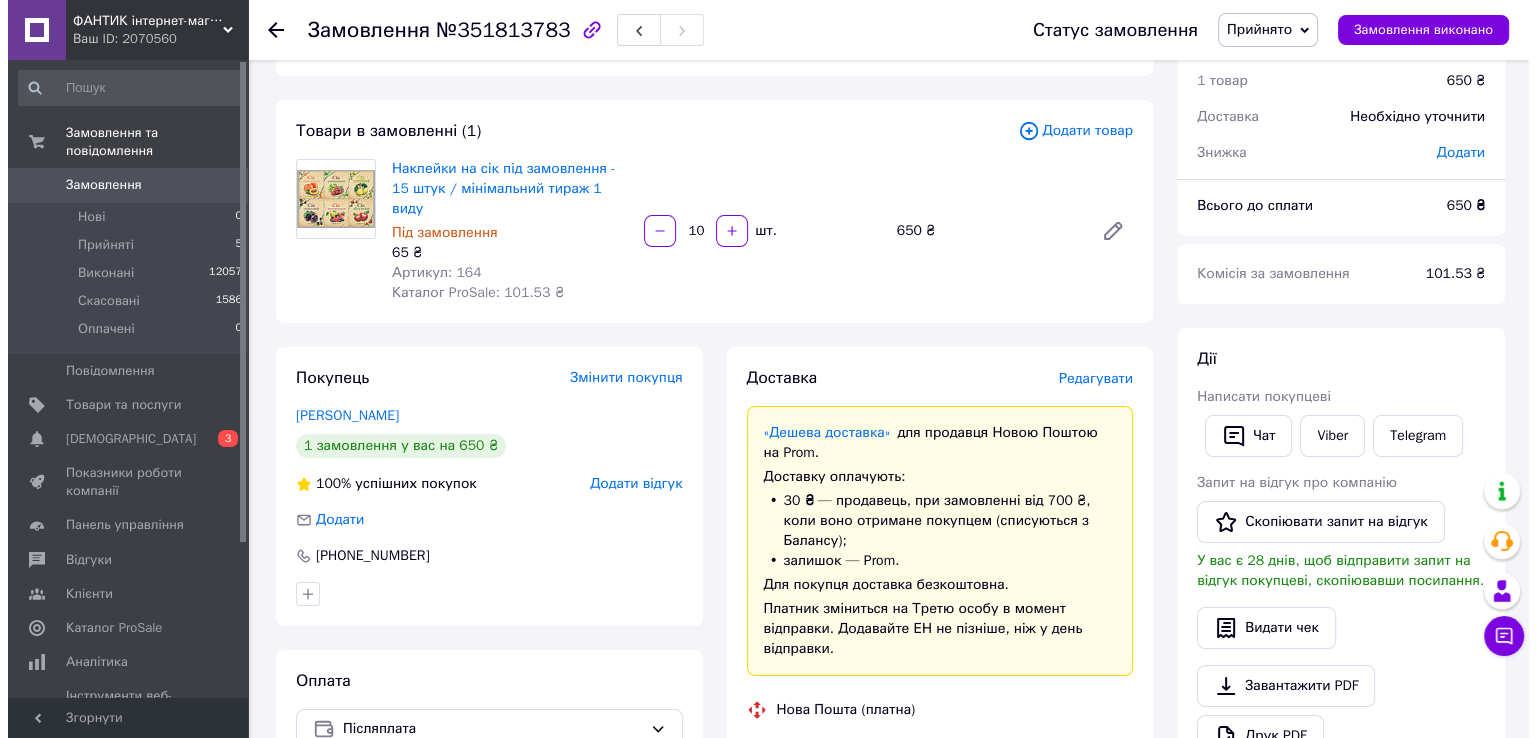 scroll, scrollTop: 200, scrollLeft: 0, axis: vertical 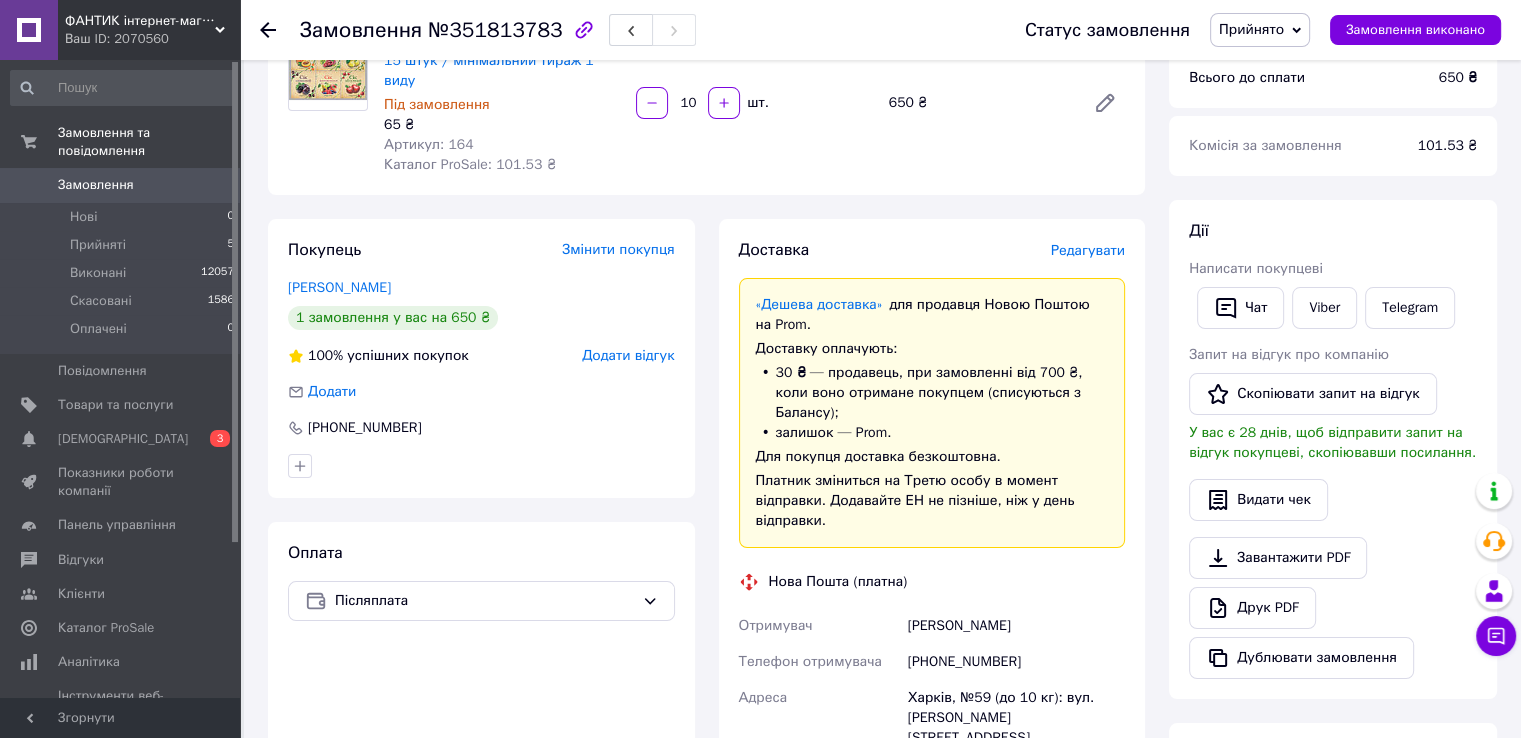drag, startPoint x: 1040, startPoint y: 581, endPoint x: 907, endPoint y: 585, distance: 133.06013 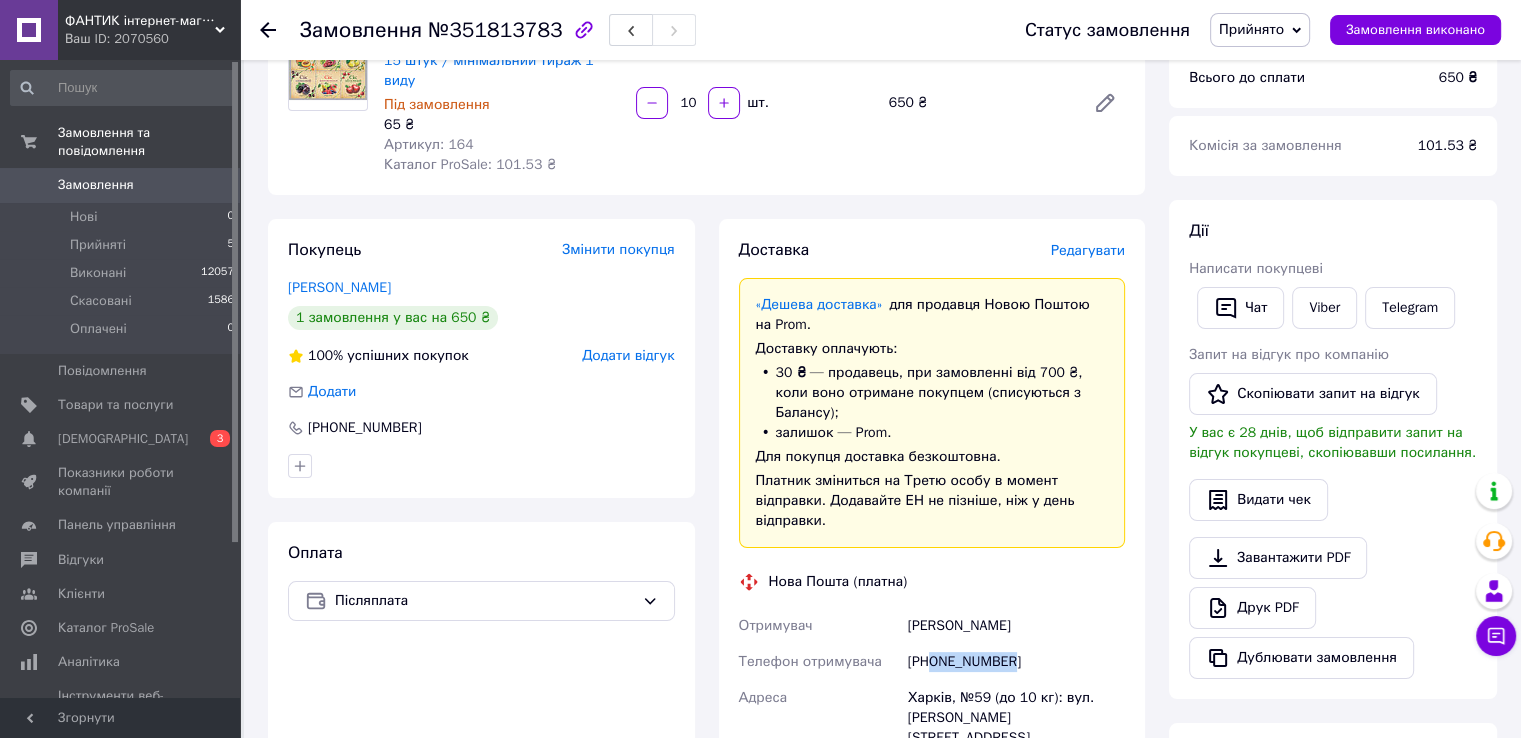 drag, startPoint x: 1010, startPoint y: 625, endPoint x: 932, endPoint y: 630, distance: 78.160095 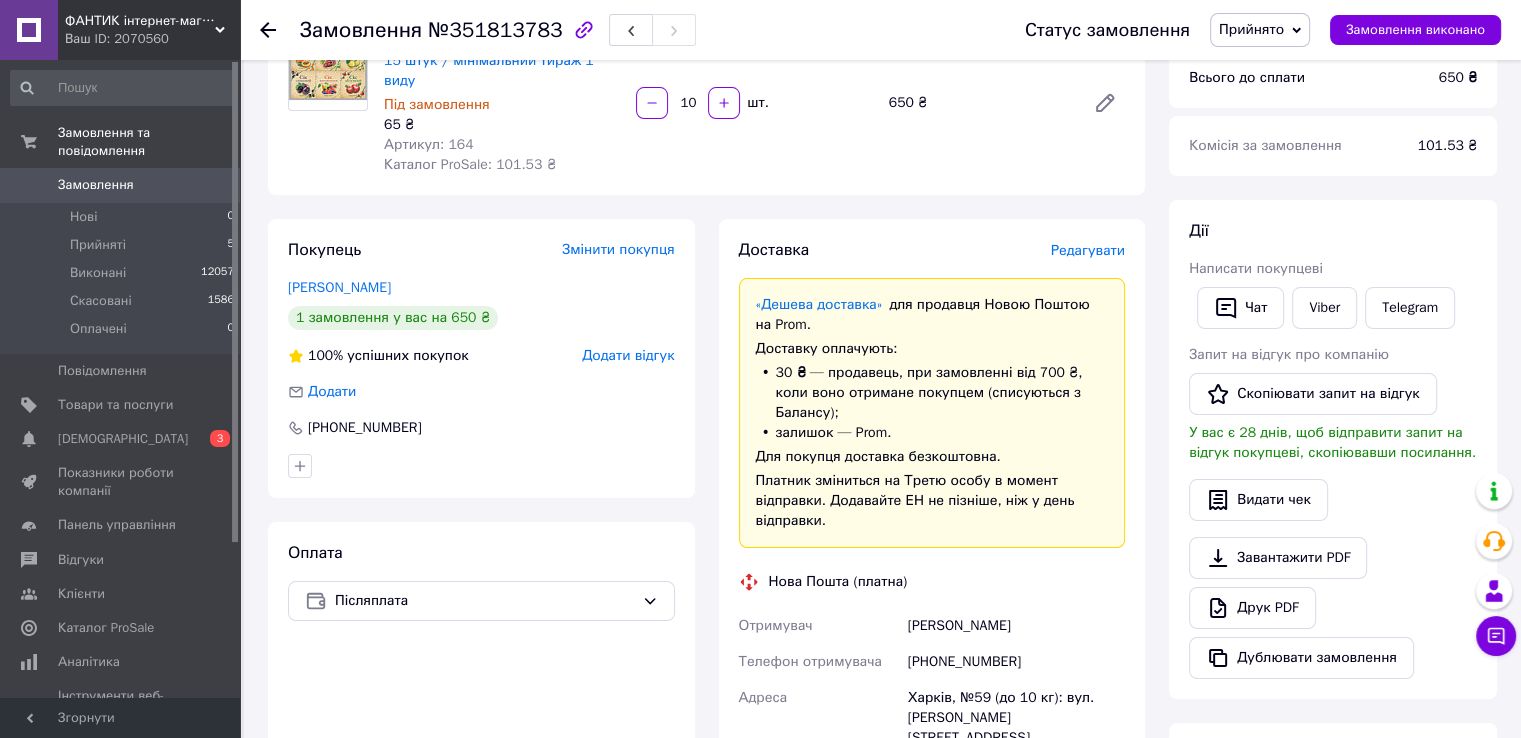 click on "Редагувати" at bounding box center (1088, 250) 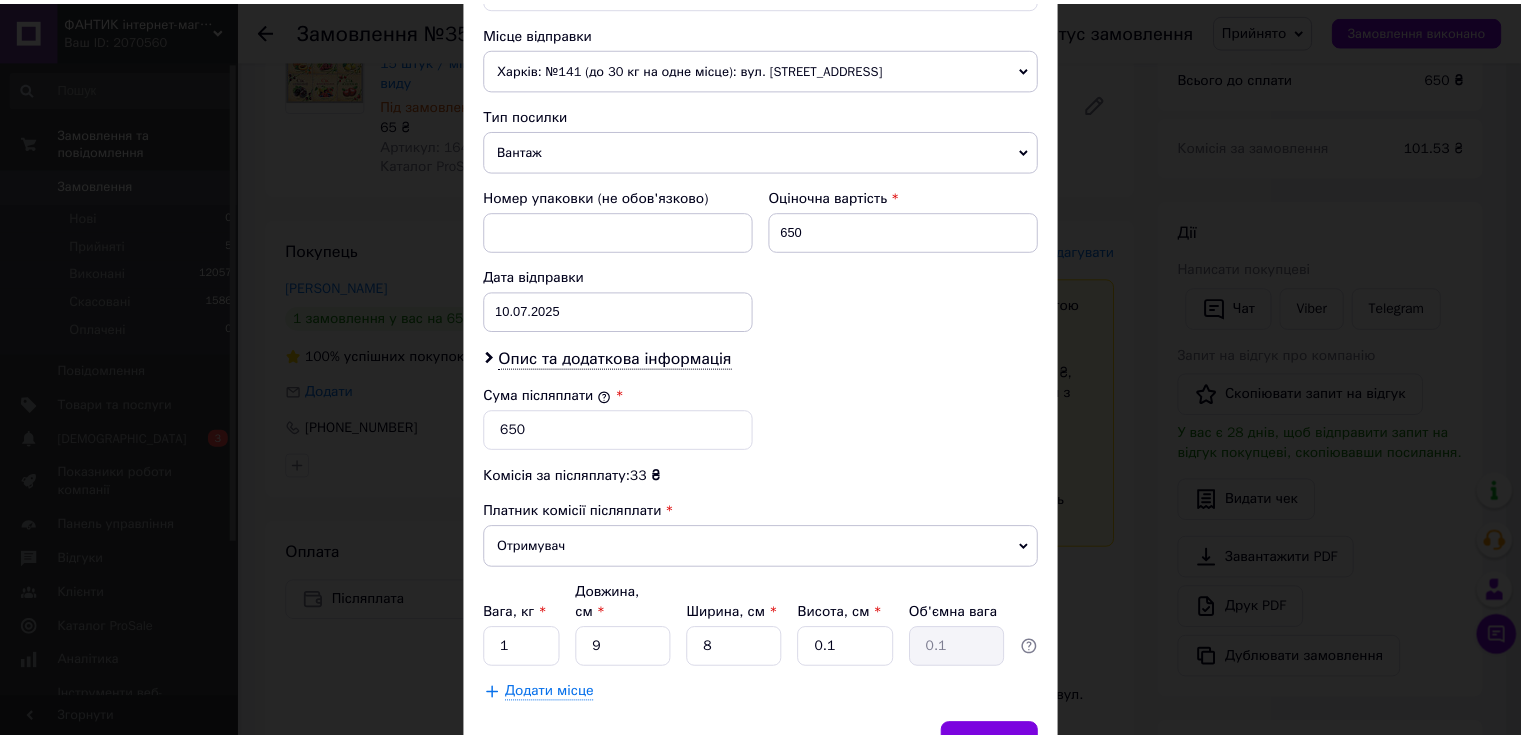 scroll, scrollTop: 700, scrollLeft: 0, axis: vertical 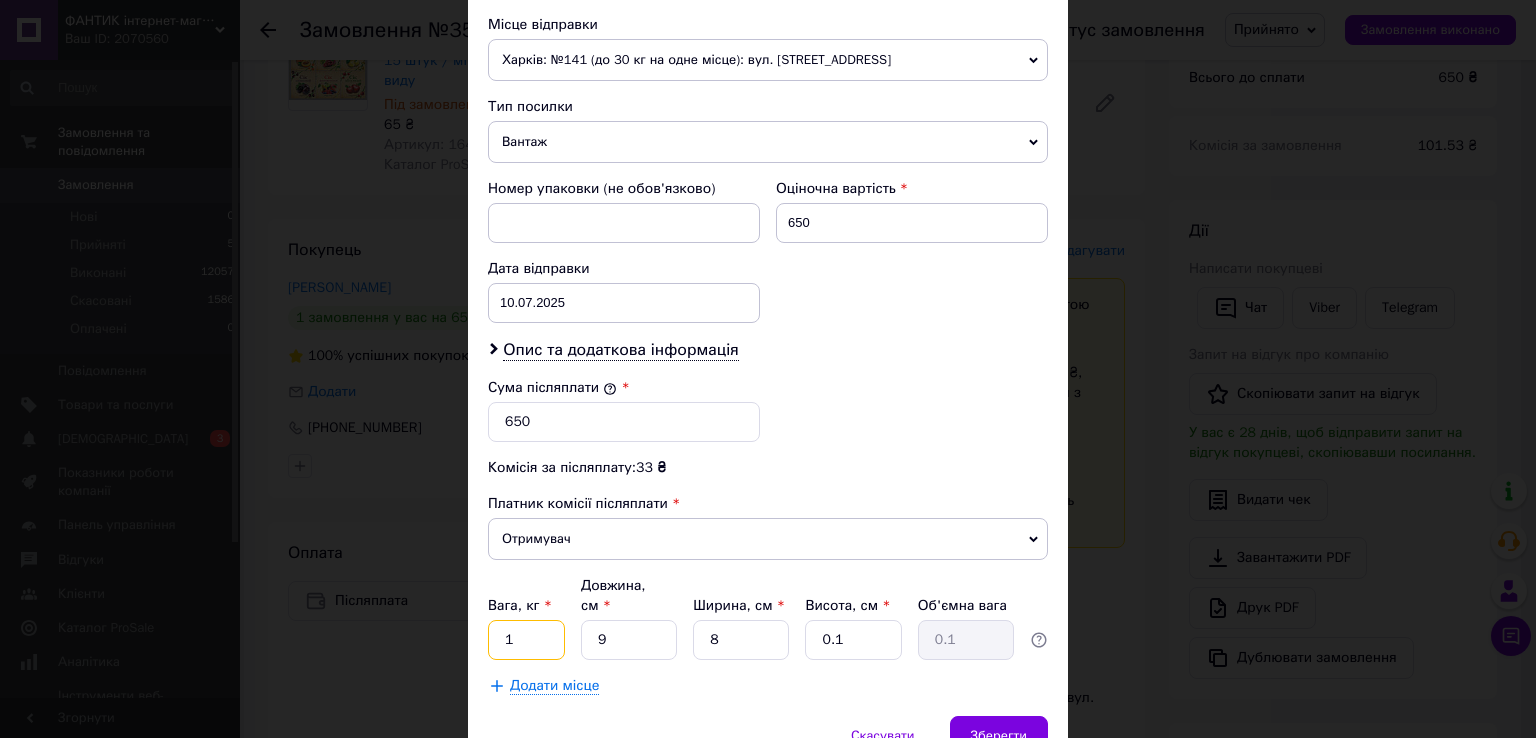 click on "1" at bounding box center [526, 640] 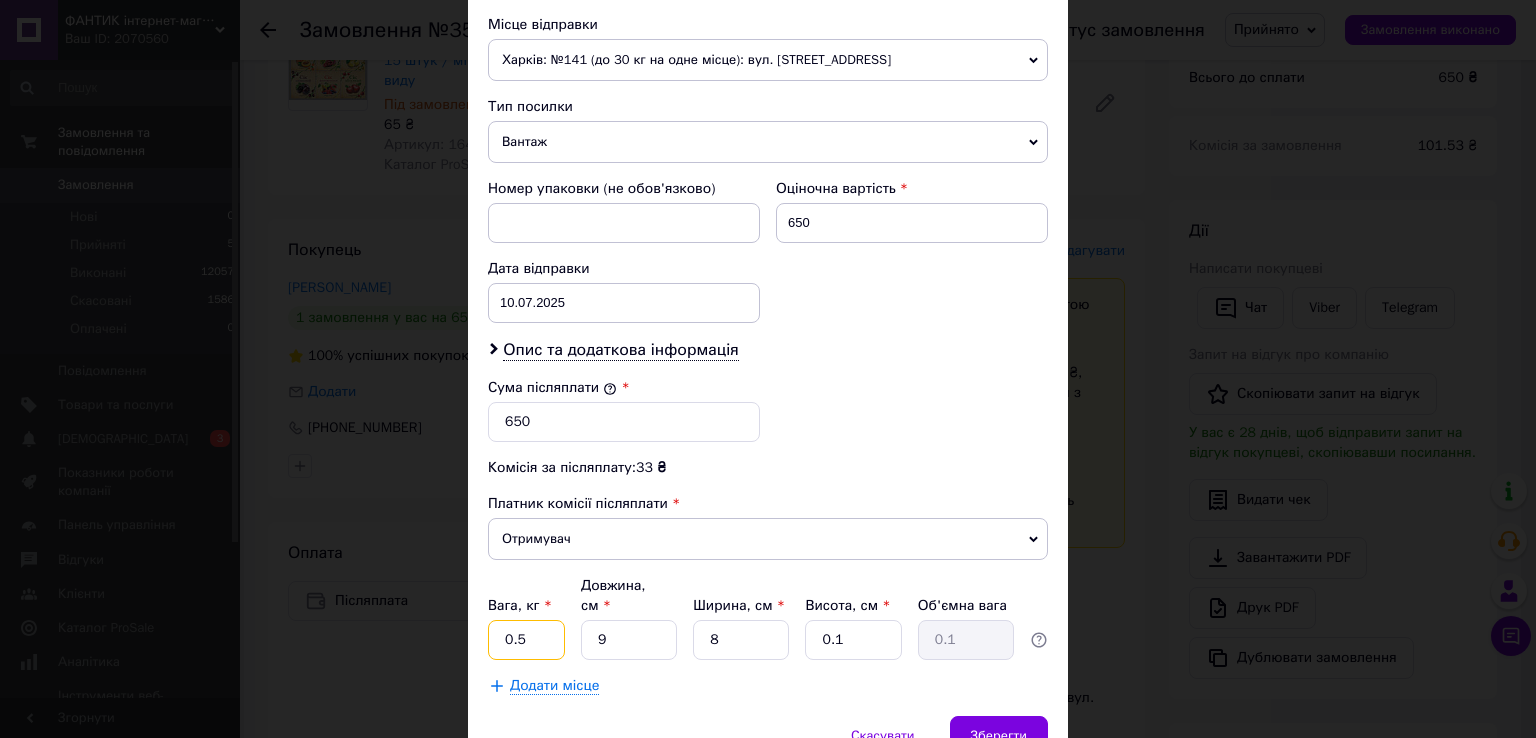 type on "0.5" 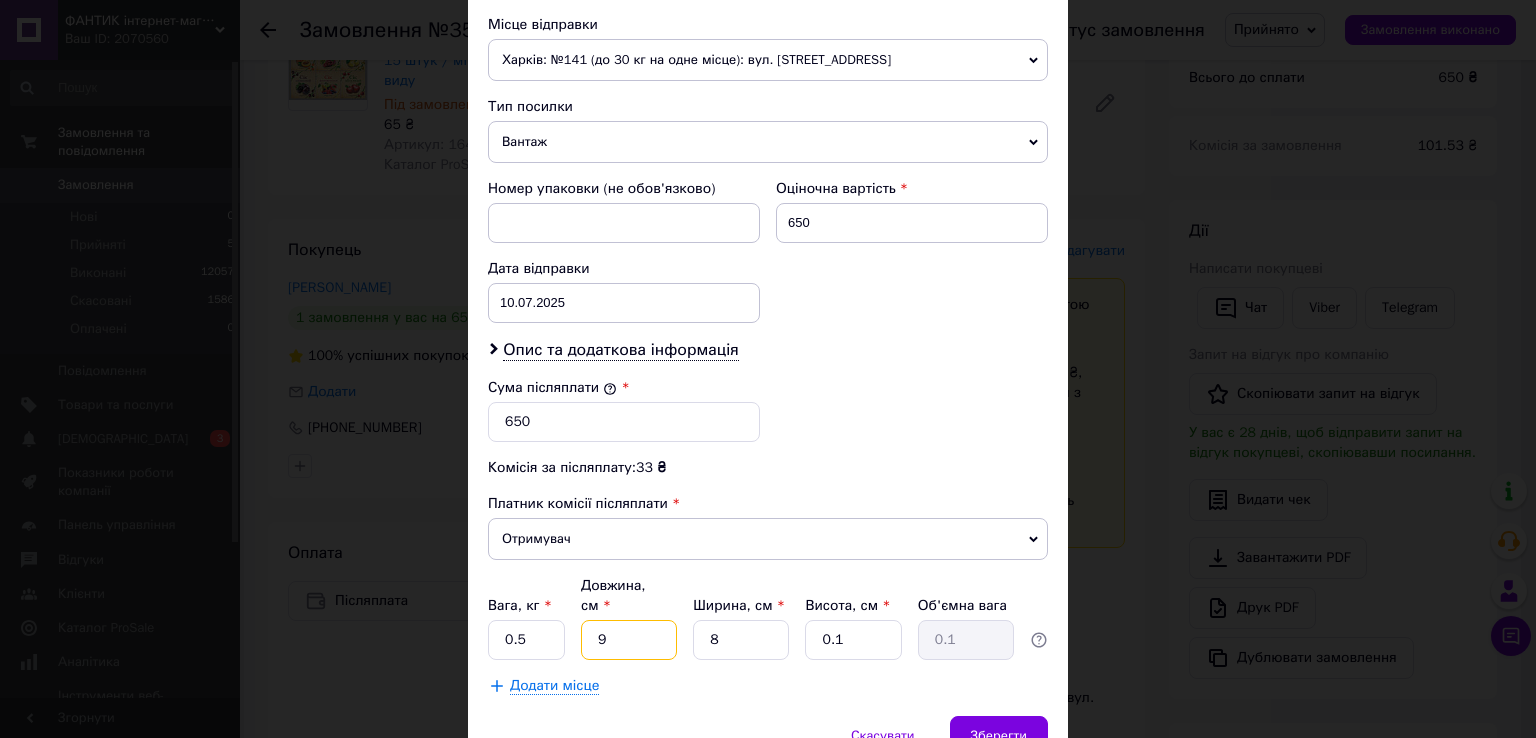 click on "9" at bounding box center (629, 640) 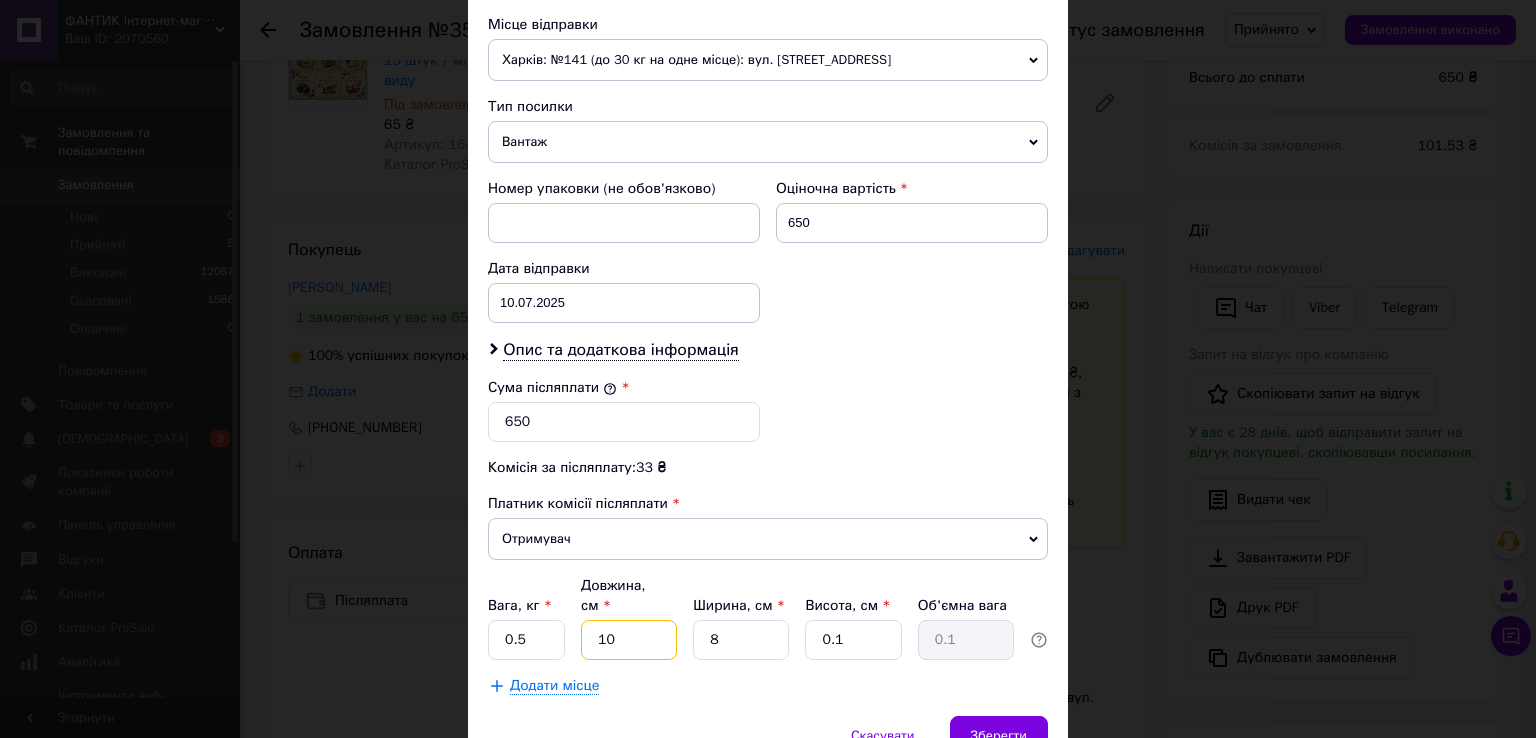 type on "10" 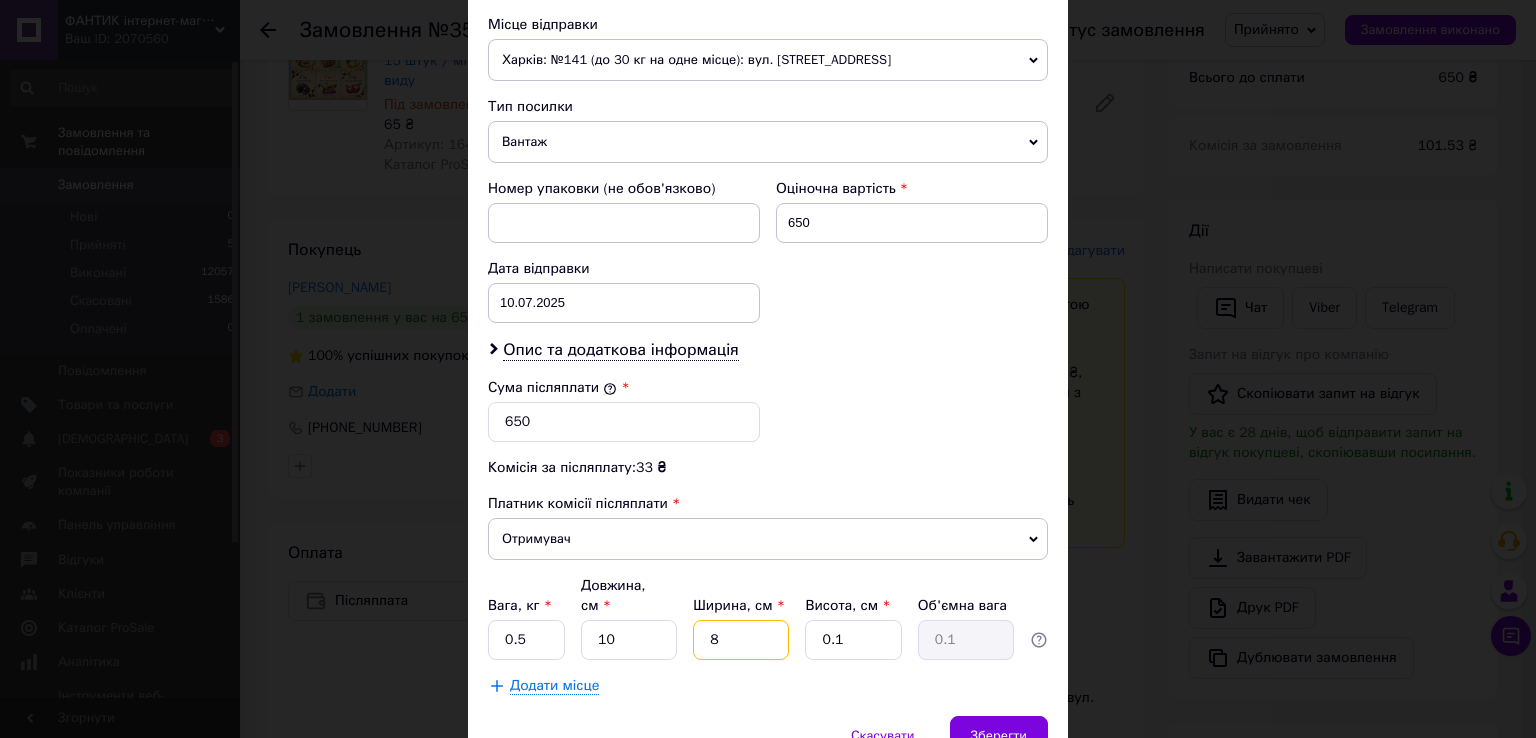 click on "8" at bounding box center (741, 640) 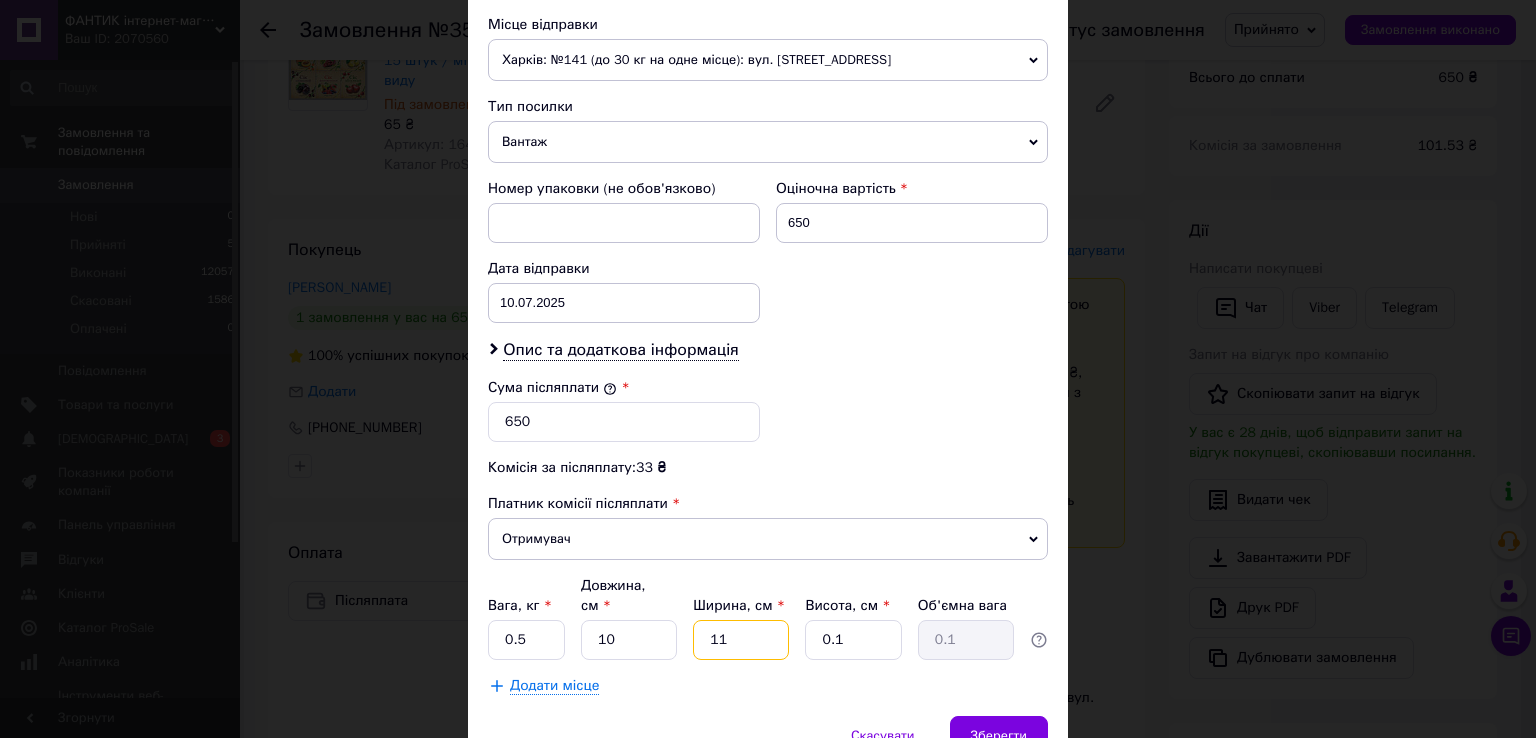 type on "11" 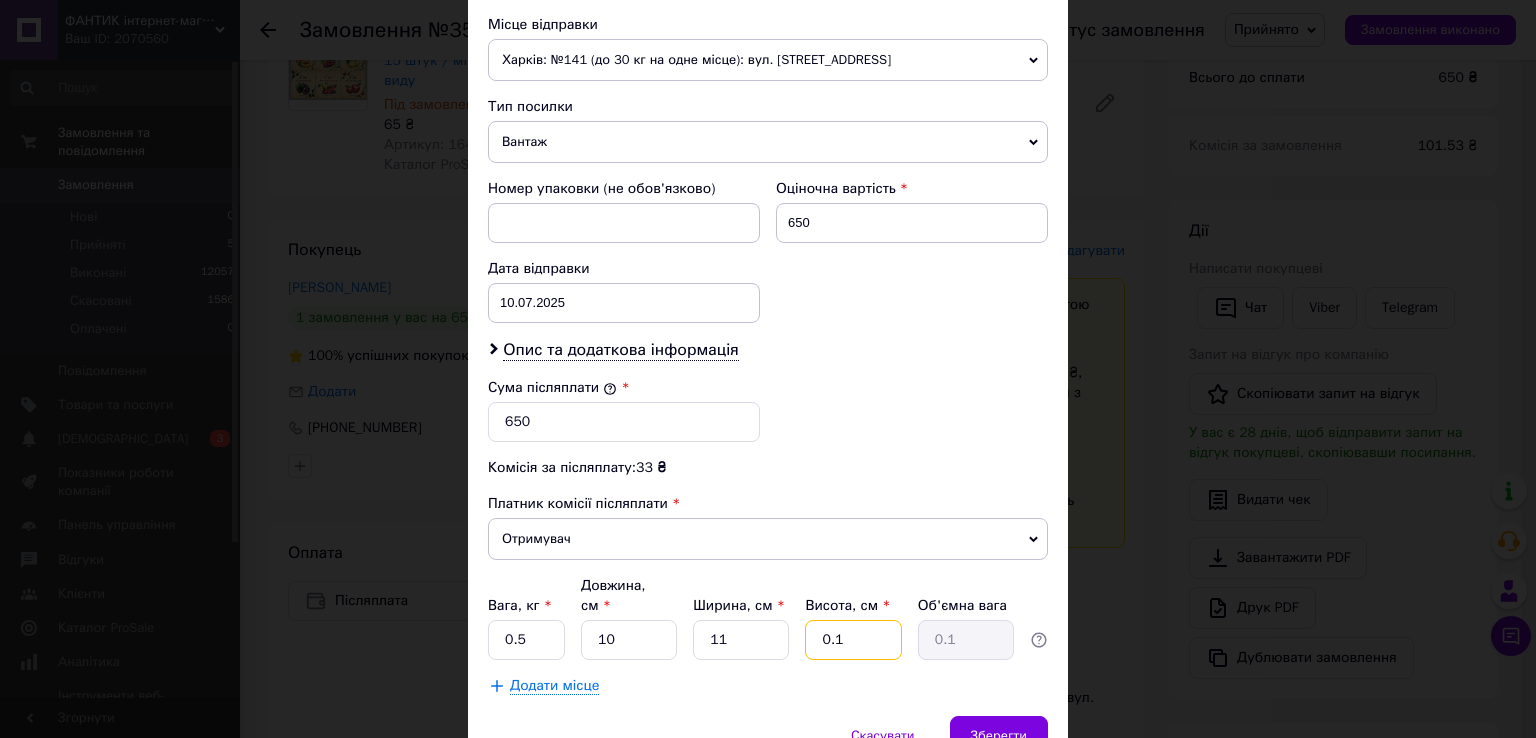 click on "0.1" at bounding box center (853, 640) 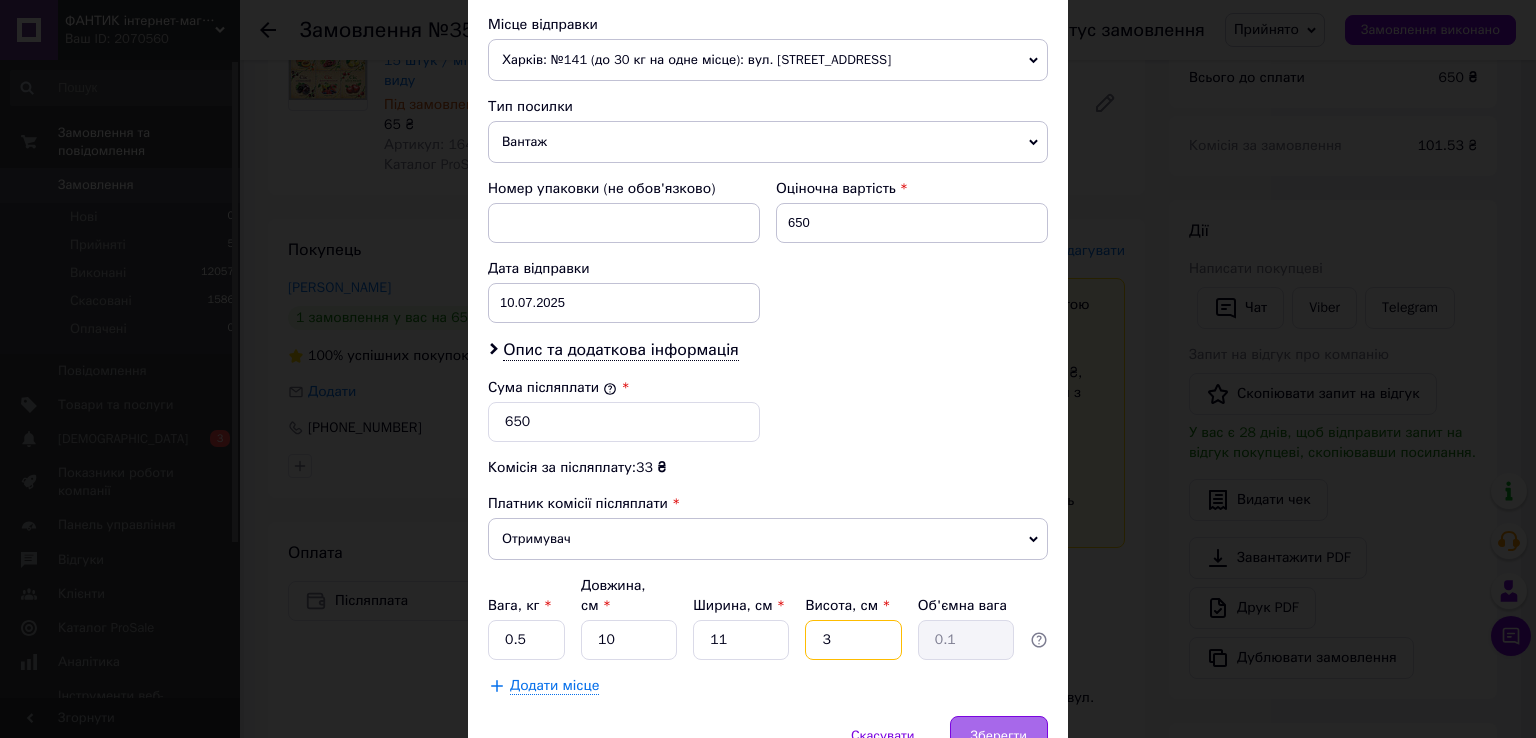 type on "3" 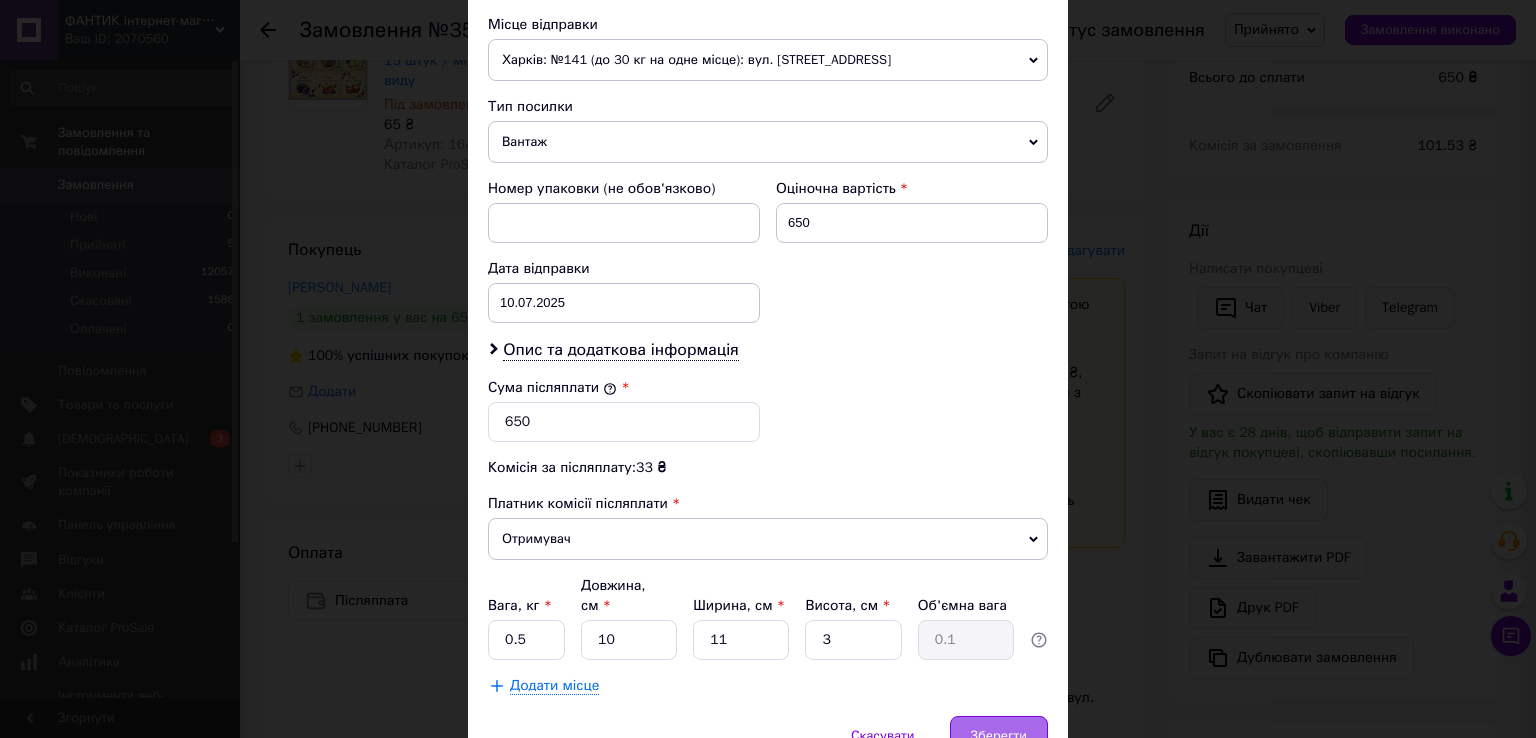click on "Зберегти" at bounding box center [999, 736] 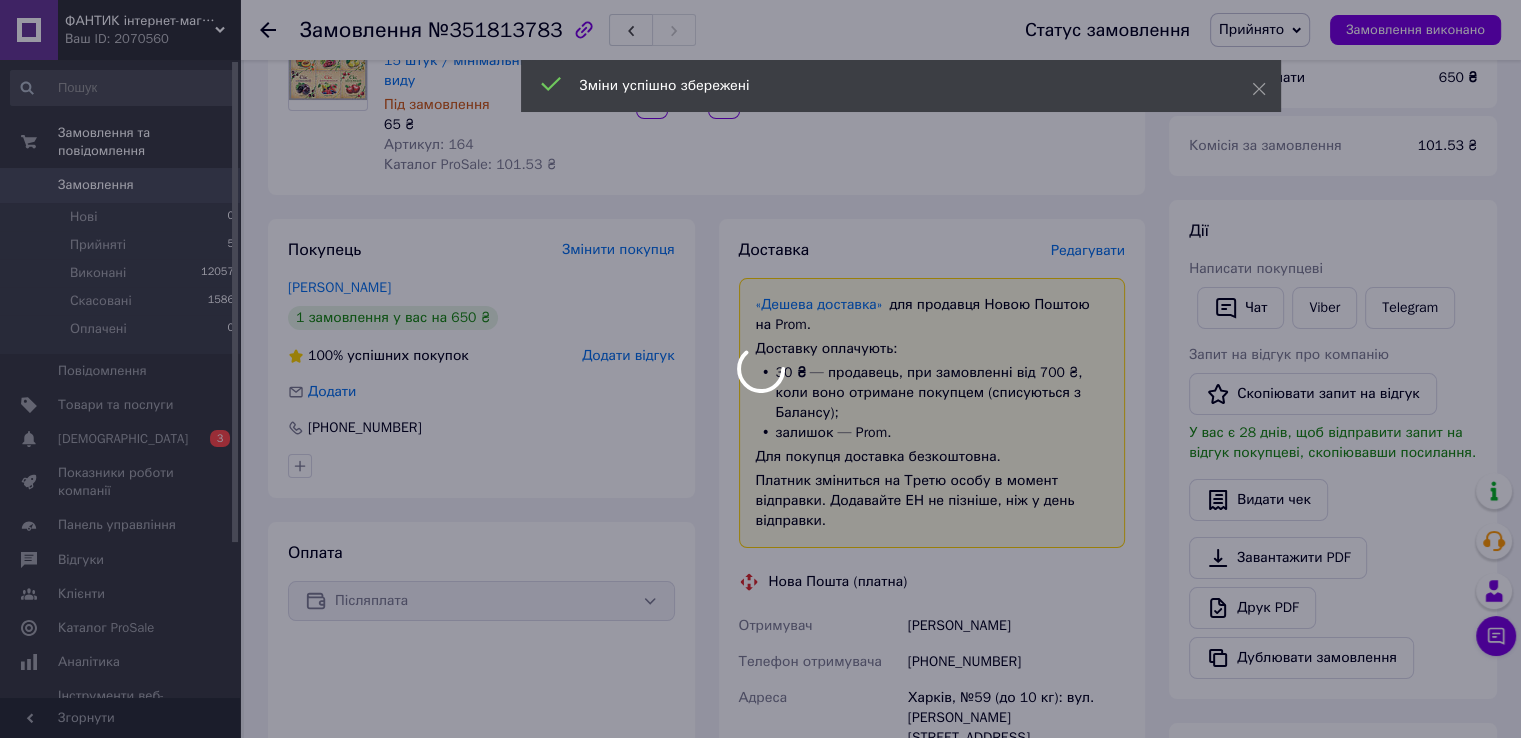 scroll, scrollTop: 600, scrollLeft: 0, axis: vertical 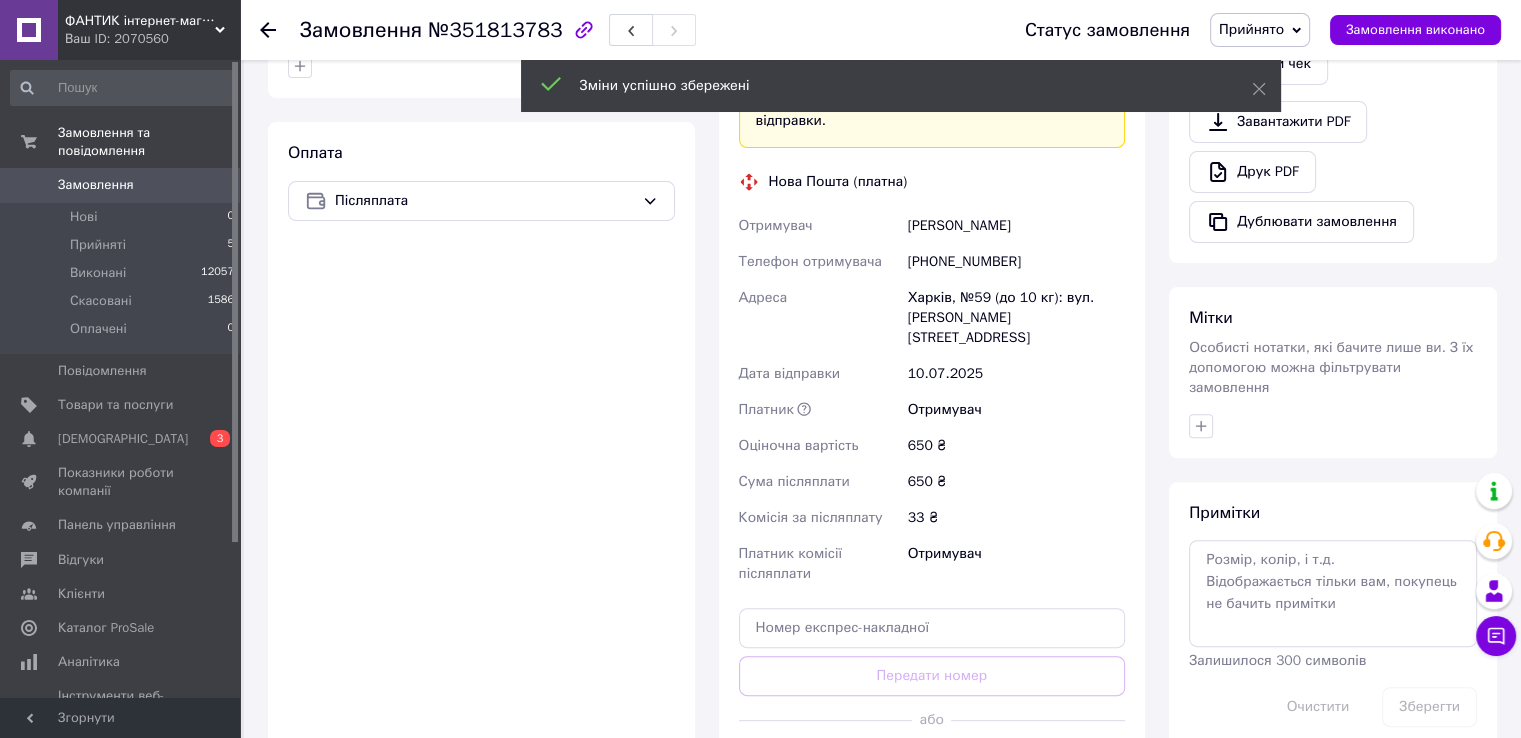 click on "Згенерувати ЕН" at bounding box center (932, 765) 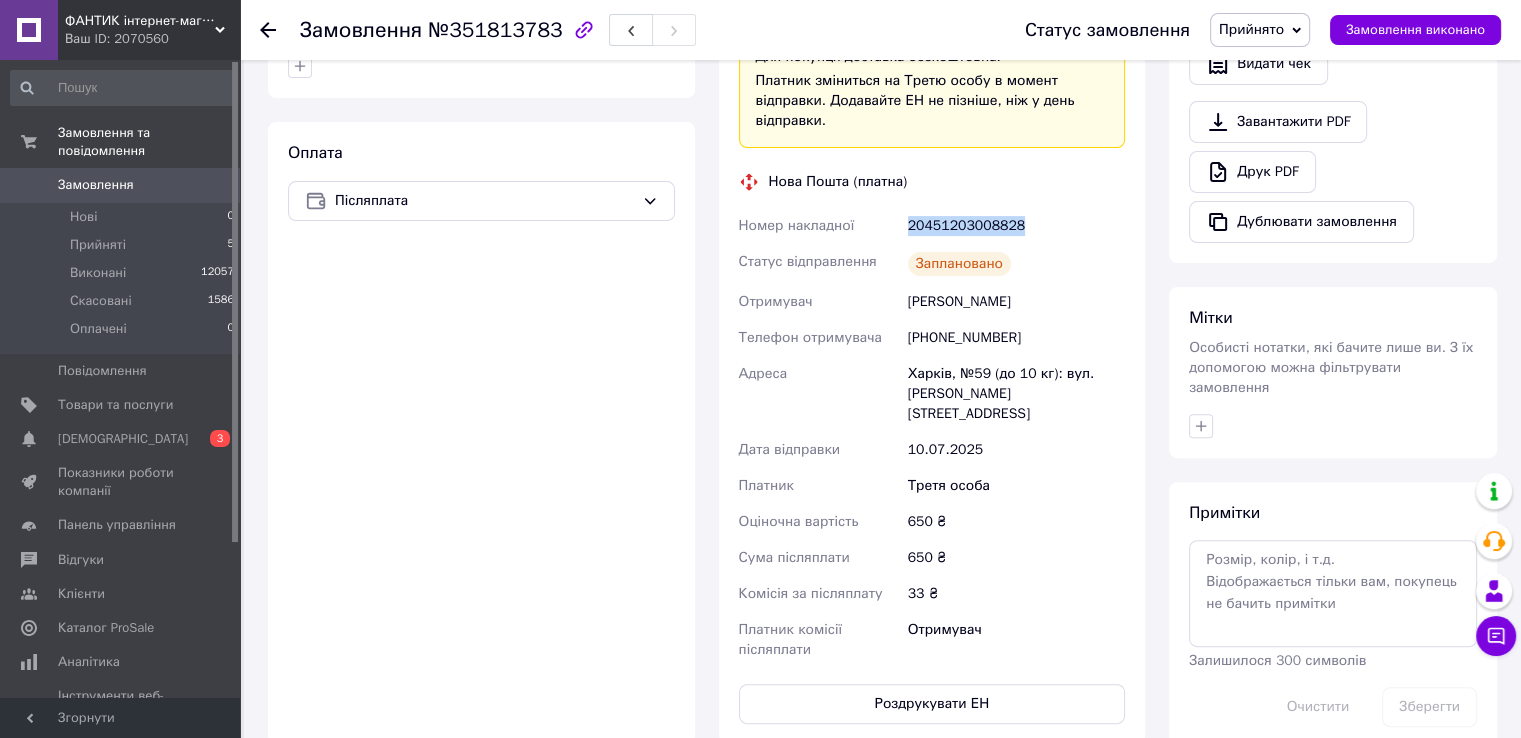 drag, startPoint x: 1018, startPoint y: 174, endPoint x: 900, endPoint y: 179, distance: 118.10589 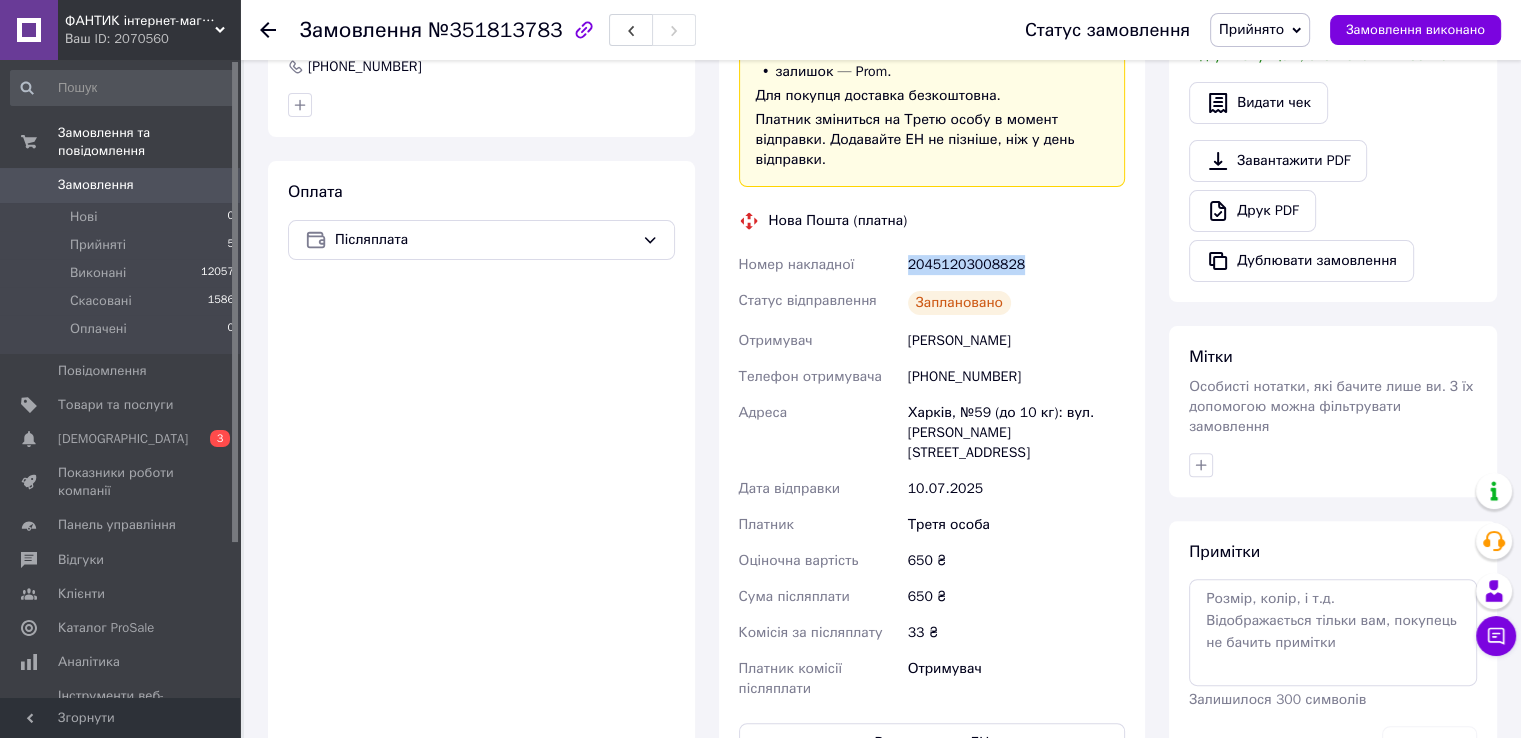 scroll, scrollTop: 300, scrollLeft: 0, axis: vertical 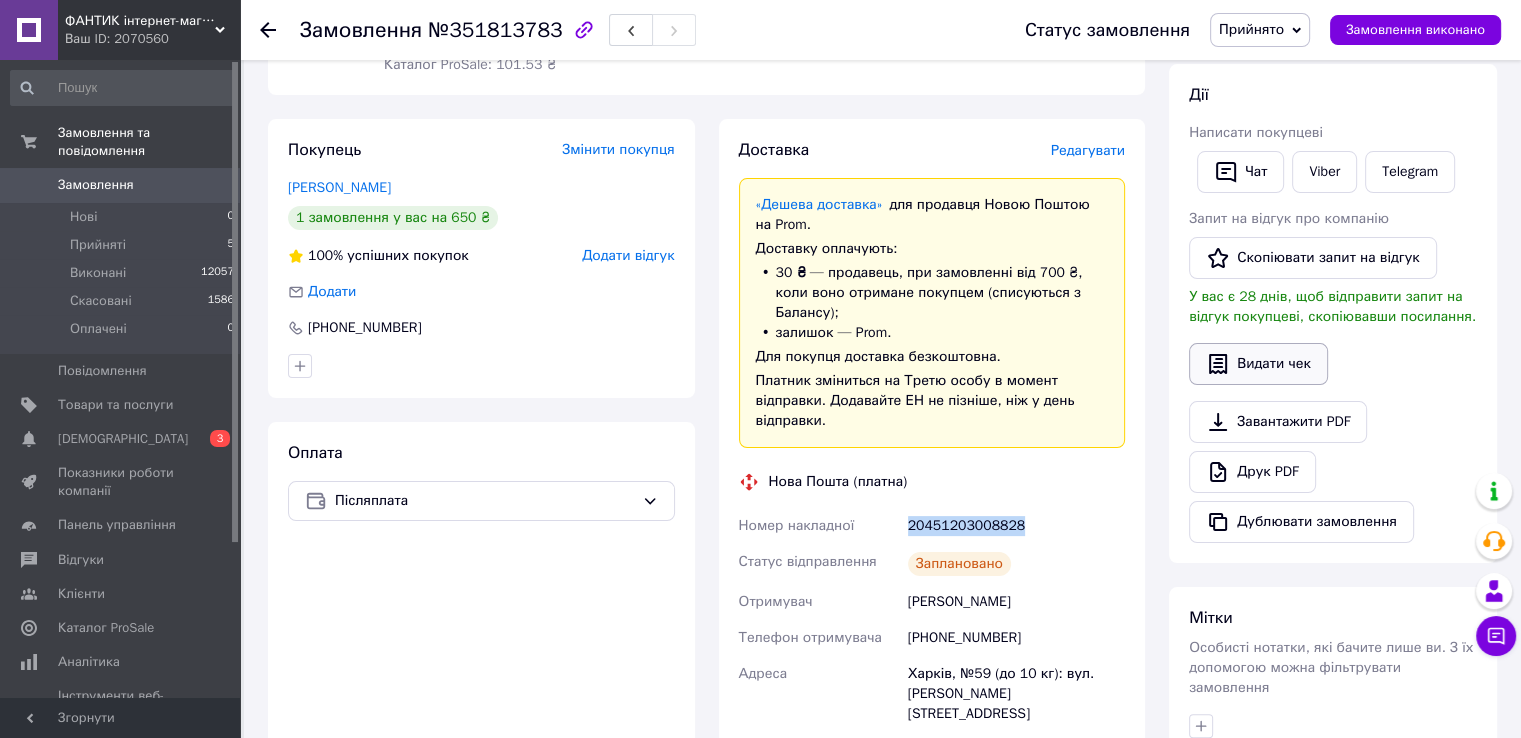 click on "Видати чек" at bounding box center [1258, 364] 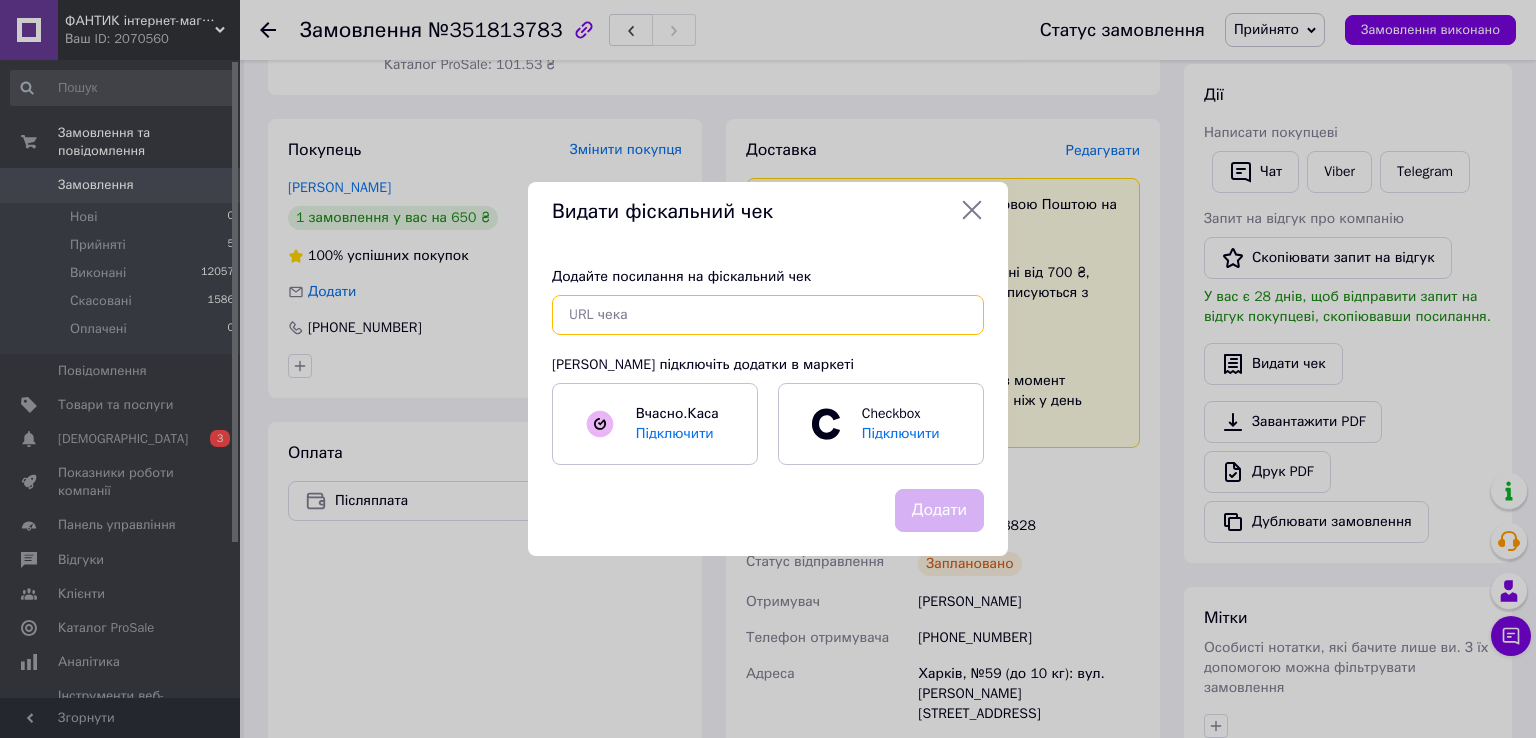 click at bounding box center [768, 315] 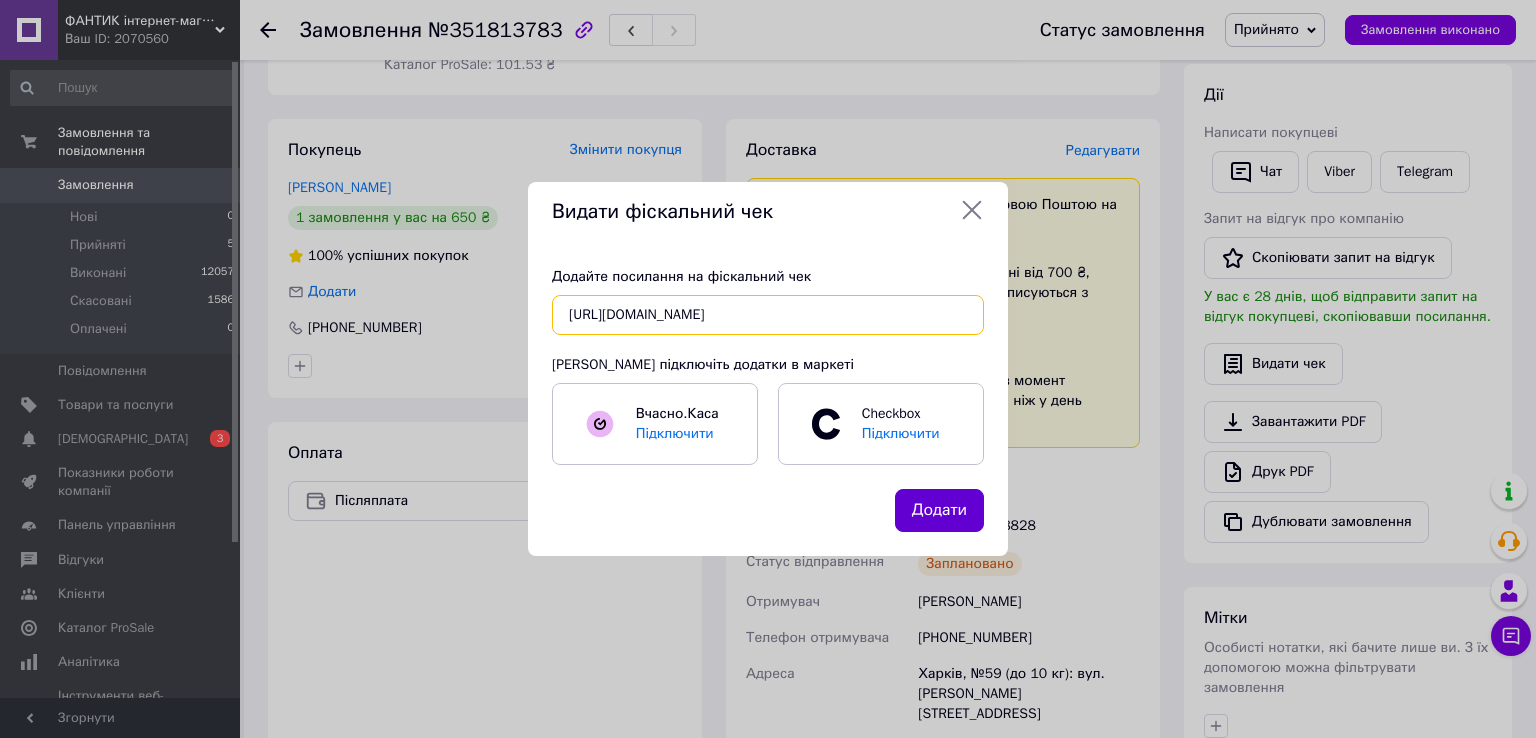 type on "https://kasa.vchasno.ua/check-viewer/QFF-j_Lj3h4" 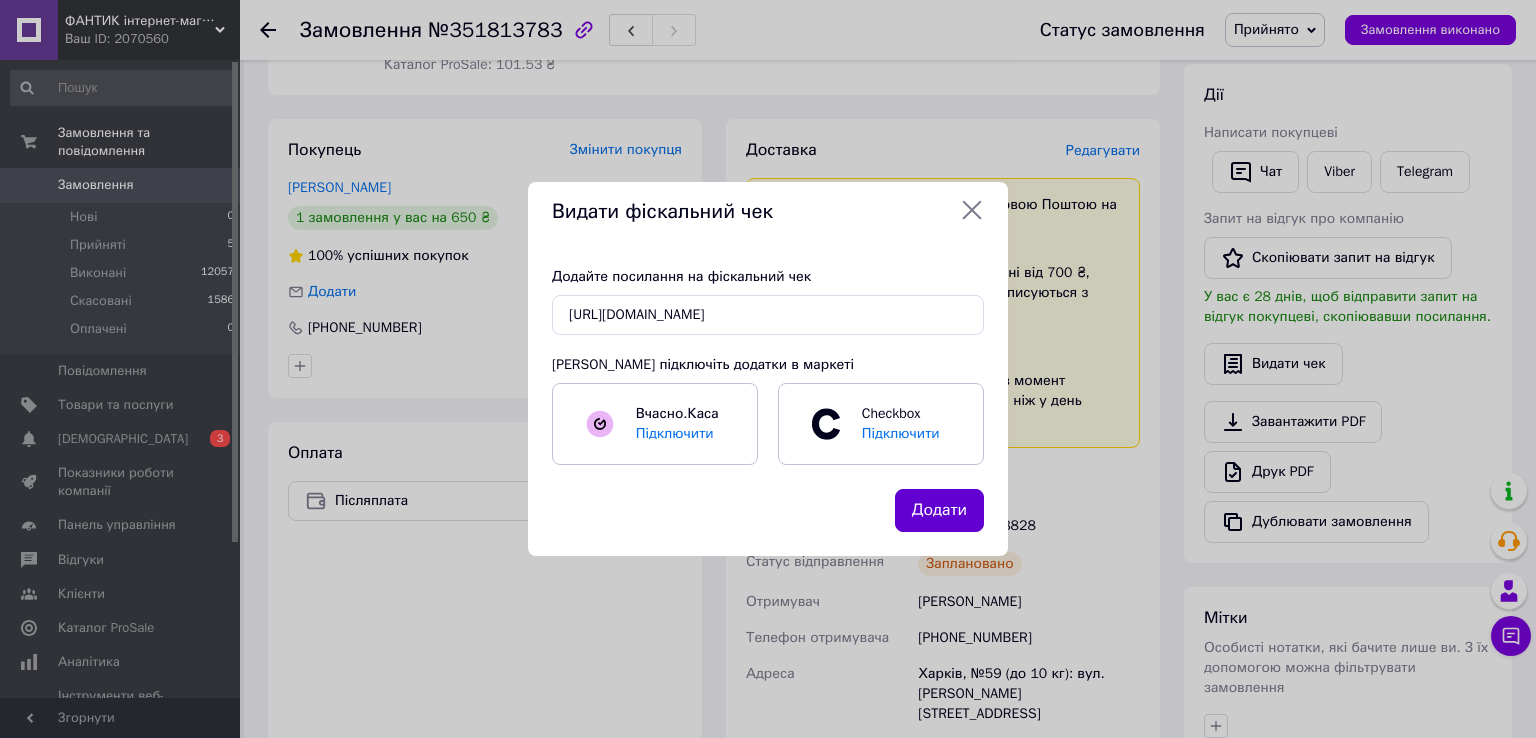 click on "Додати" at bounding box center (939, 510) 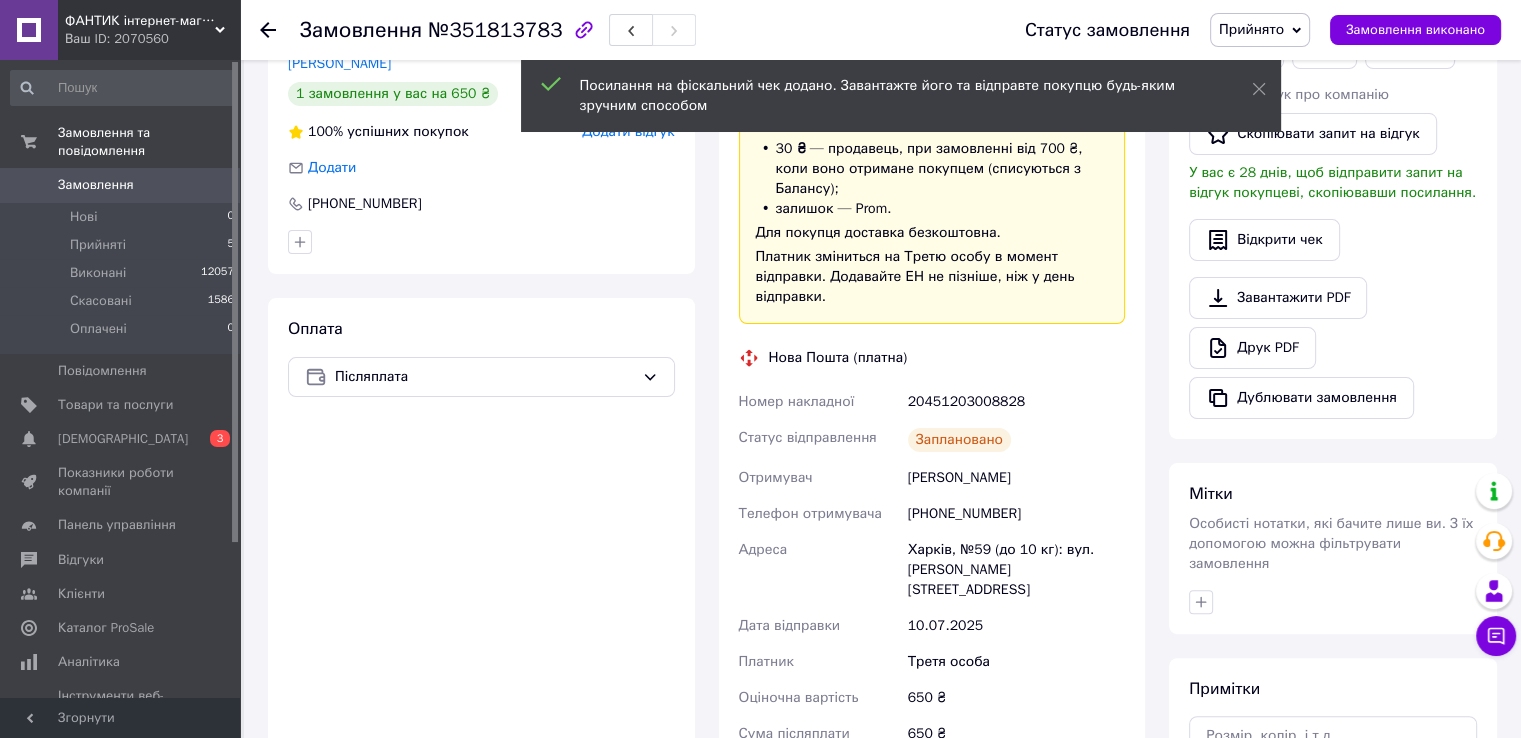 scroll, scrollTop: 600, scrollLeft: 0, axis: vertical 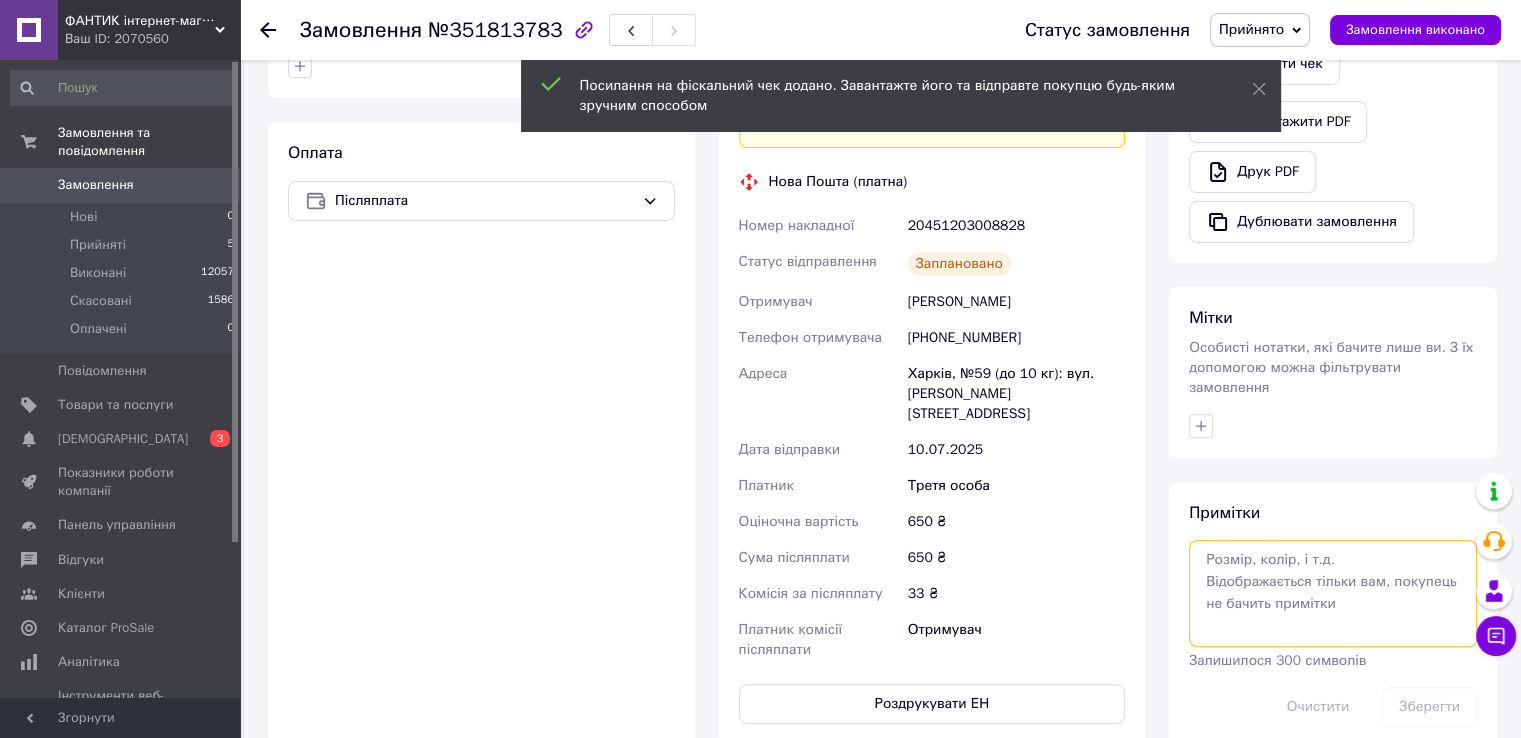 click at bounding box center (1333, 593) 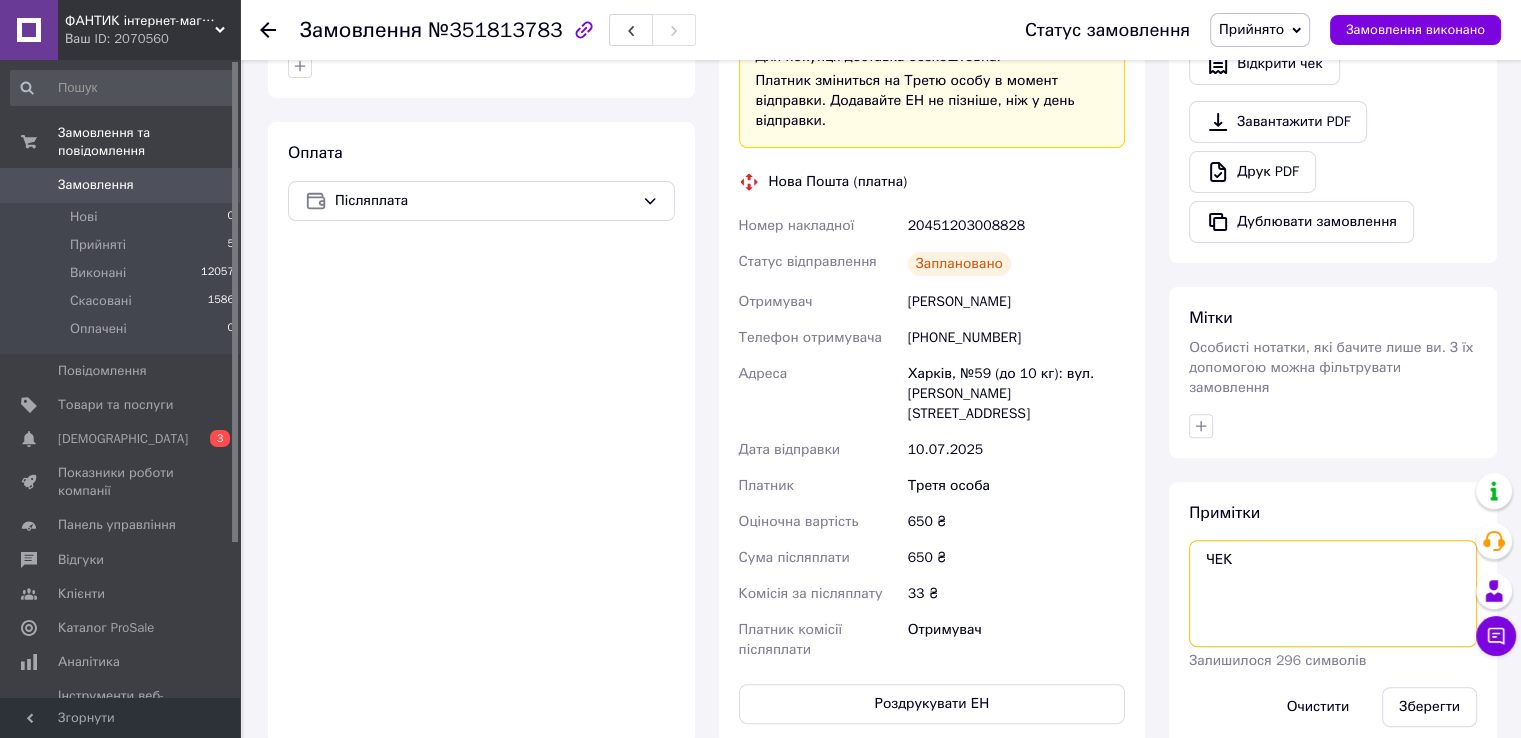 paste on "https://kasa.vchasno.ua/check-viewer/QFF-j_Lj3h4" 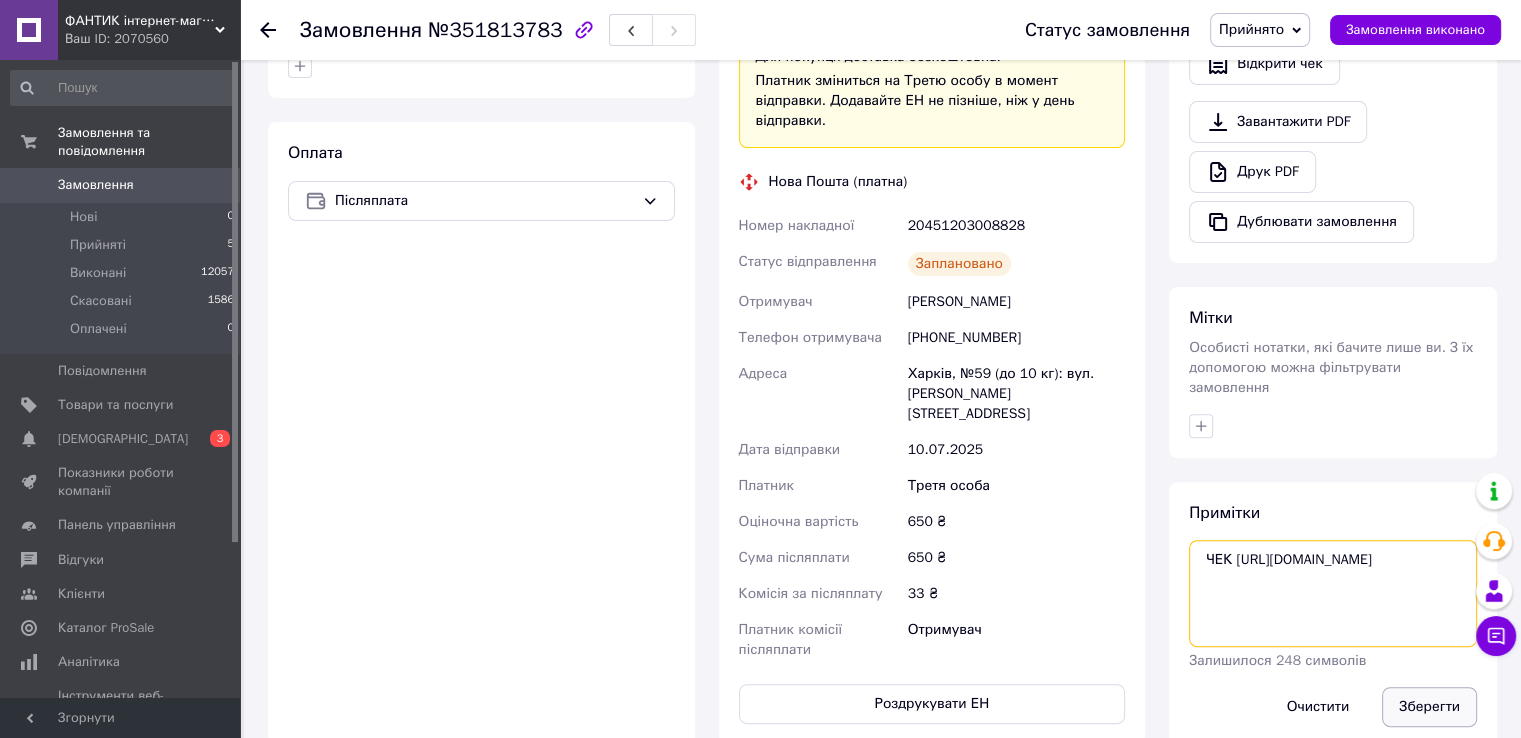 type on "ЧЕК https://kasa.vchasno.ua/check-viewer/QFF-j_Lj3h4" 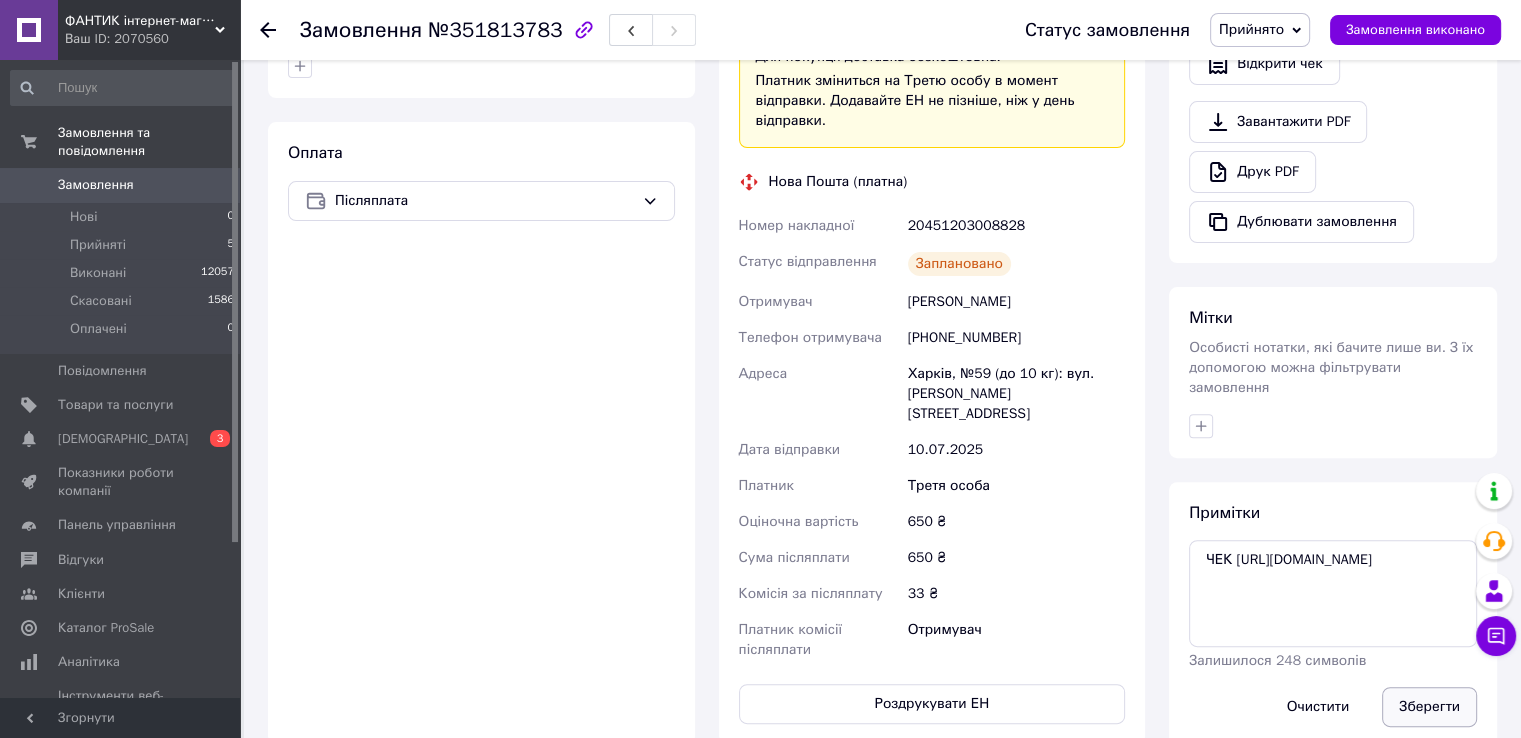 click on "Зберегти" at bounding box center (1429, 707) 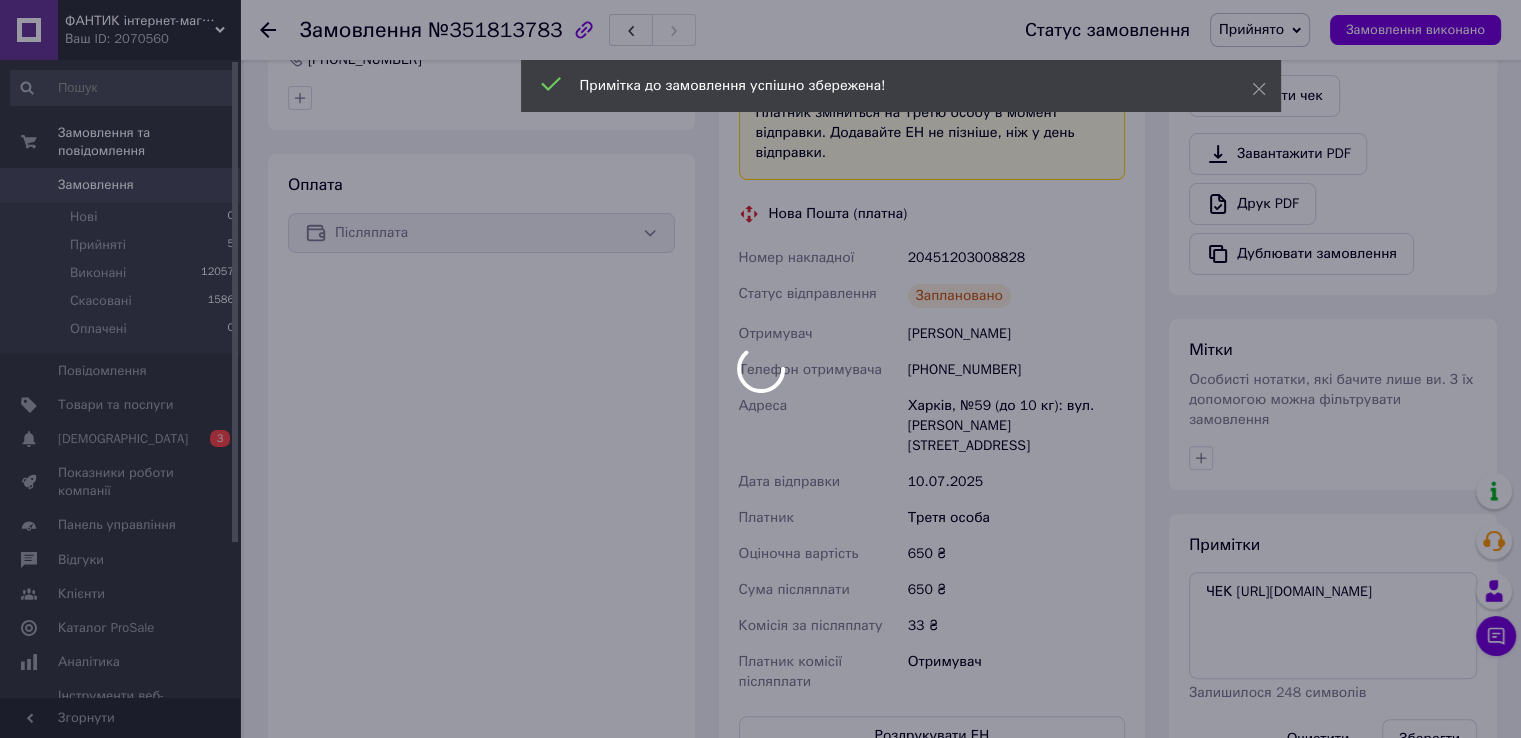 scroll, scrollTop: 500, scrollLeft: 0, axis: vertical 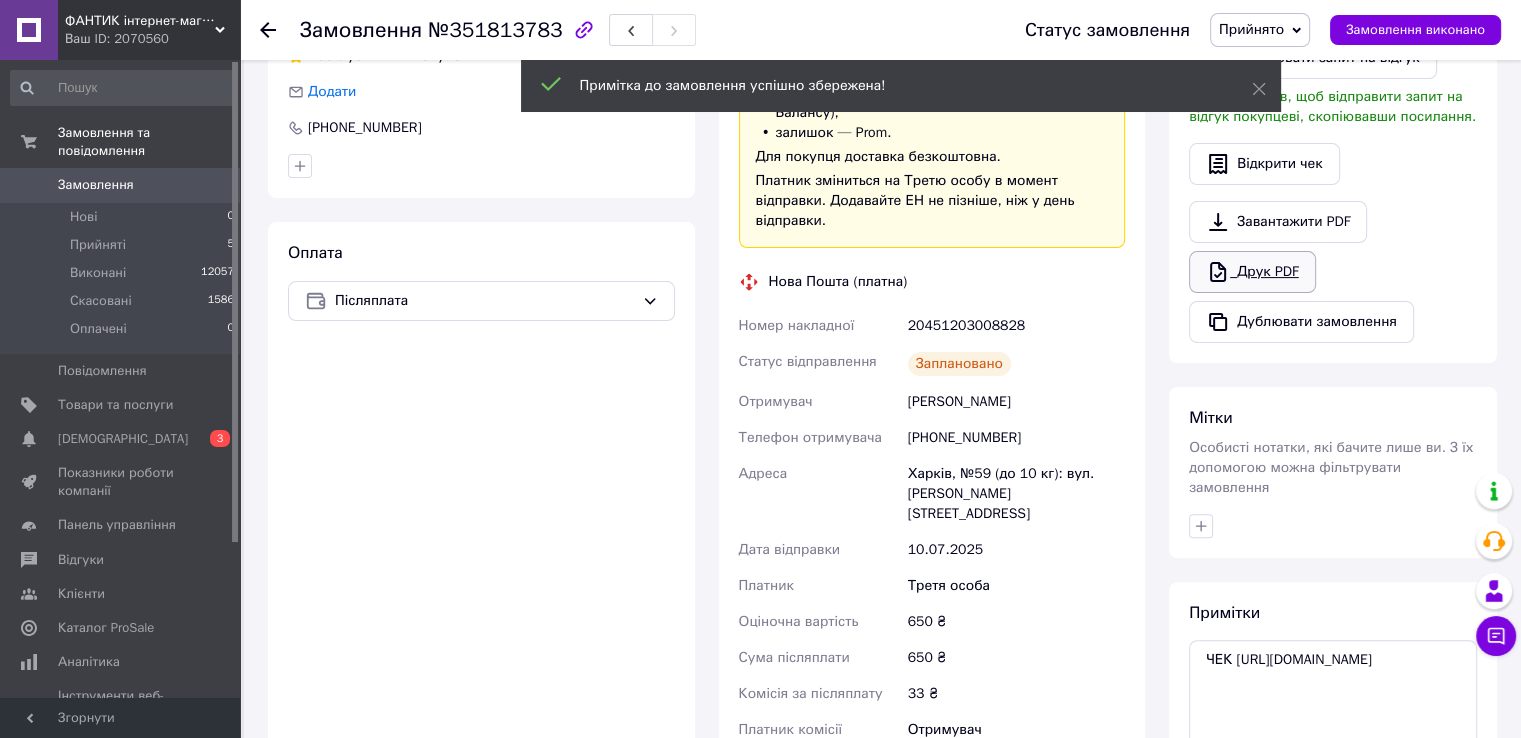 click on "Друк PDF" at bounding box center (1252, 272) 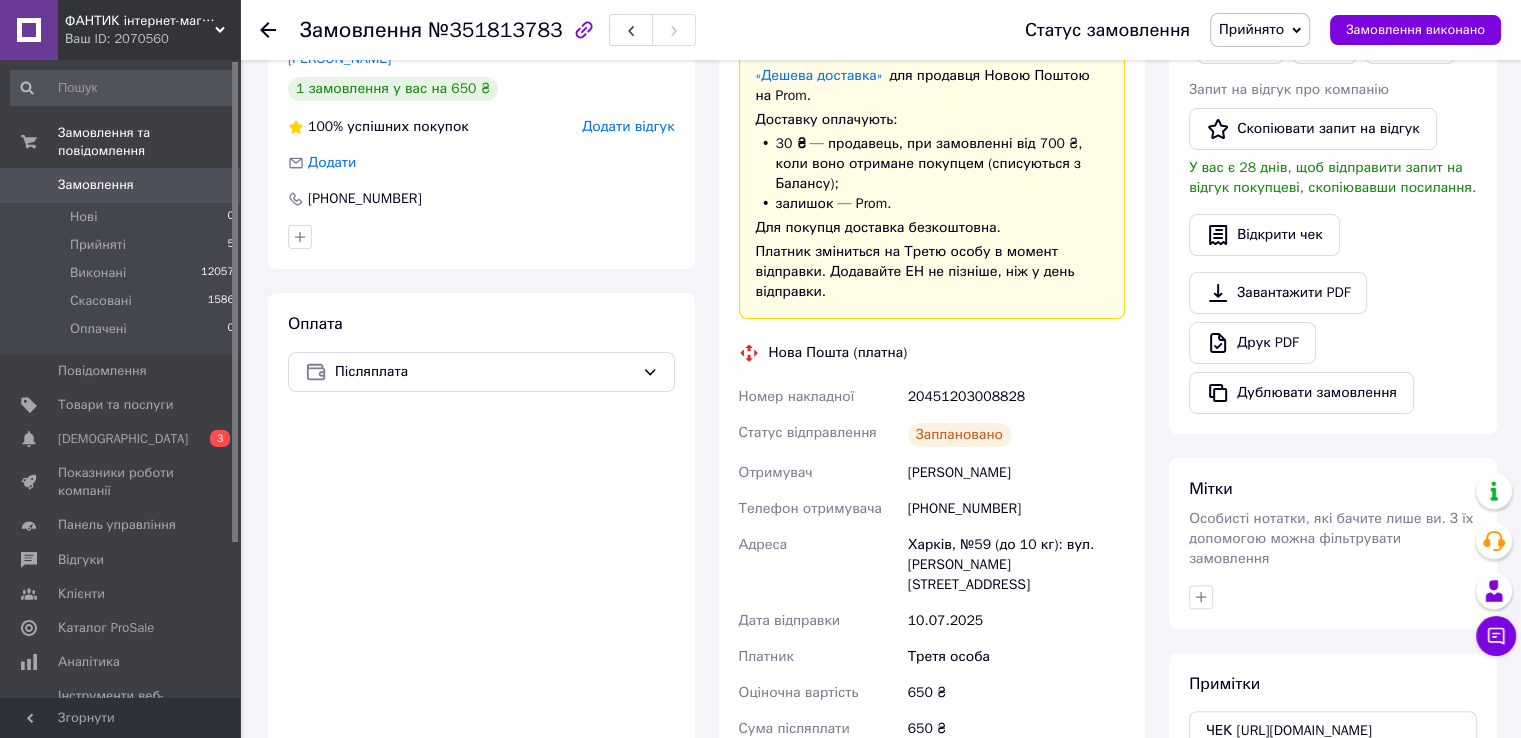 scroll, scrollTop: 400, scrollLeft: 0, axis: vertical 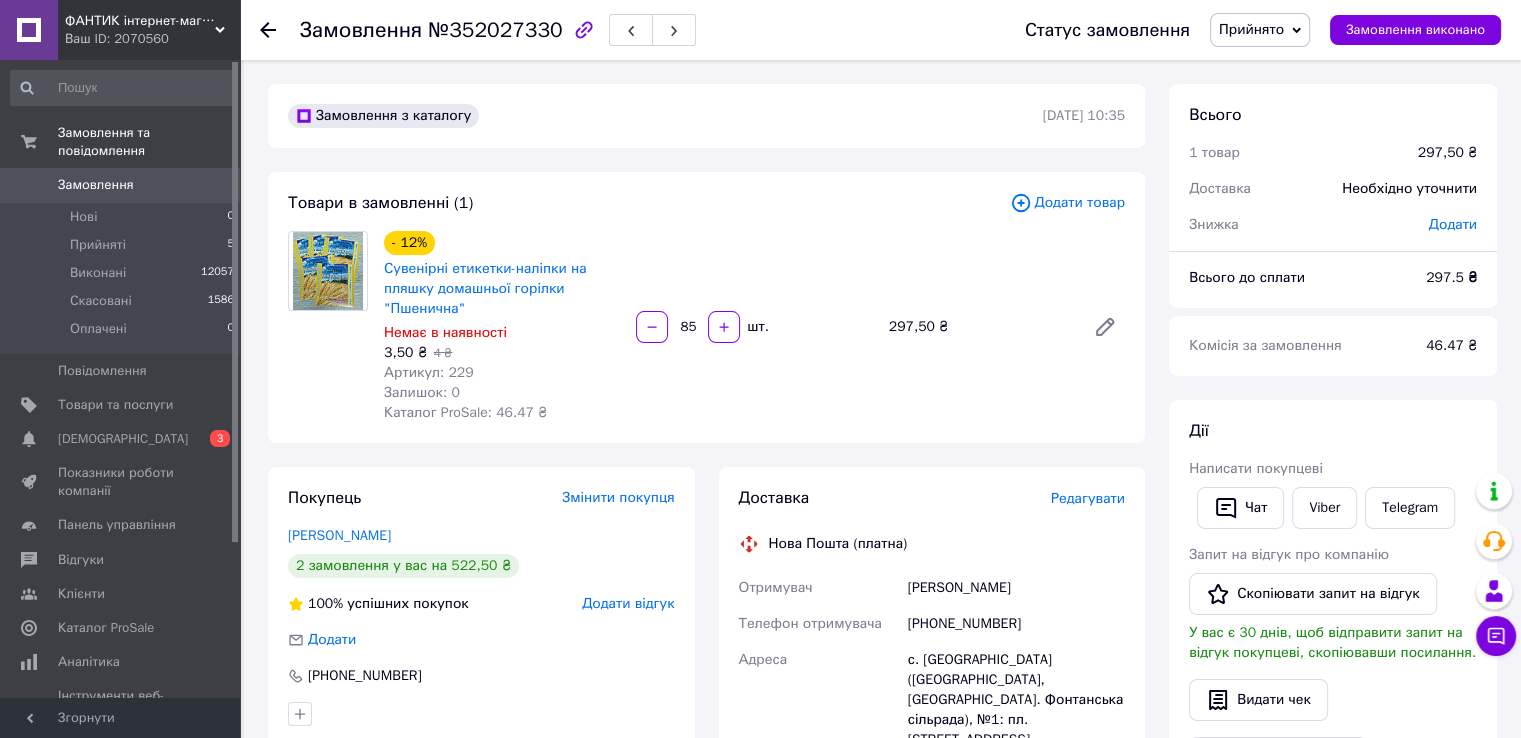 click on "85" at bounding box center (688, 327) 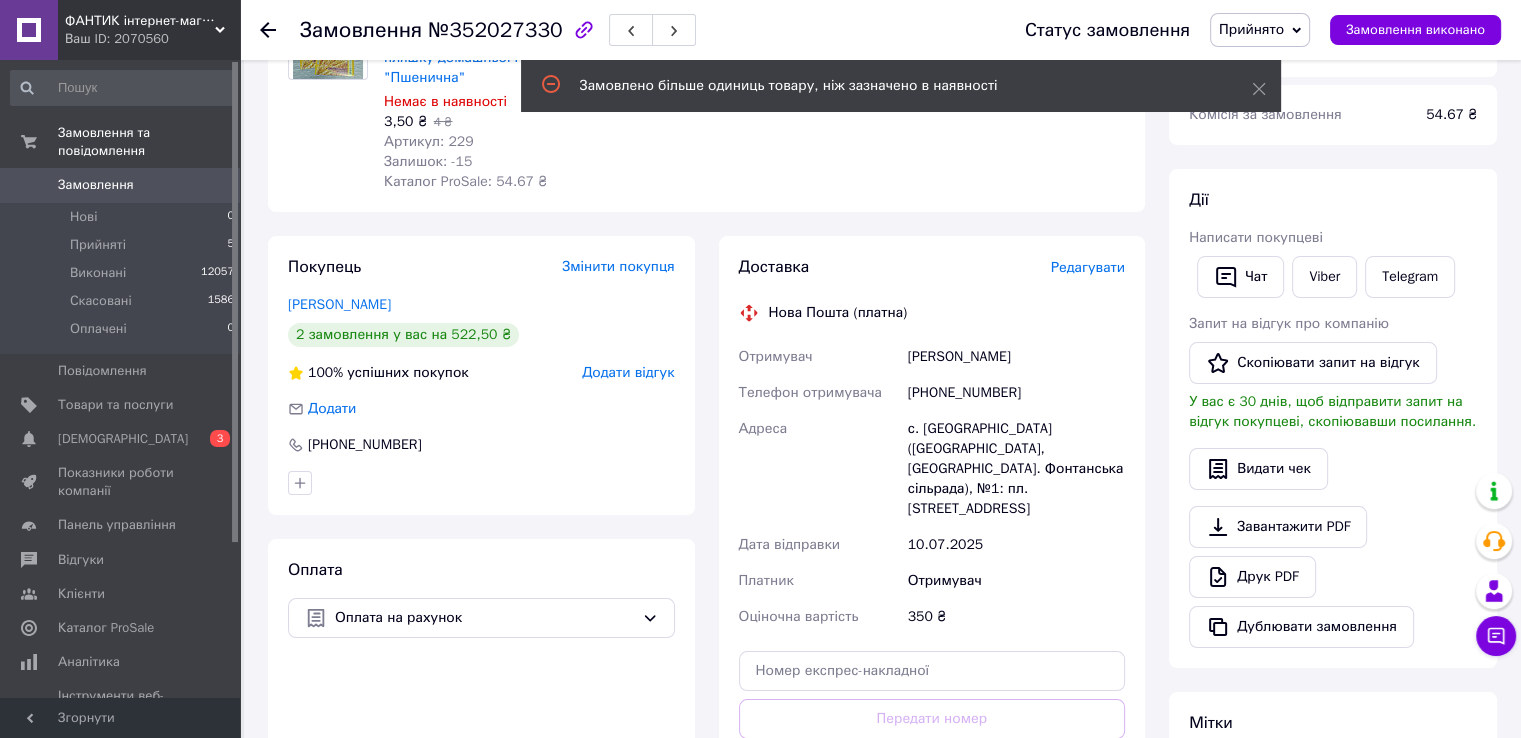 scroll, scrollTop: 200, scrollLeft: 0, axis: vertical 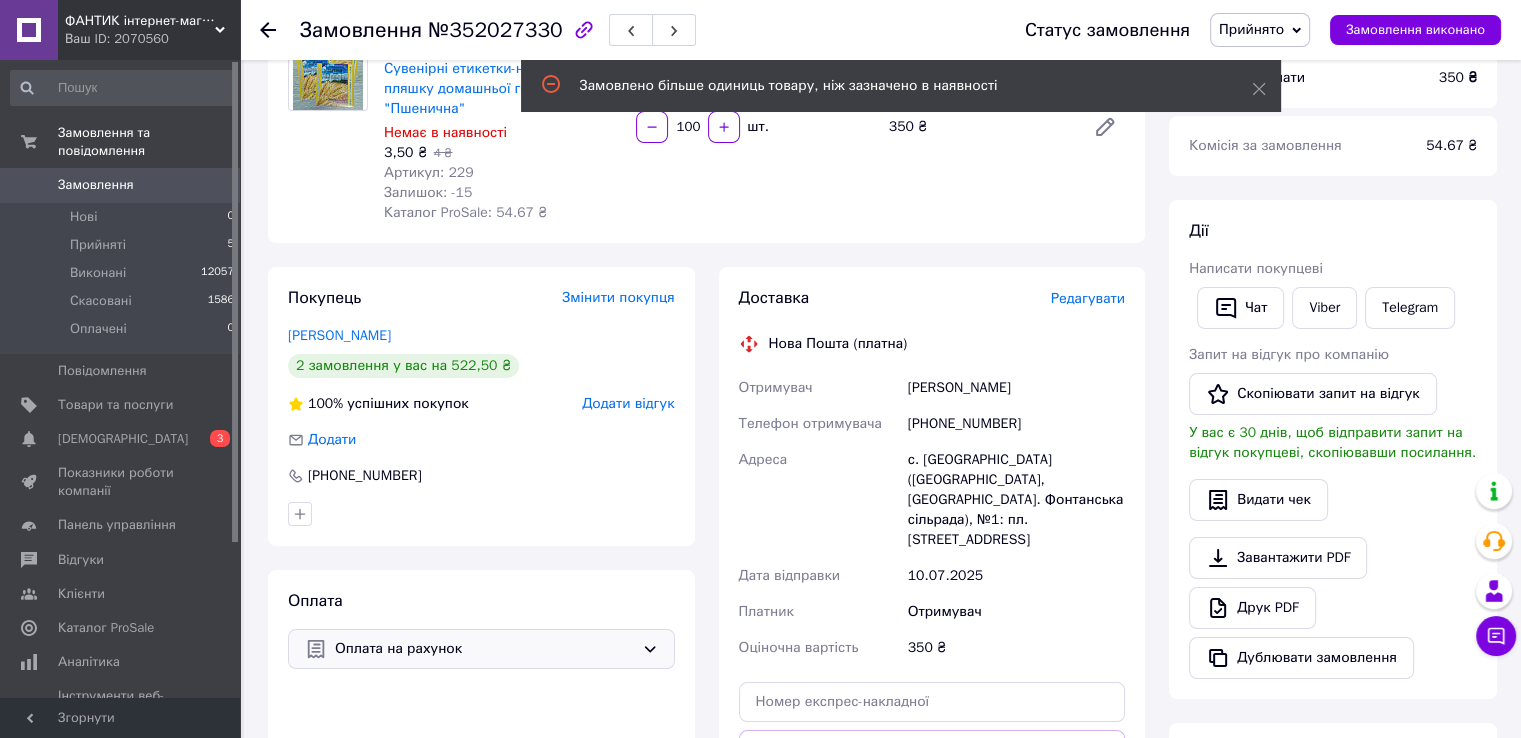 type on "100" 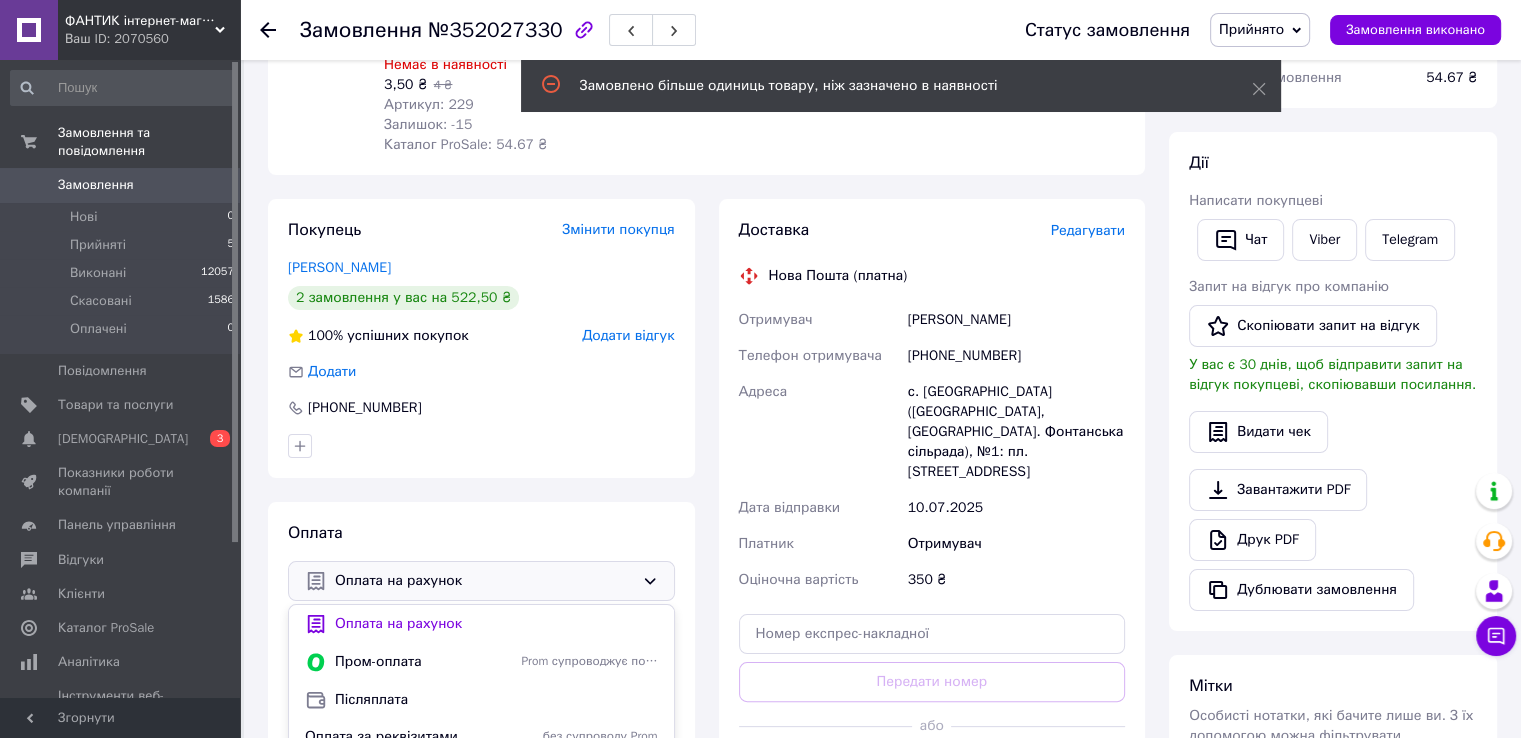 scroll, scrollTop: 400, scrollLeft: 0, axis: vertical 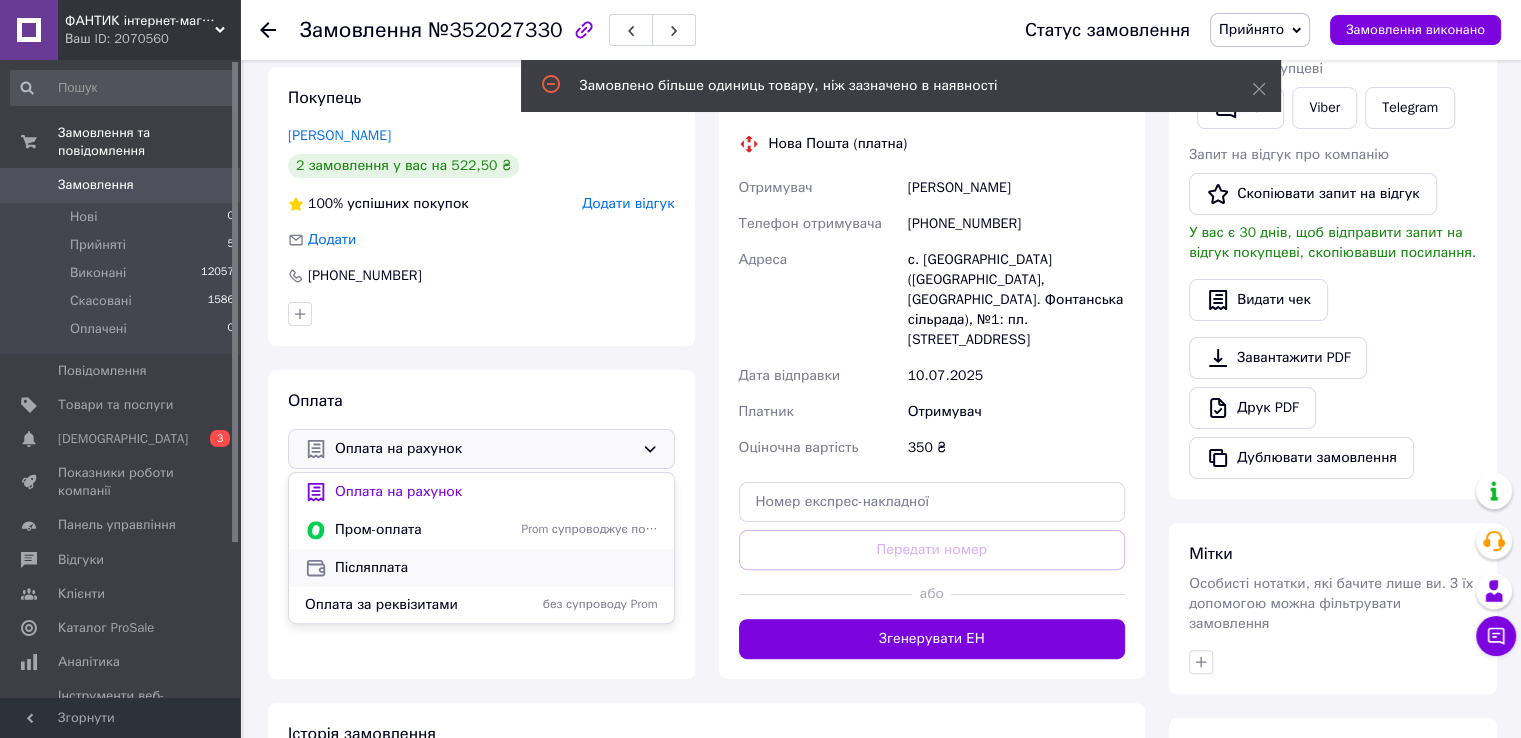 click on "Післяплата" at bounding box center (481, 568) 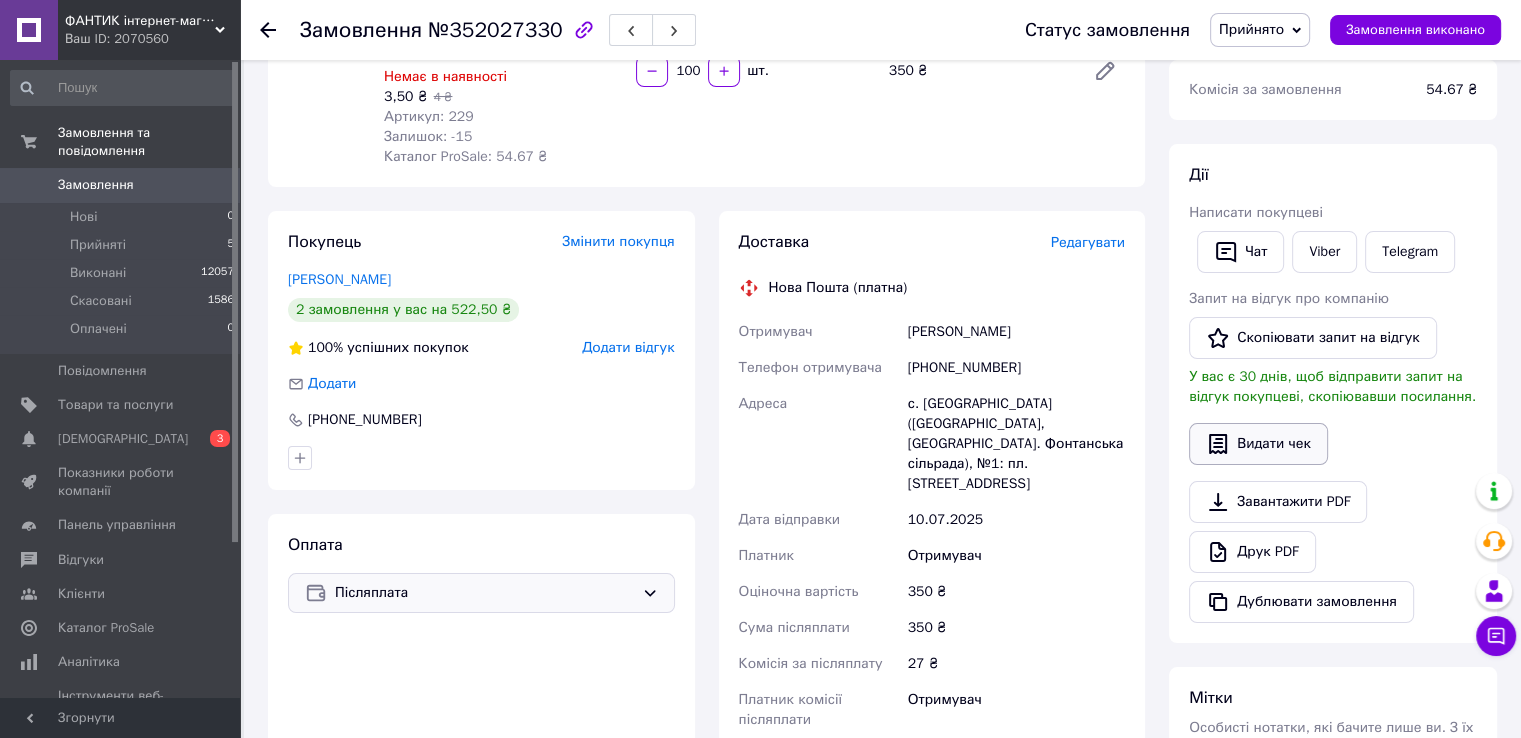scroll, scrollTop: 300, scrollLeft: 0, axis: vertical 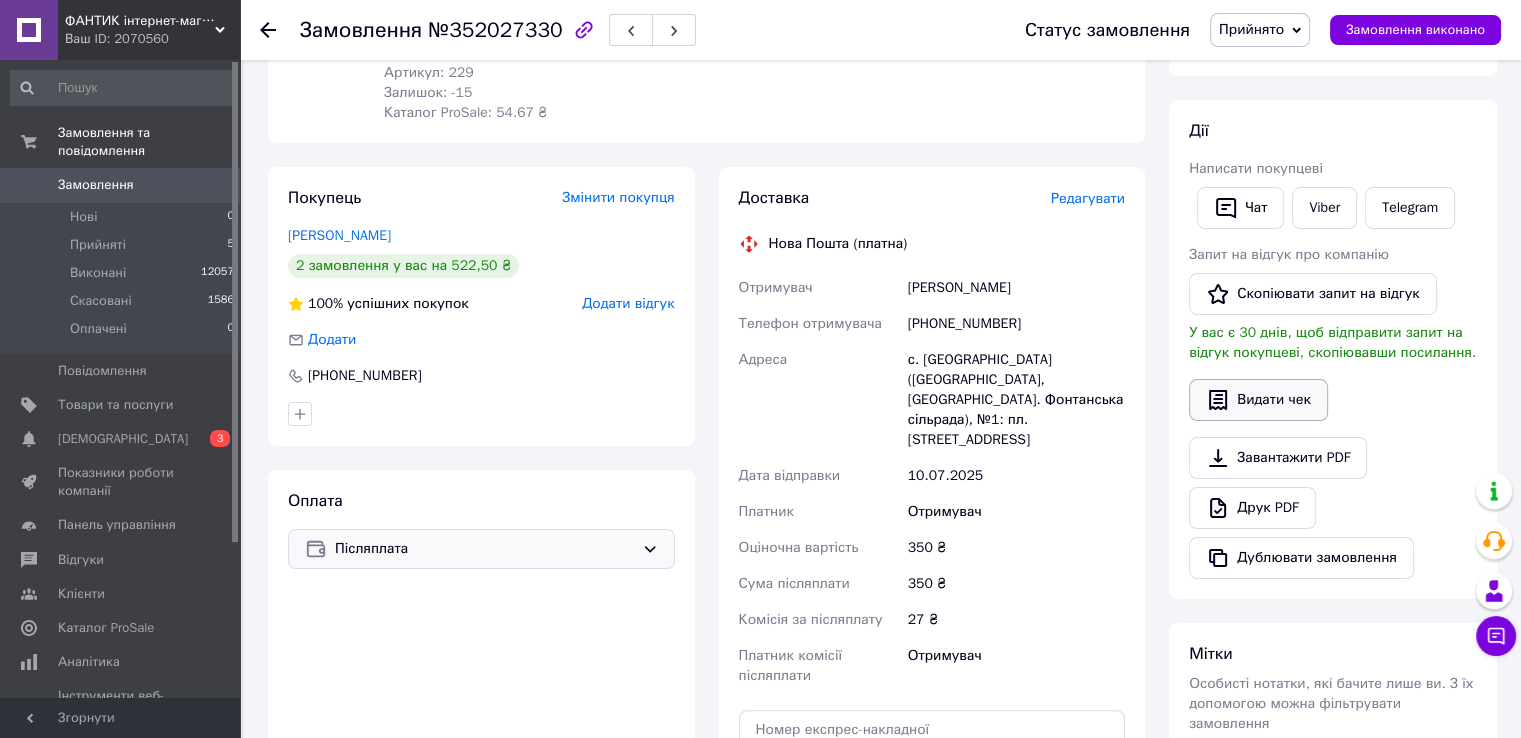click on "Видати чек" at bounding box center [1258, 400] 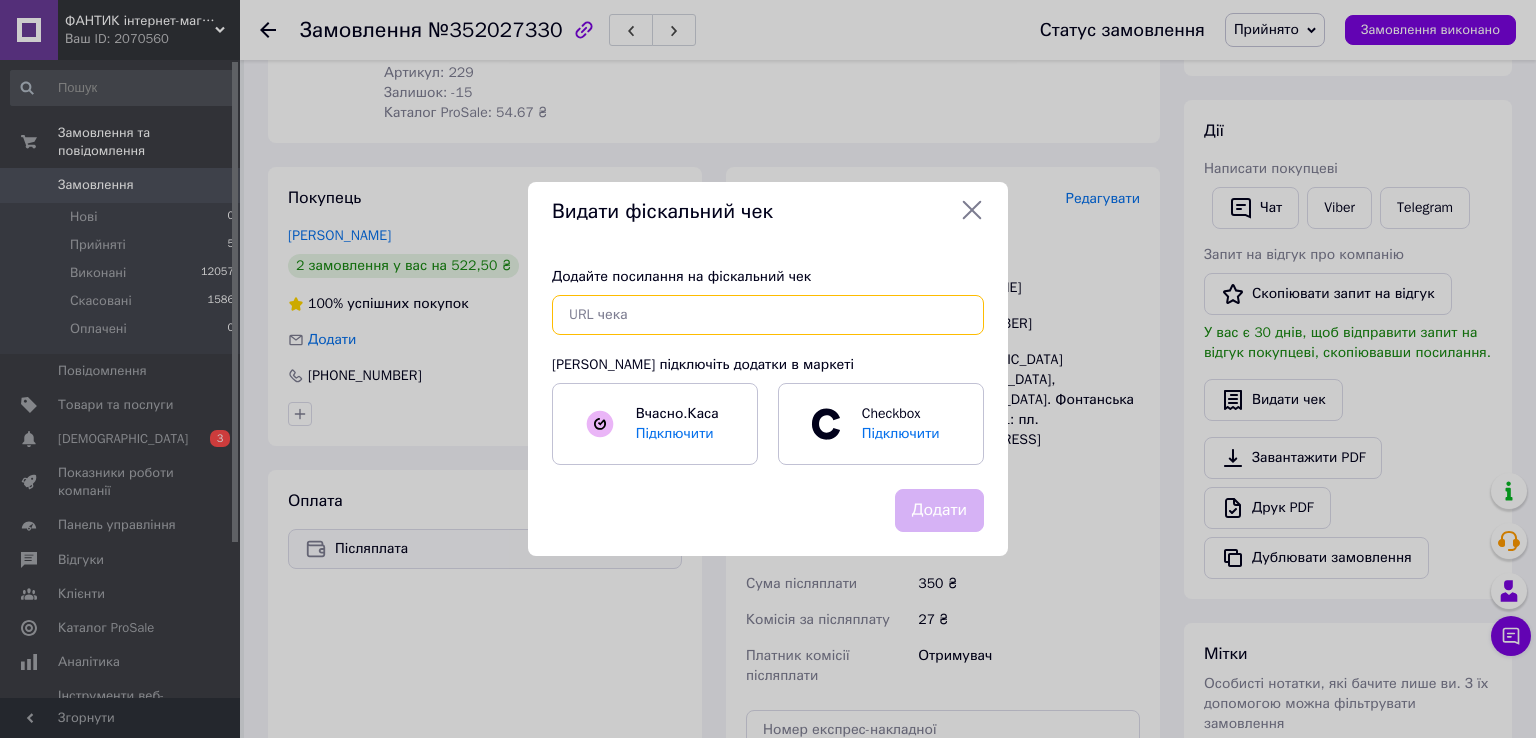 click at bounding box center [768, 315] 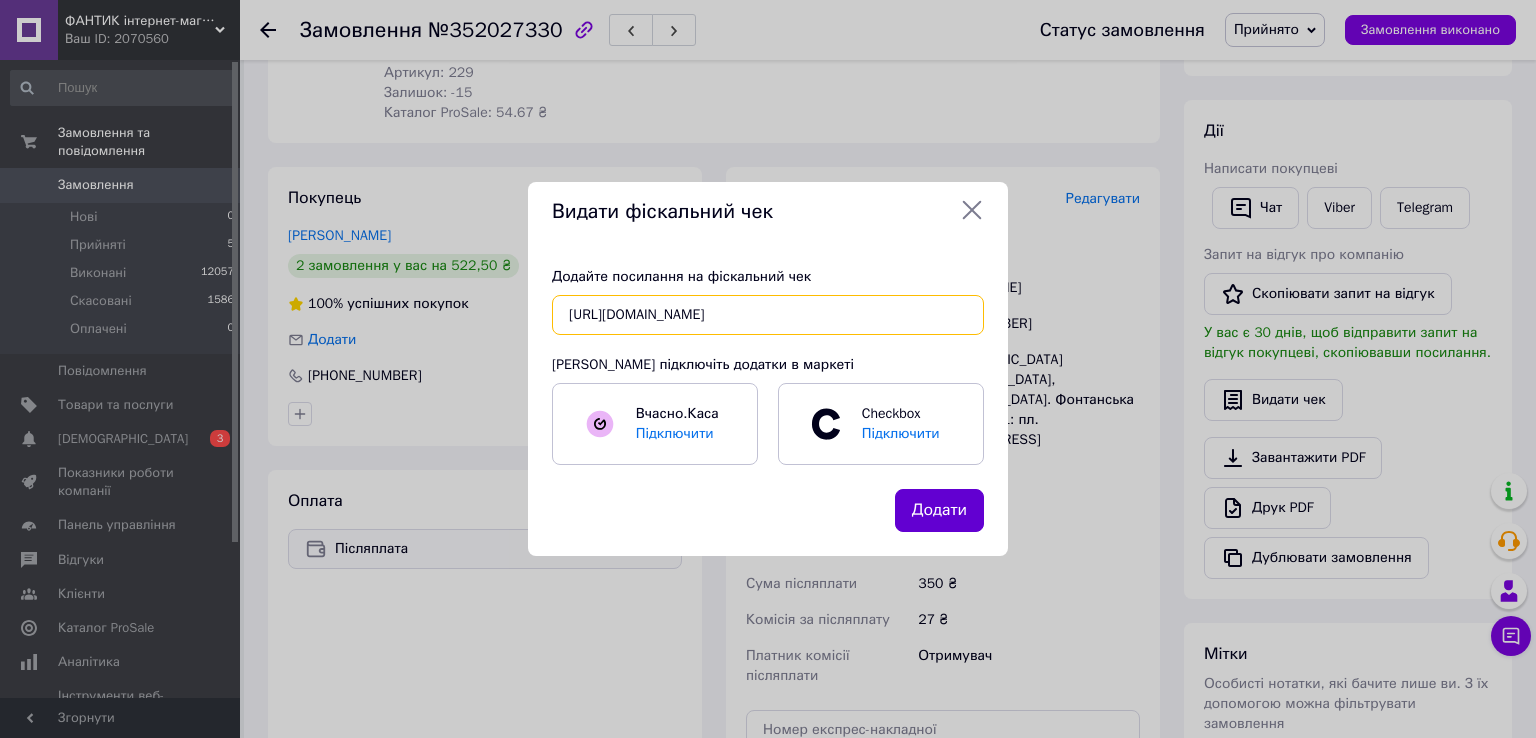 type on "https://kasa.vchasno.ua/check-viewer/3SzxPMVx18U" 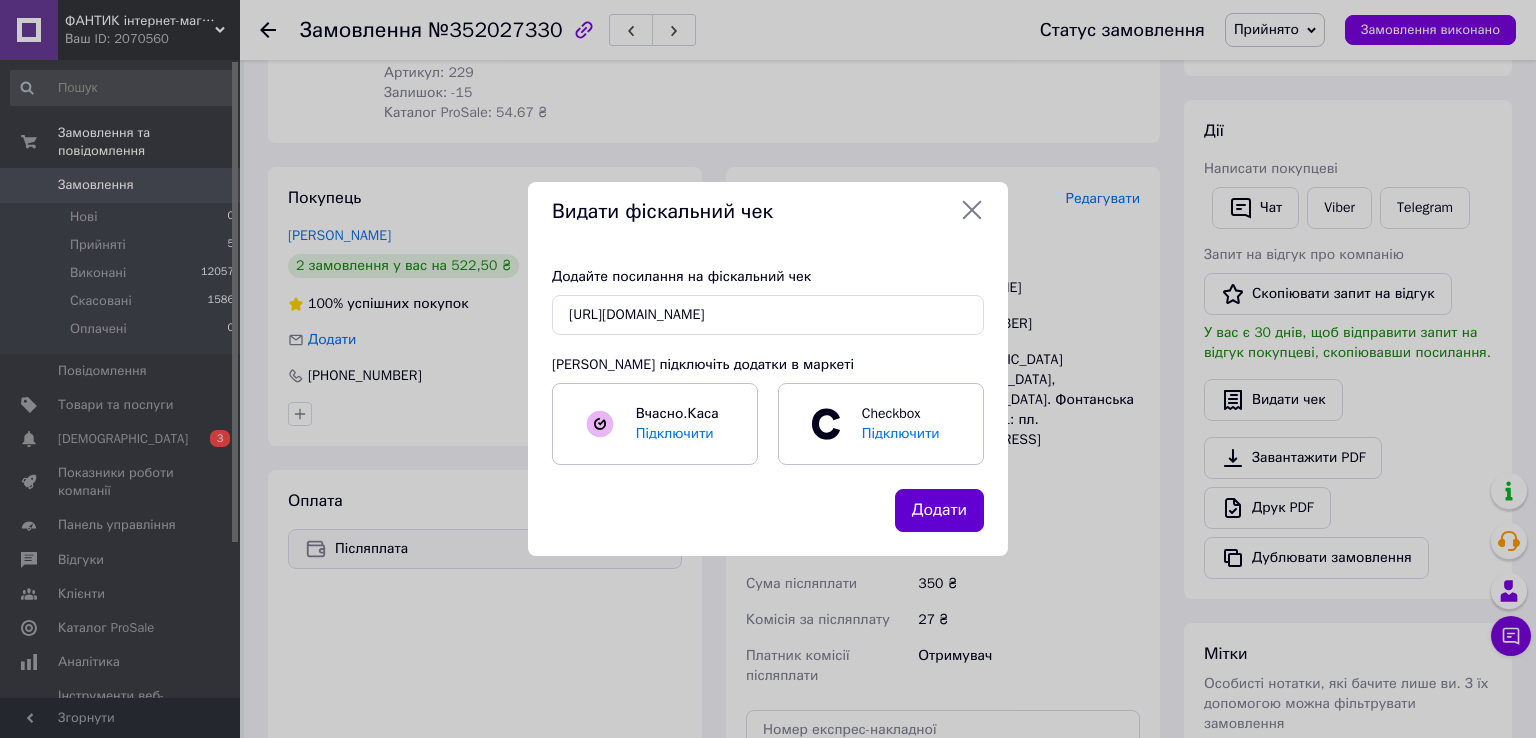 click on "Додати" at bounding box center [939, 510] 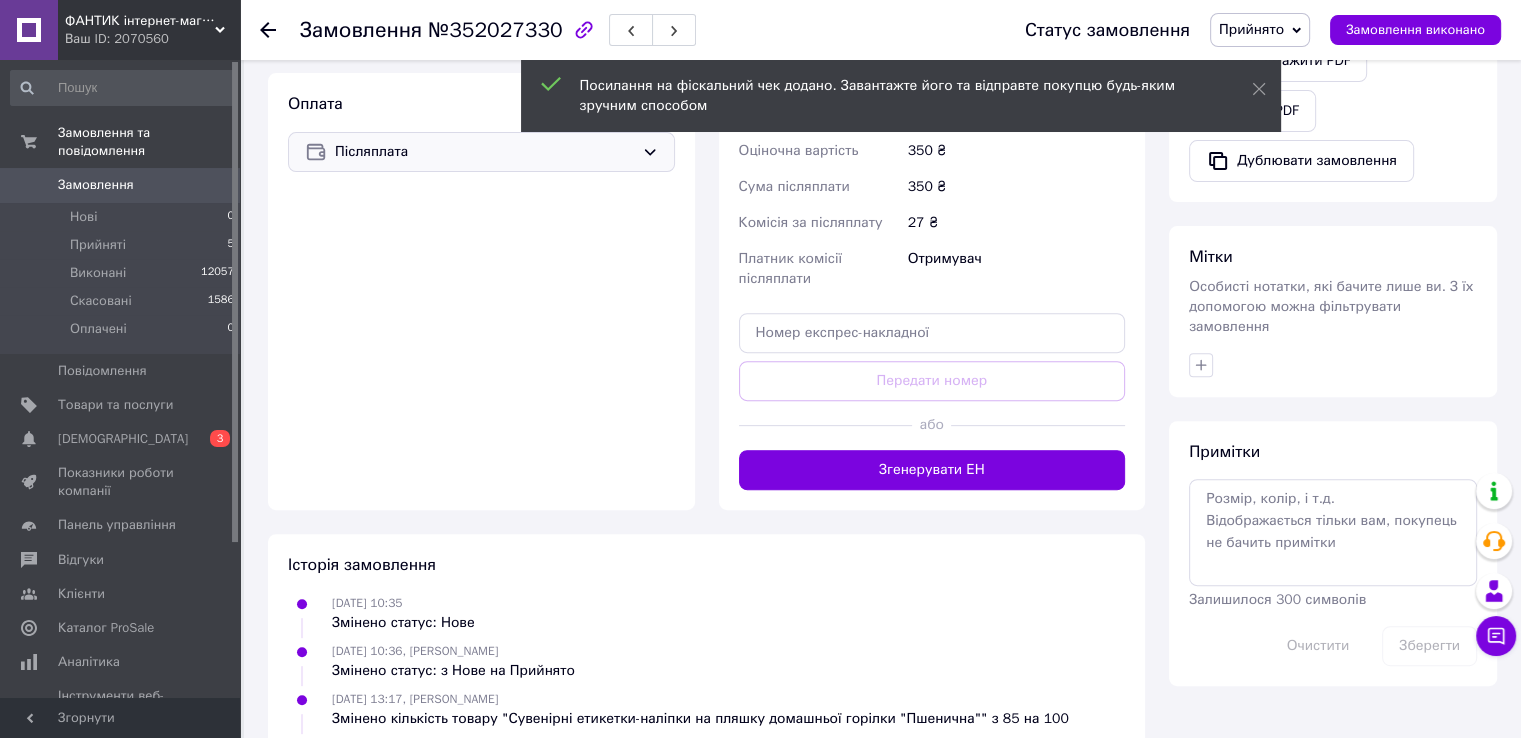 scroll, scrollTop: 700, scrollLeft: 0, axis: vertical 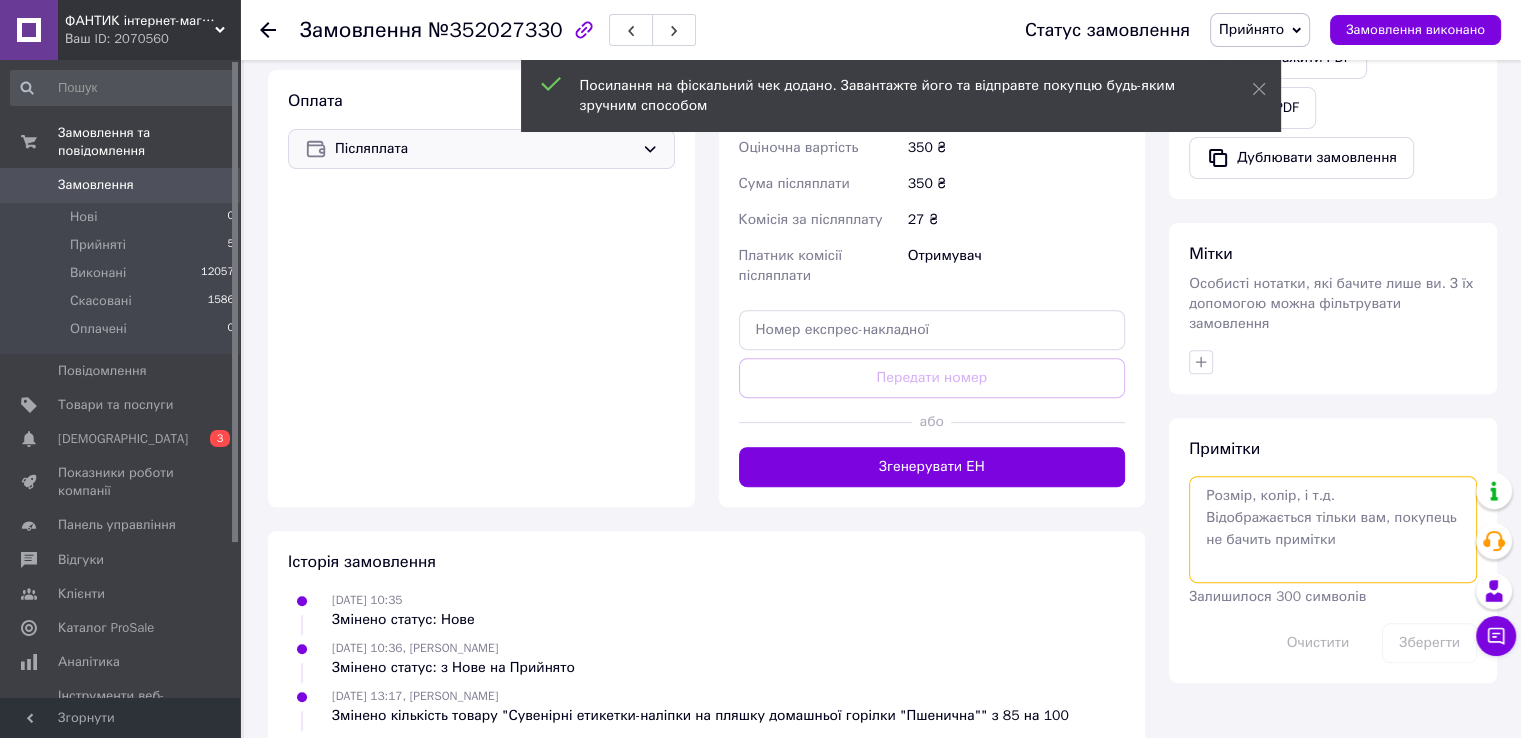 click at bounding box center [1333, 529] 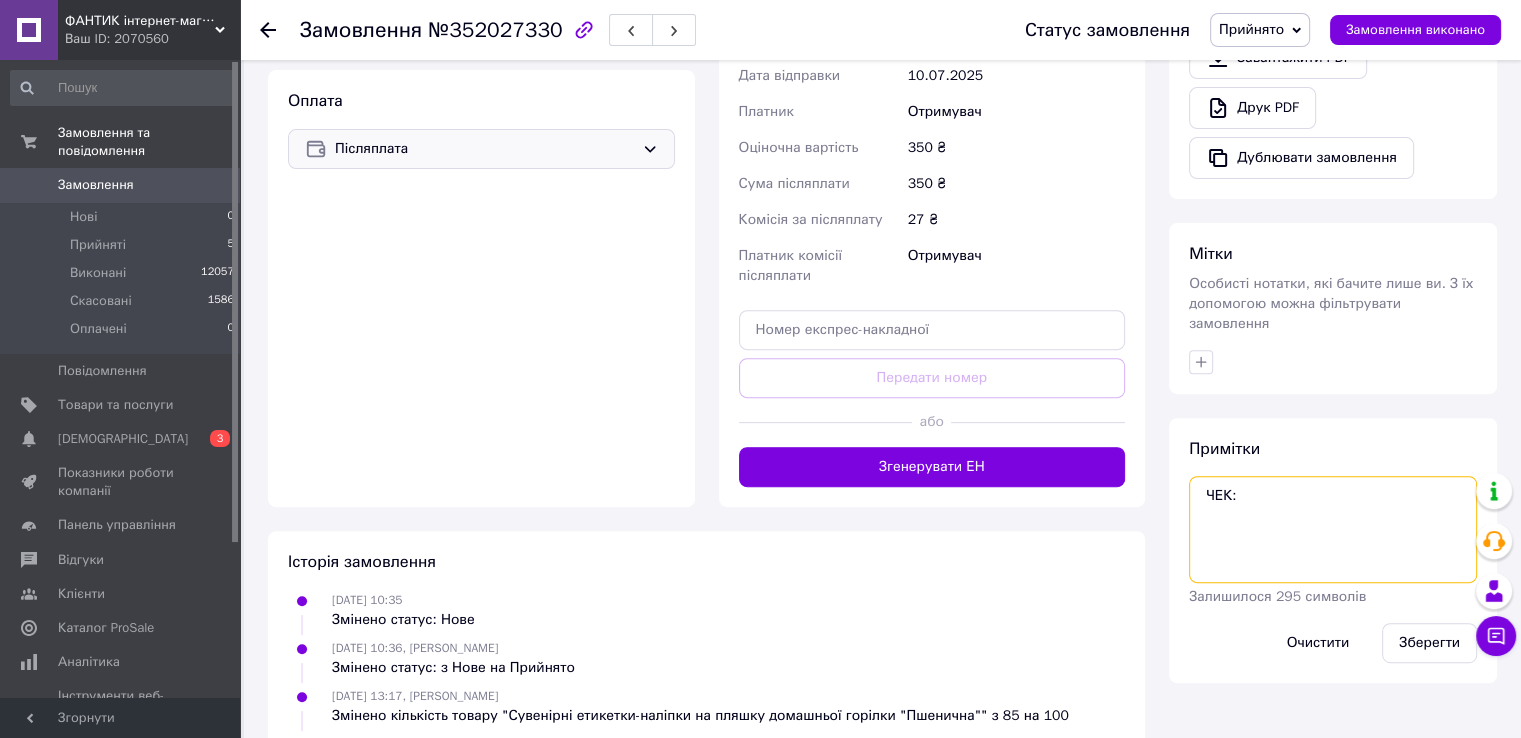 paste on "https://kasa.vchasno.ua/check-viewer/3SzxPMVx18U" 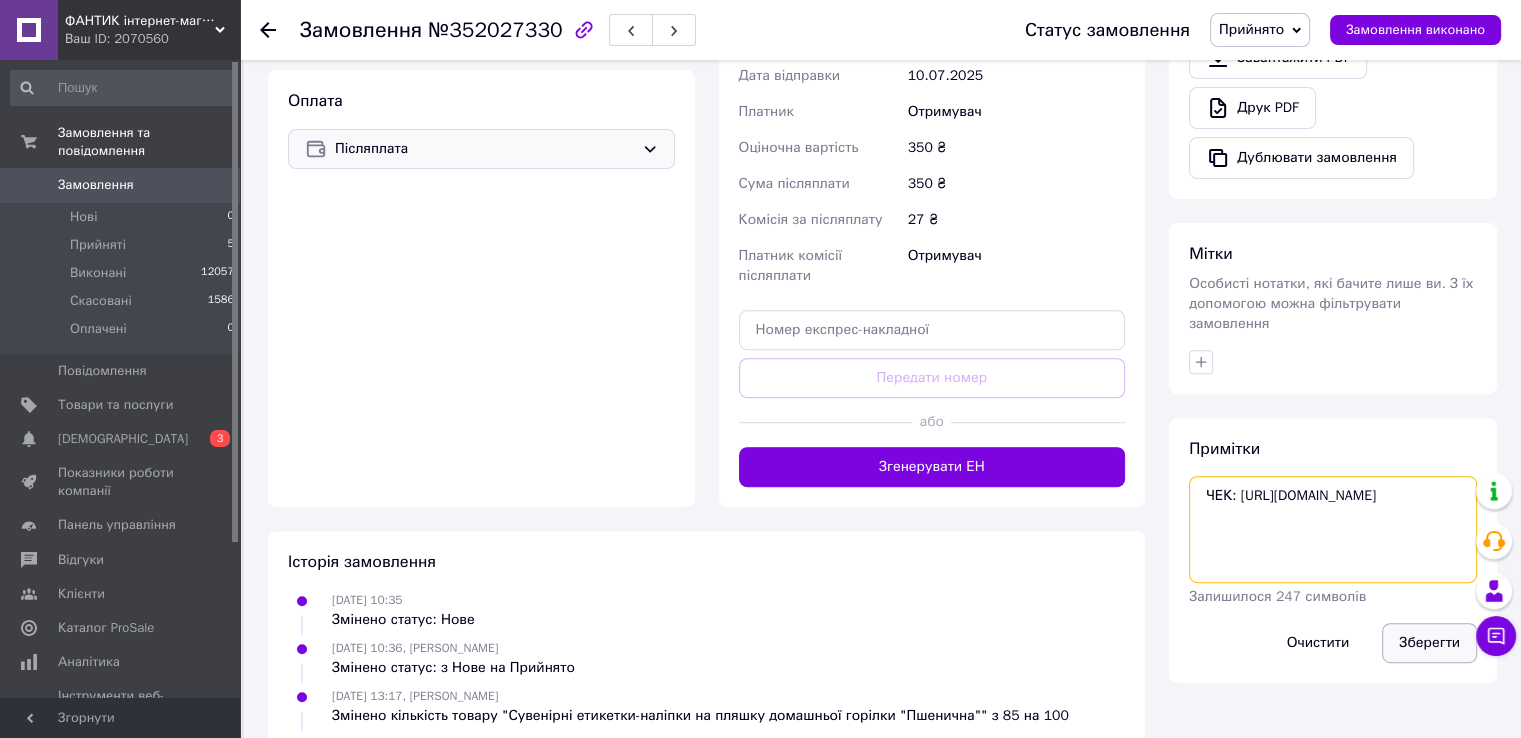 type on "ЧЕК: https://kasa.vchasno.ua/check-viewer/3SzxPMVx18U" 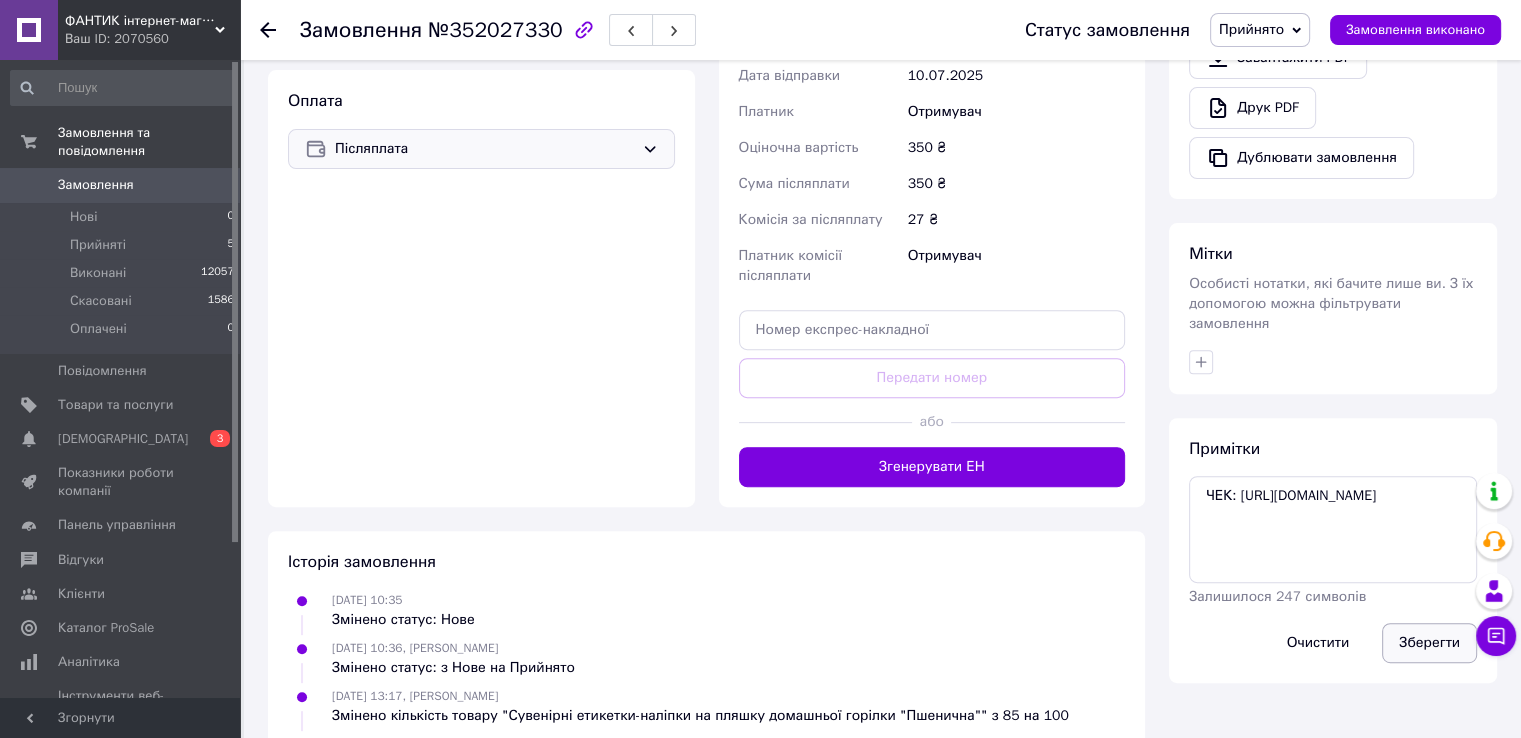 click on "Зберегти" at bounding box center [1429, 643] 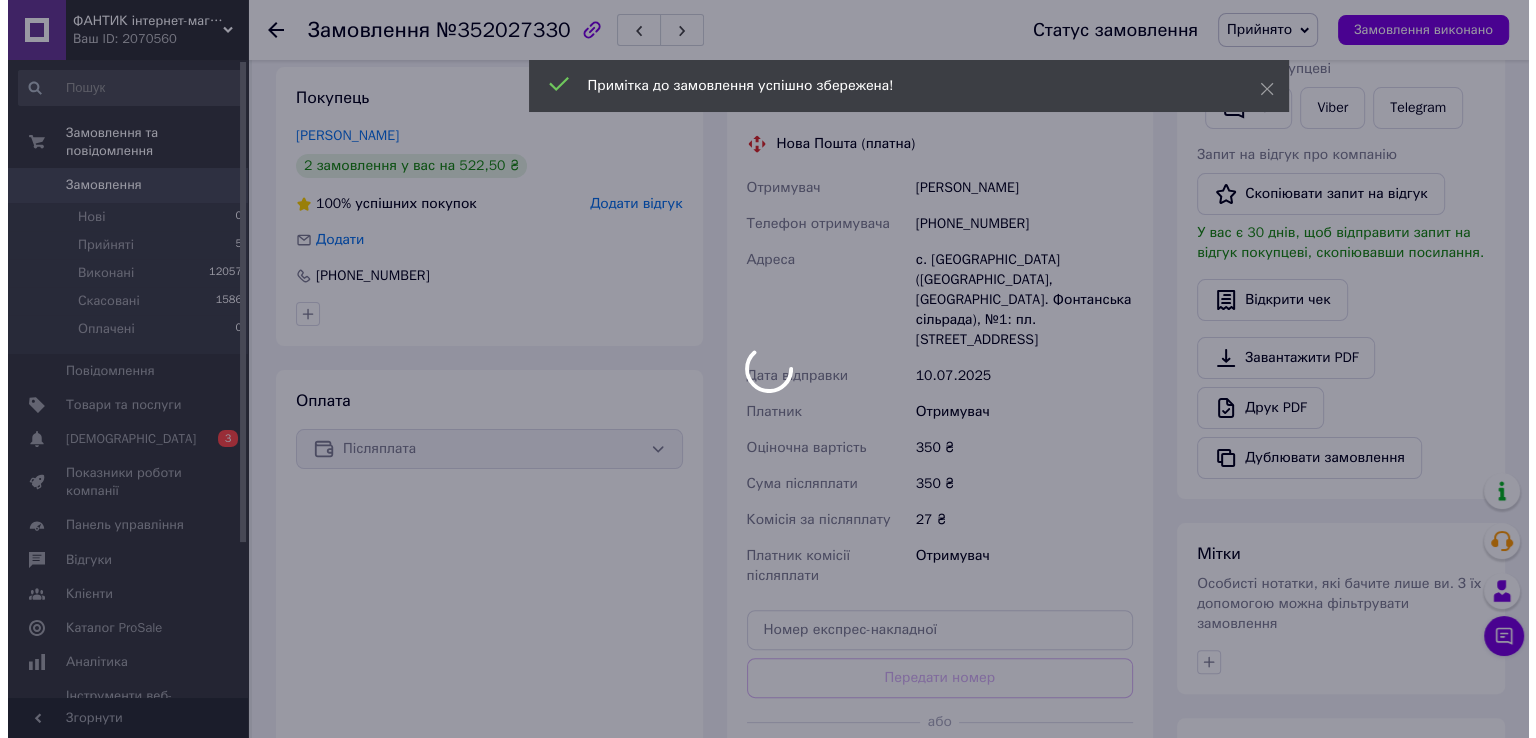 scroll, scrollTop: 300, scrollLeft: 0, axis: vertical 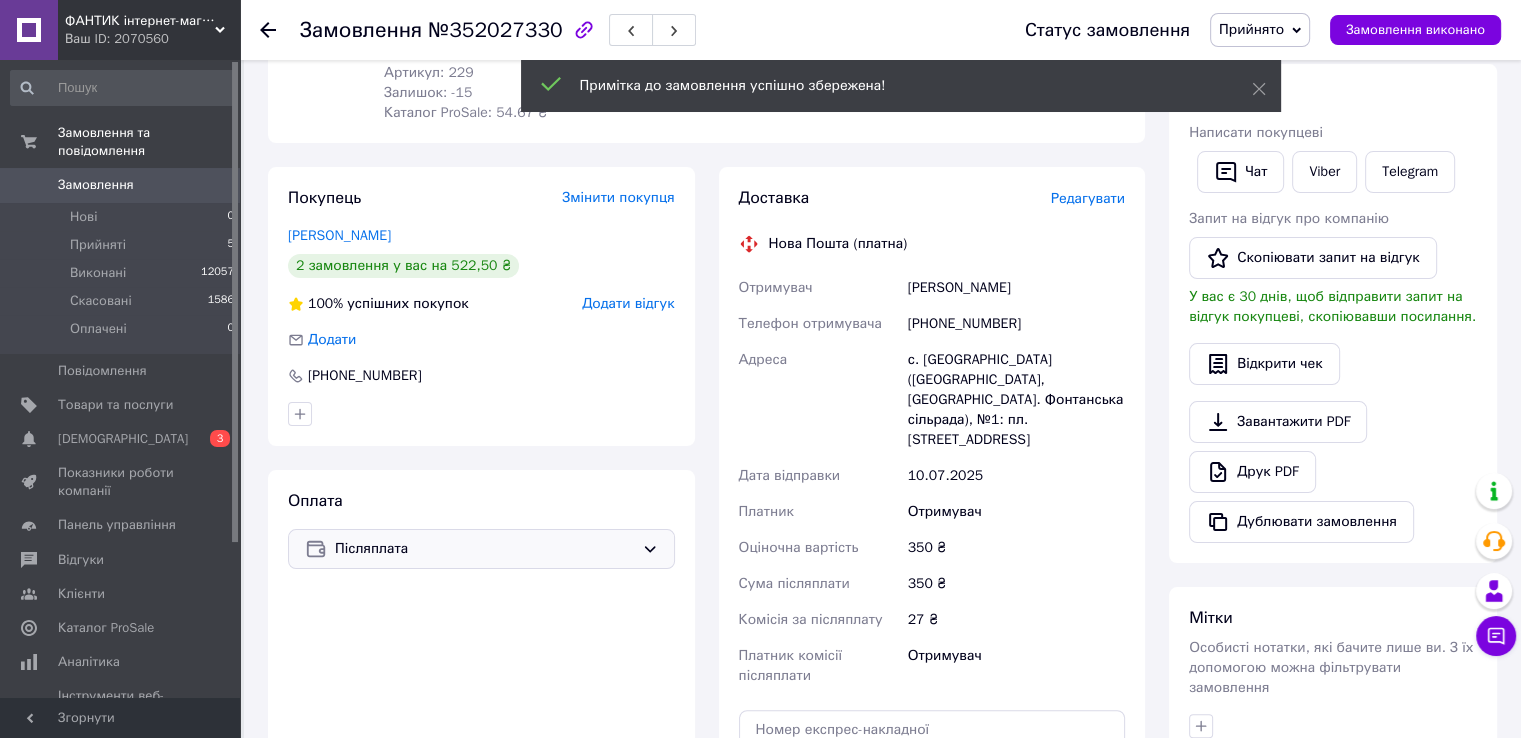 click on "Редагувати" at bounding box center (1088, 198) 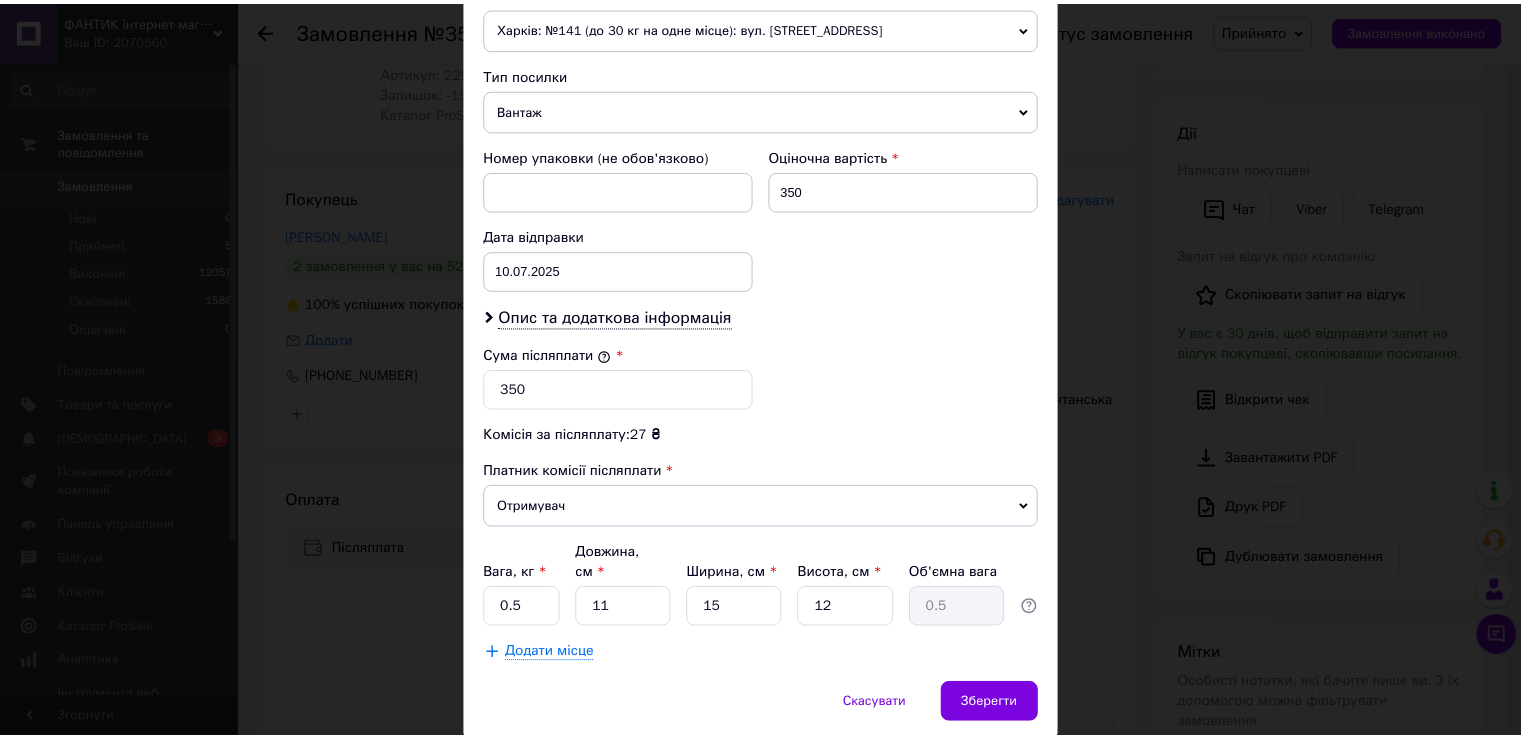 scroll, scrollTop: 782, scrollLeft: 0, axis: vertical 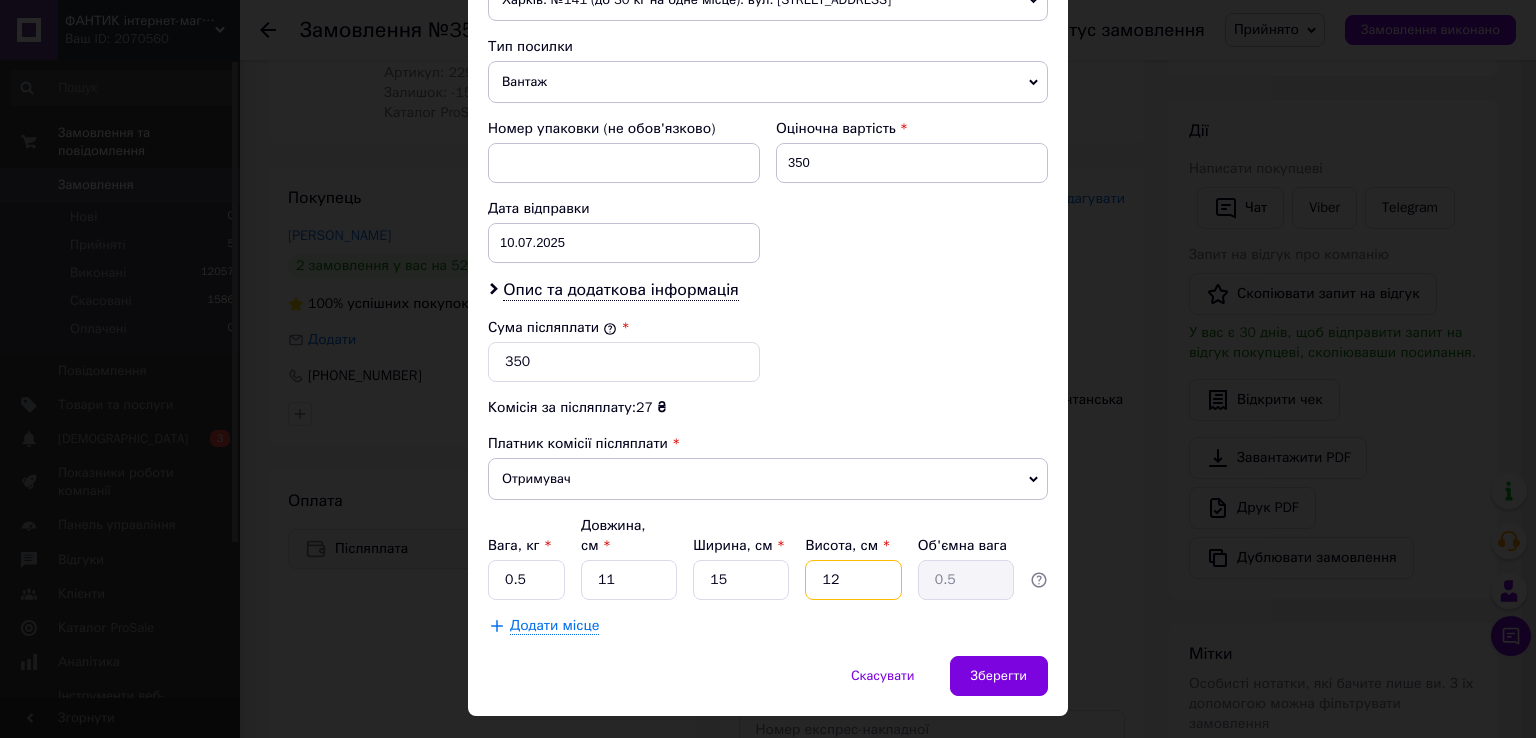 click on "12" at bounding box center (853, 580) 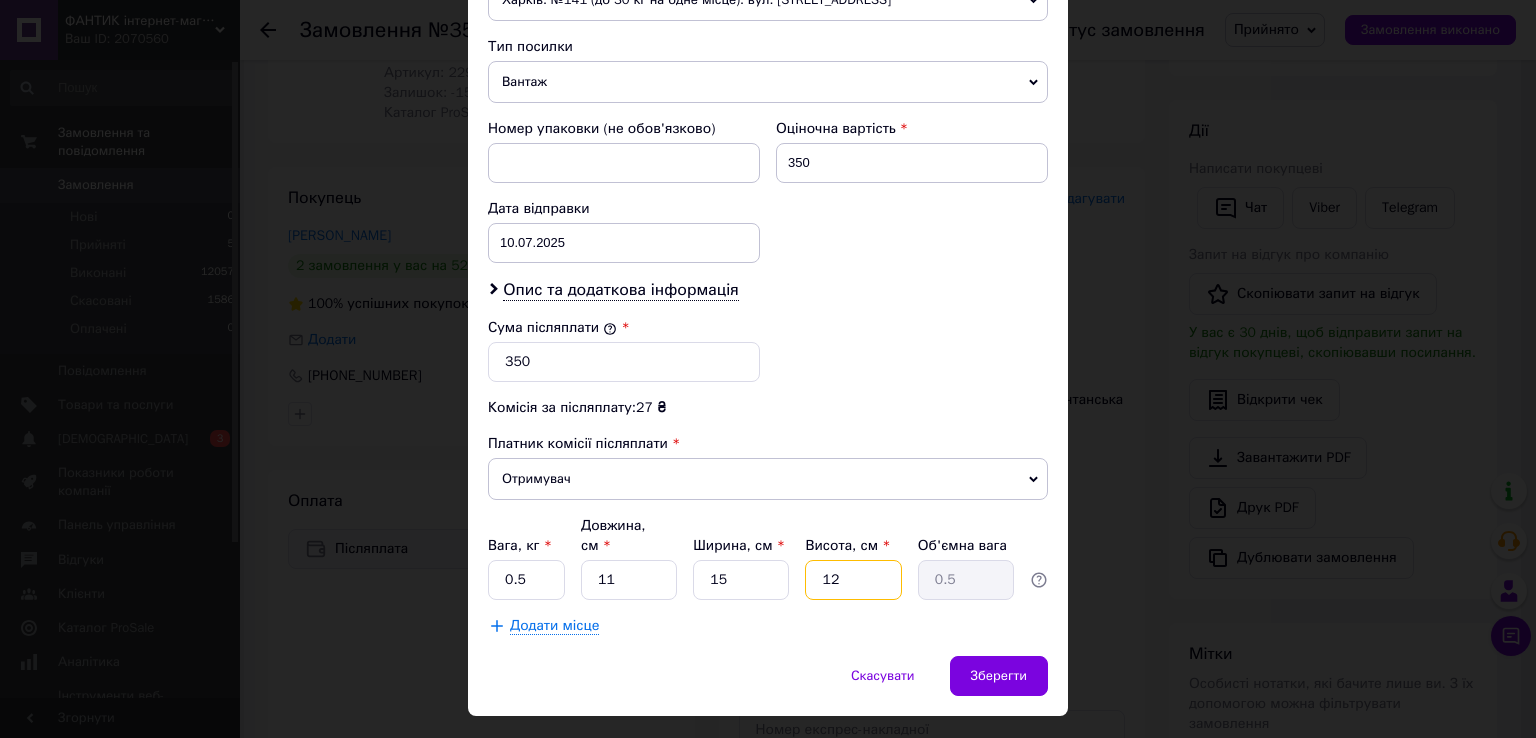 type on "3" 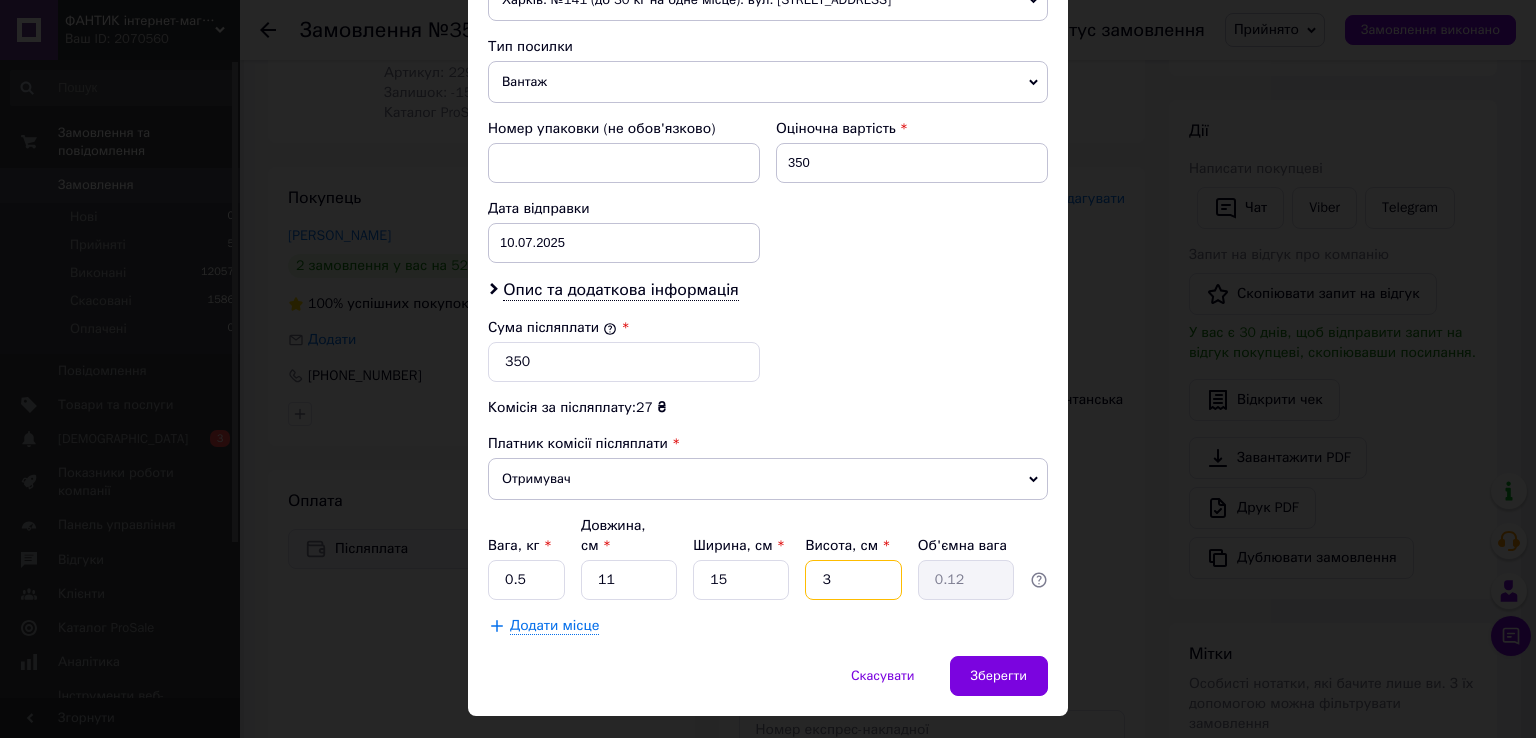 type on "3" 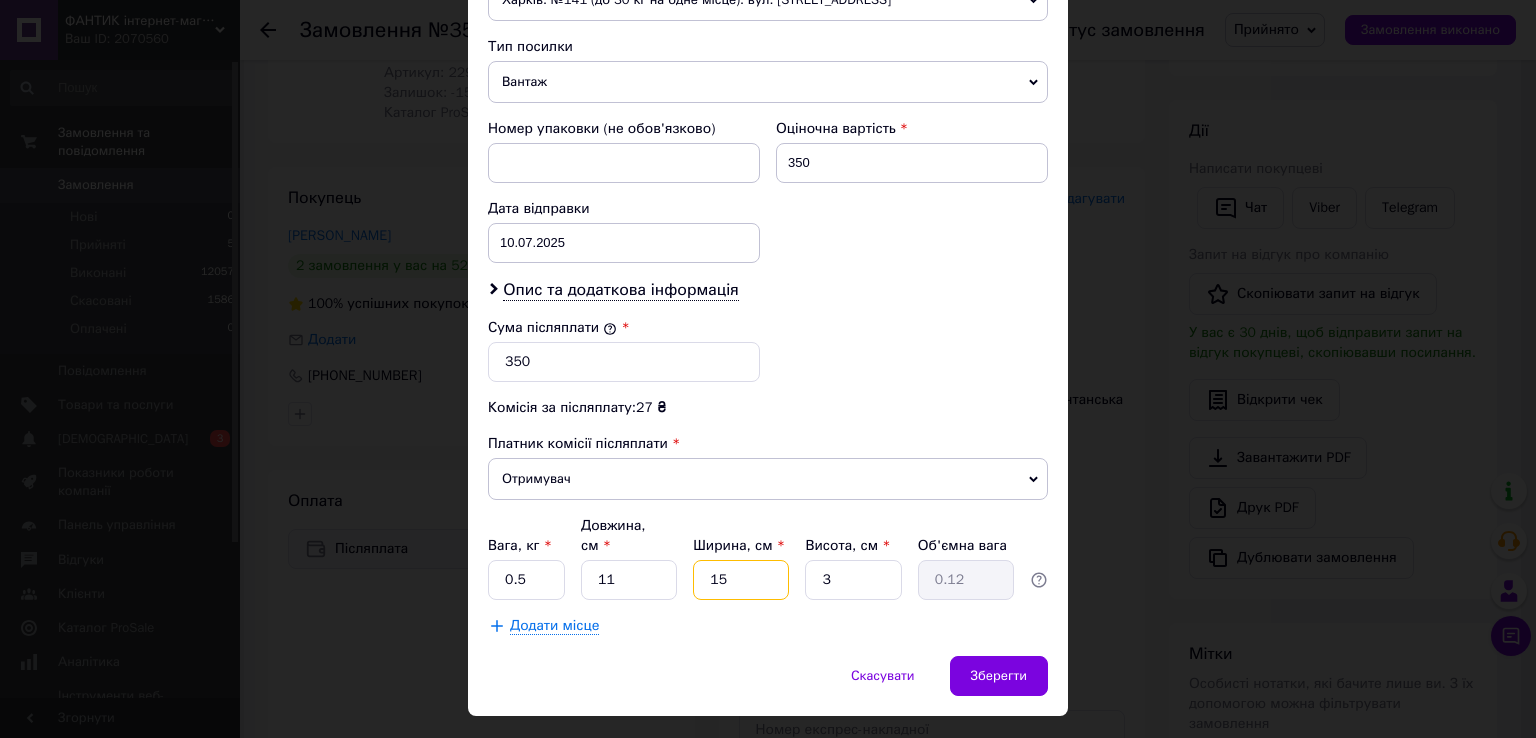 click on "15" at bounding box center (741, 580) 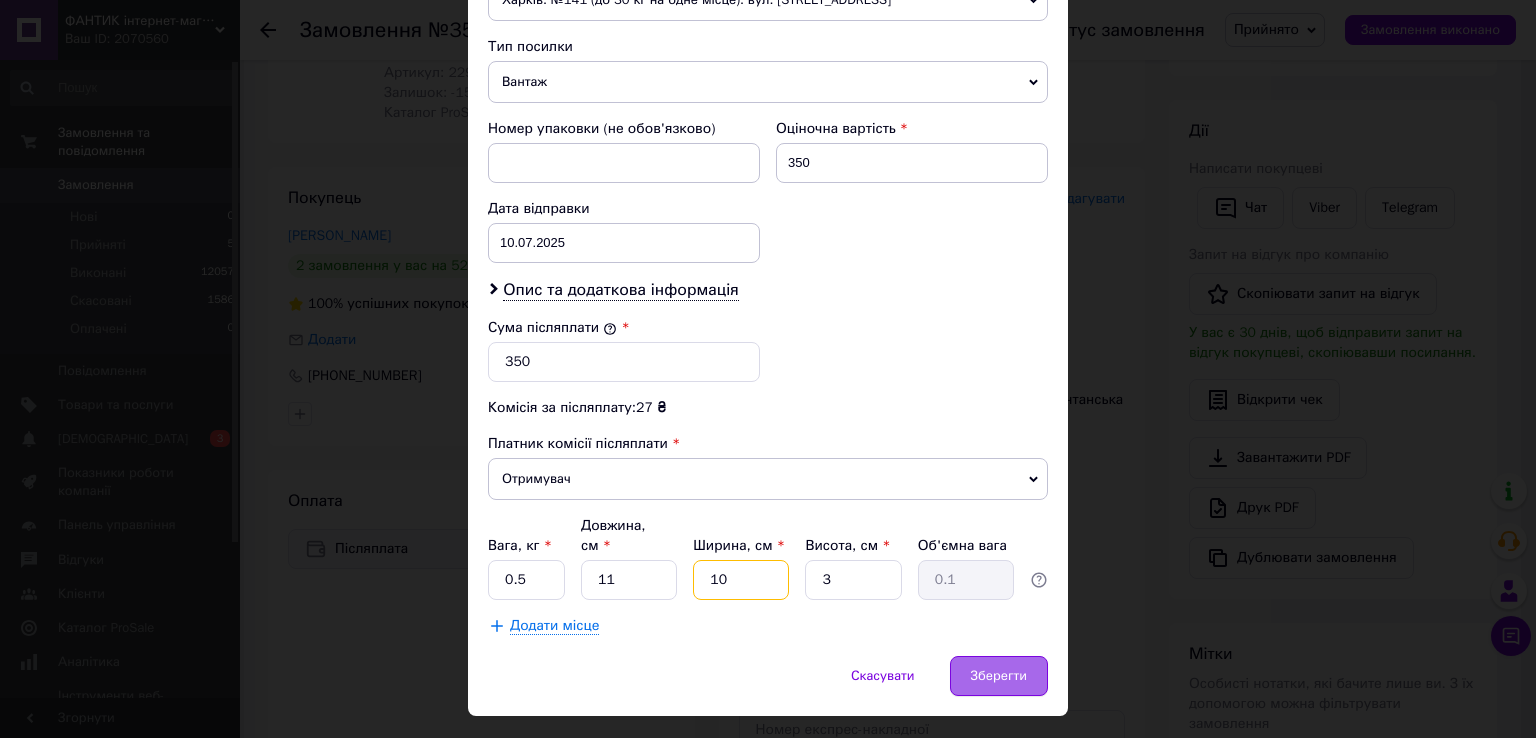 type on "10" 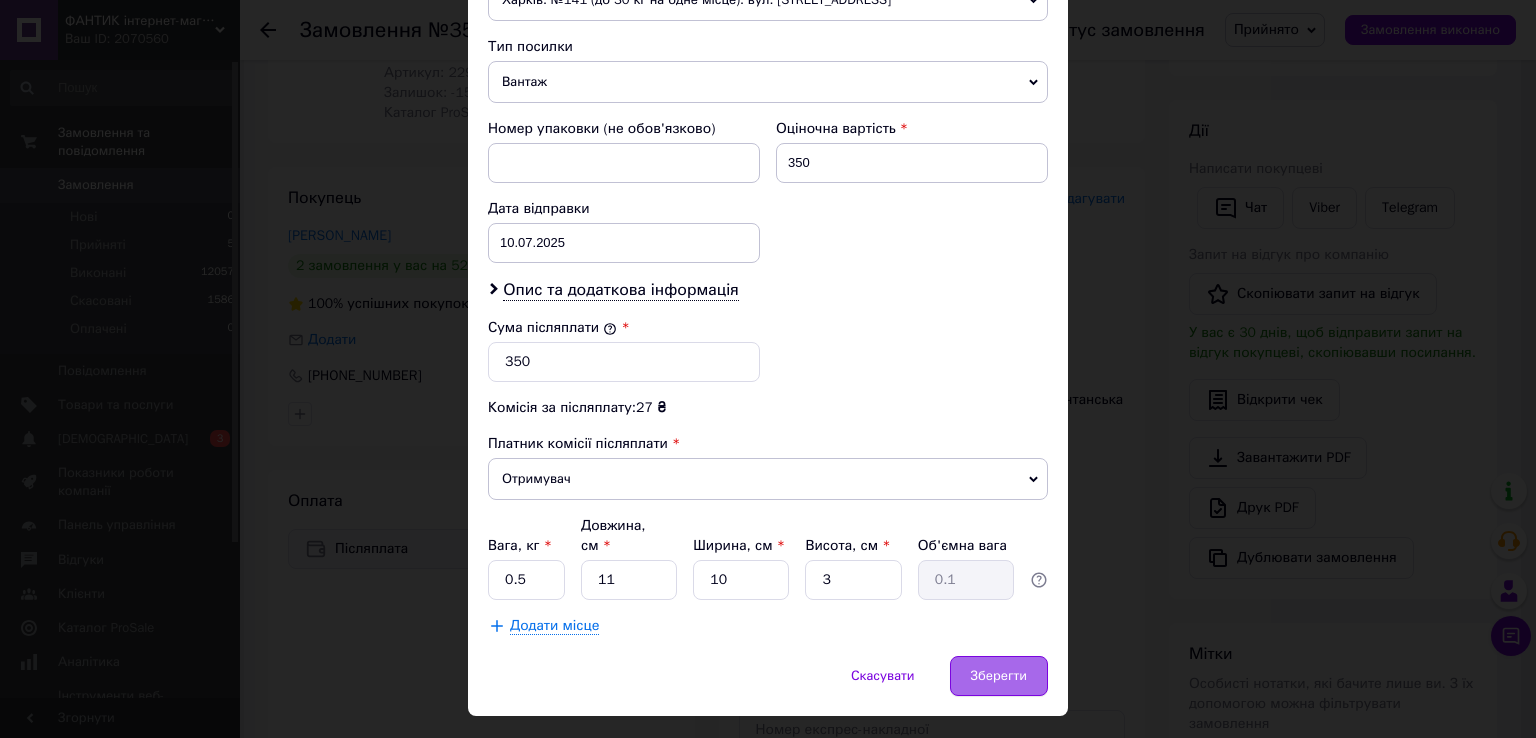 click on "Зберегти" at bounding box center [999, 676] 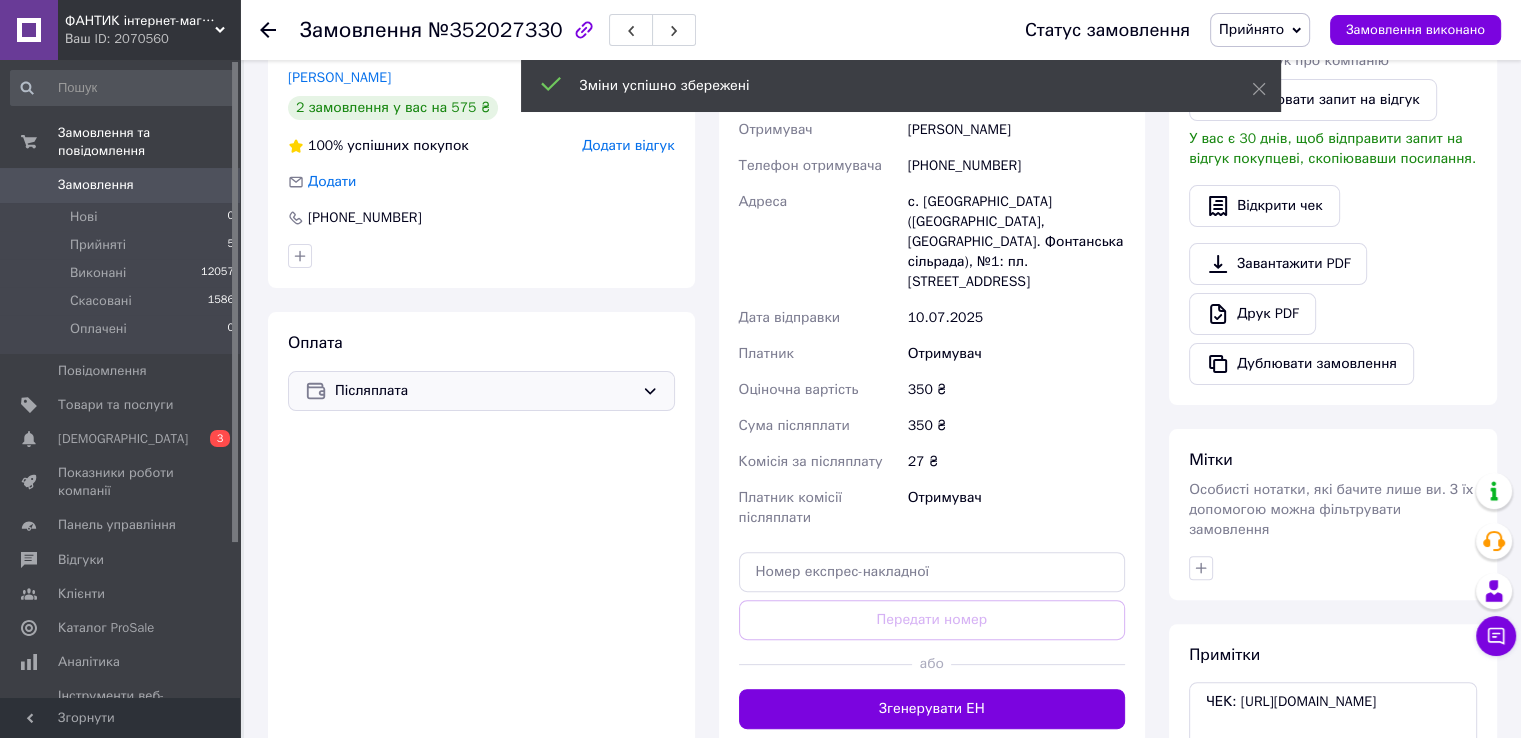 scroll, scrollTop: 500, scrollLeft: 0, axis: vertical 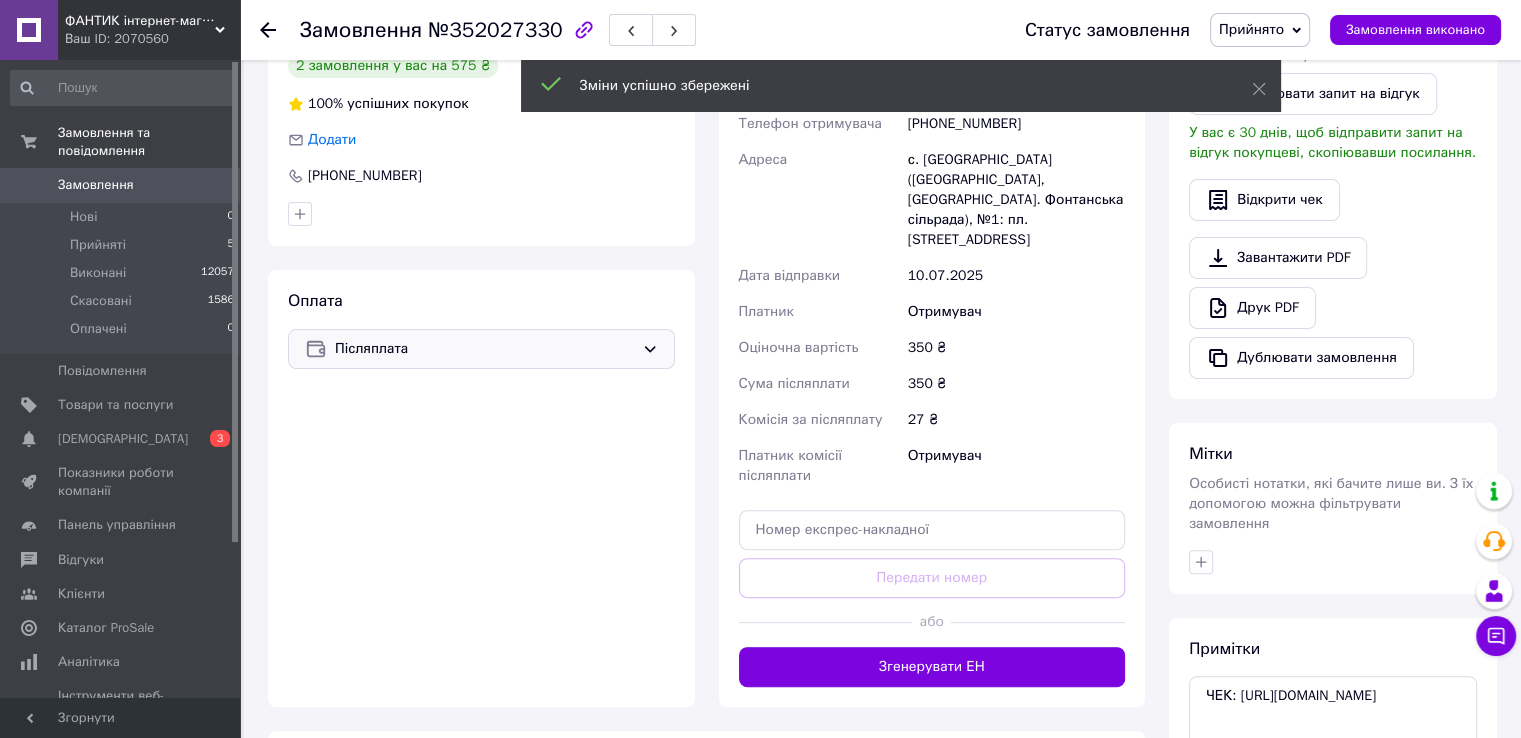 click on "Згенерувати ЕН" at bounding box center [932, 667] 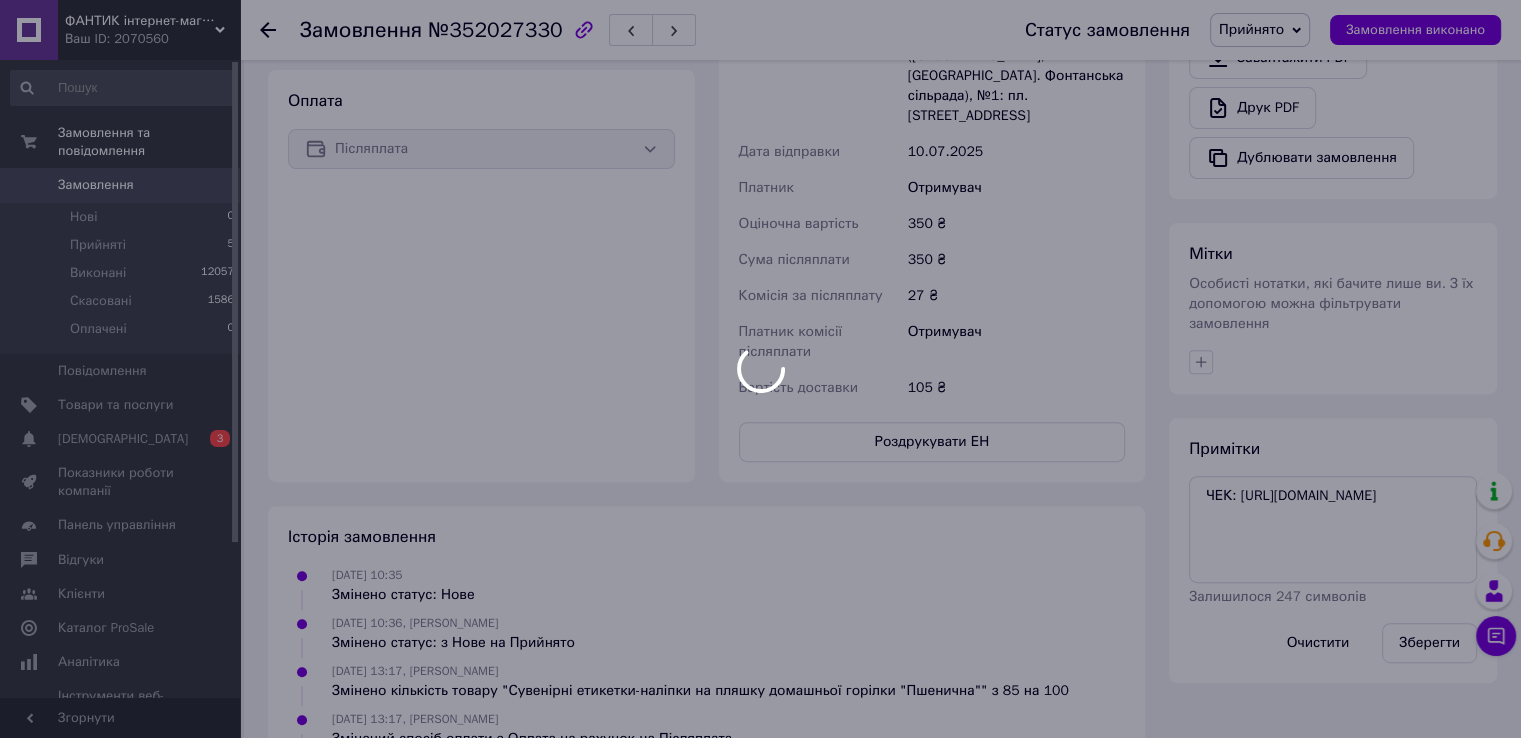 scroll, scrollTop: 500, scrollLeft: 0, axis: vertical 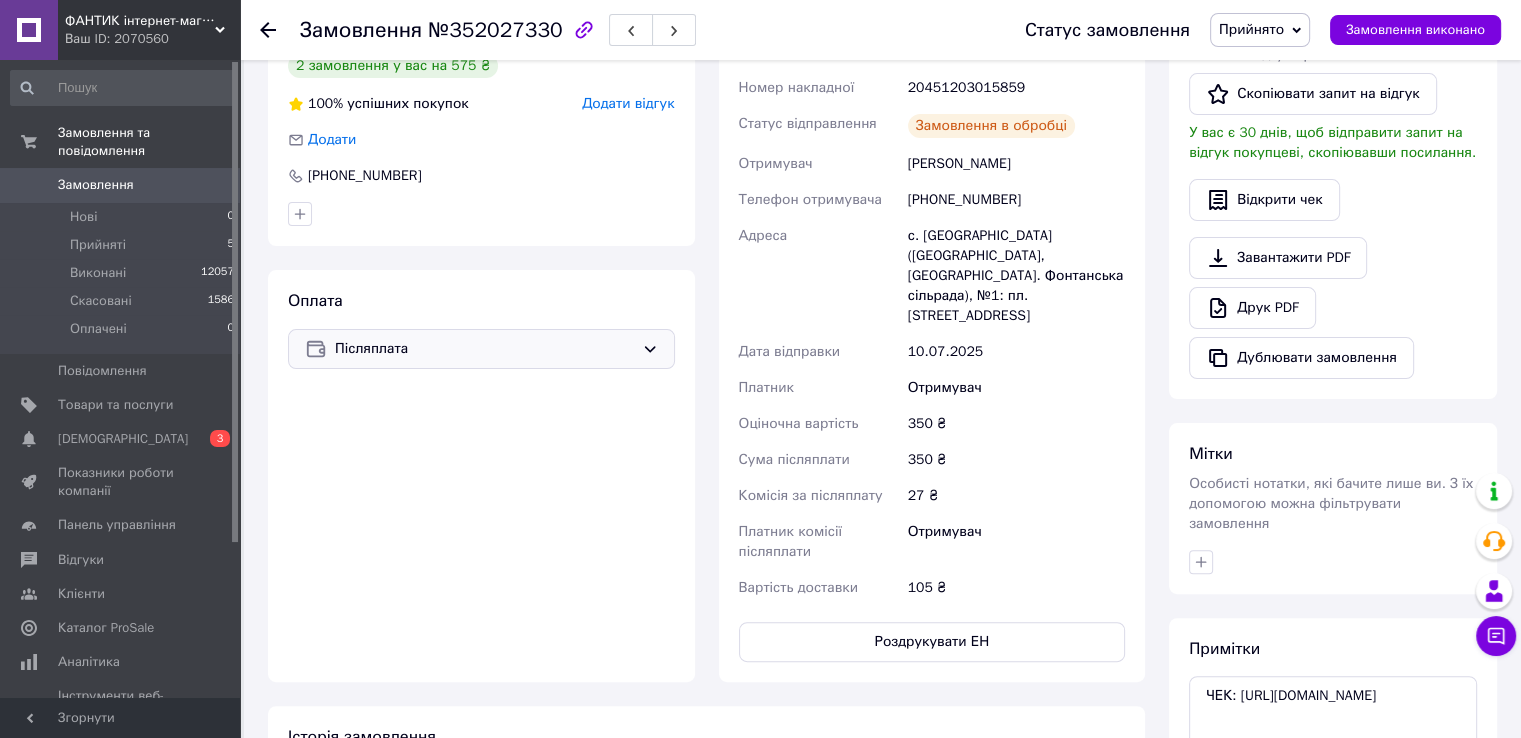 click on "Друк PDF" at bounding box center [1252, 308] 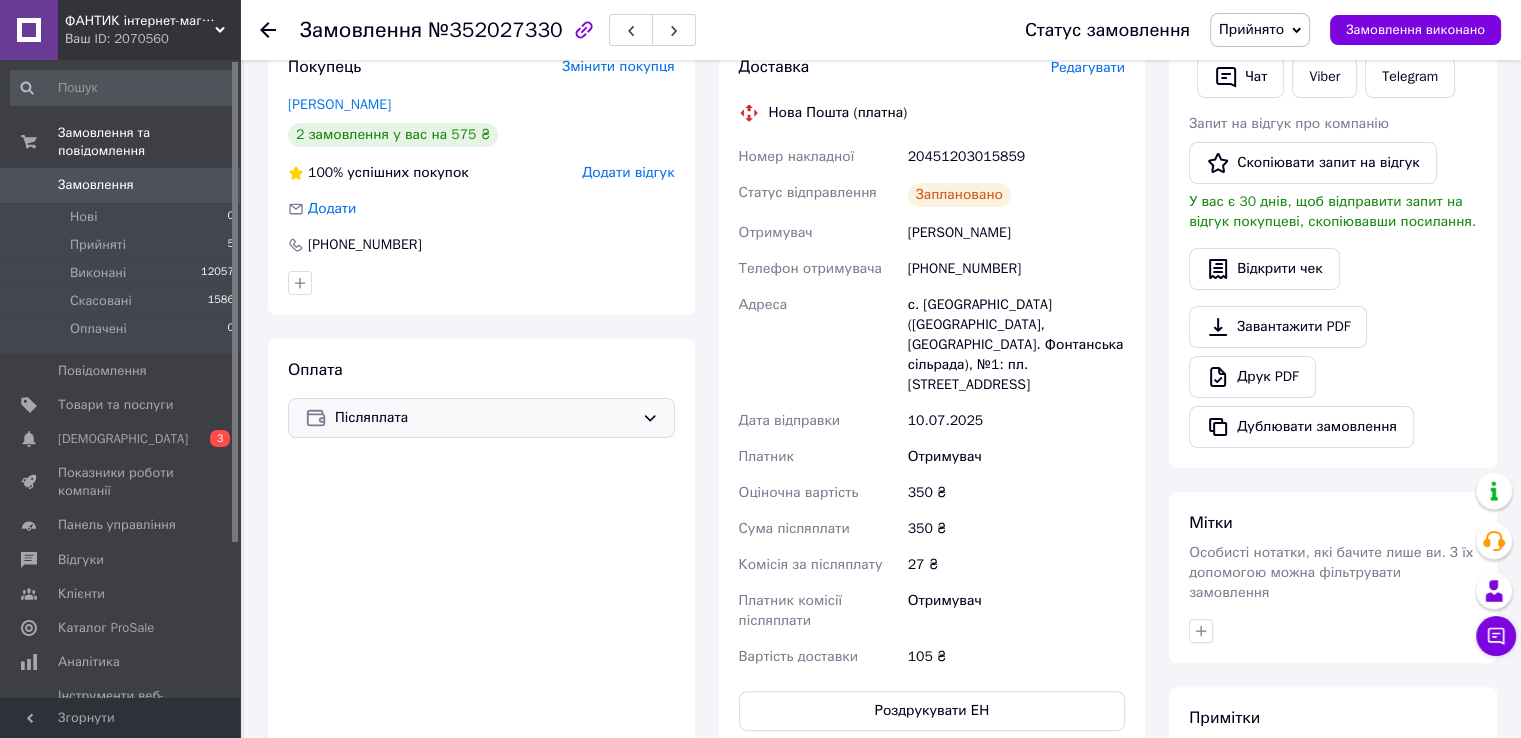 scroll, scrollTop: 400, scrollLeft: 0, axis: vertical 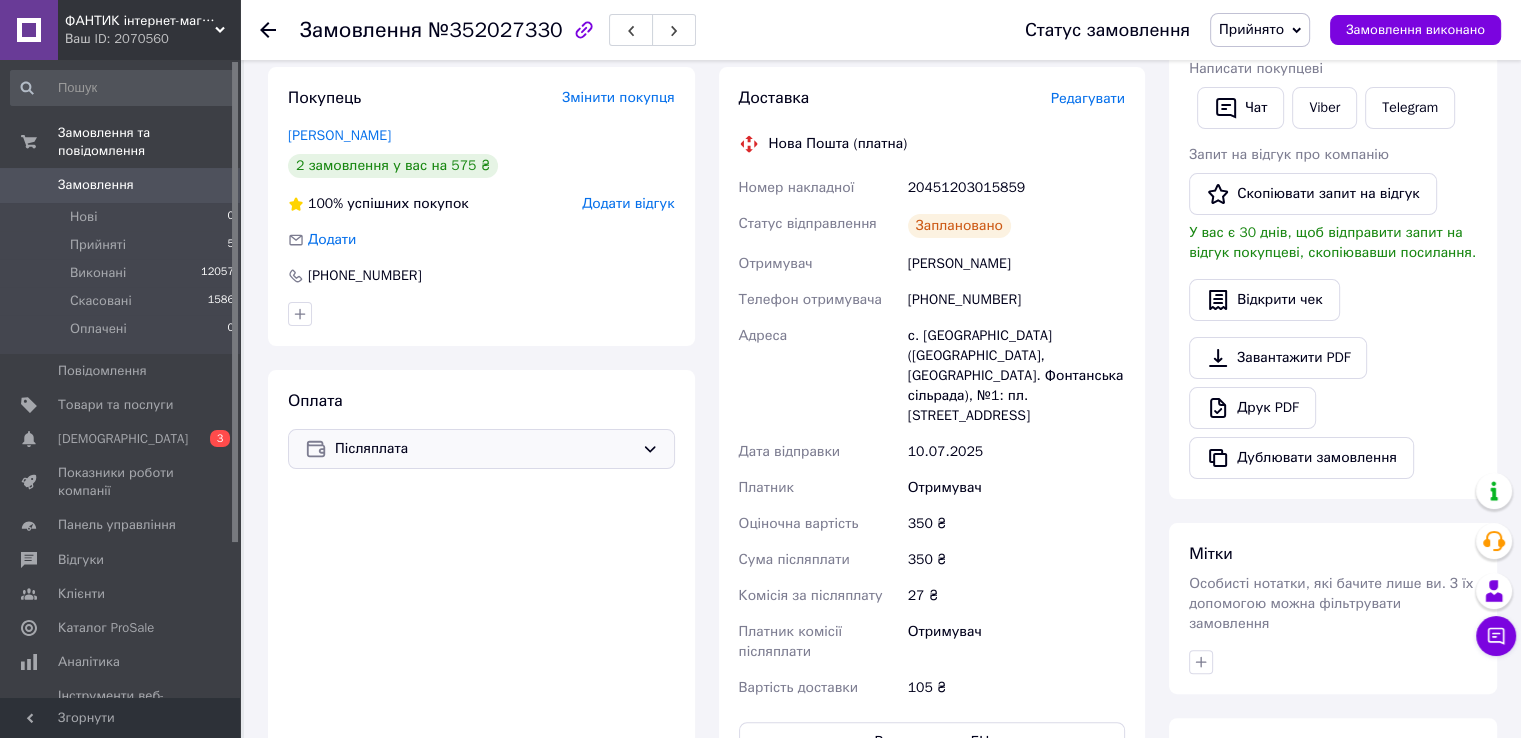 drag, startPoint x: 1018, startPoint y: 263, endPoint x: 878, endPoint y: 274, distance: 140.43147 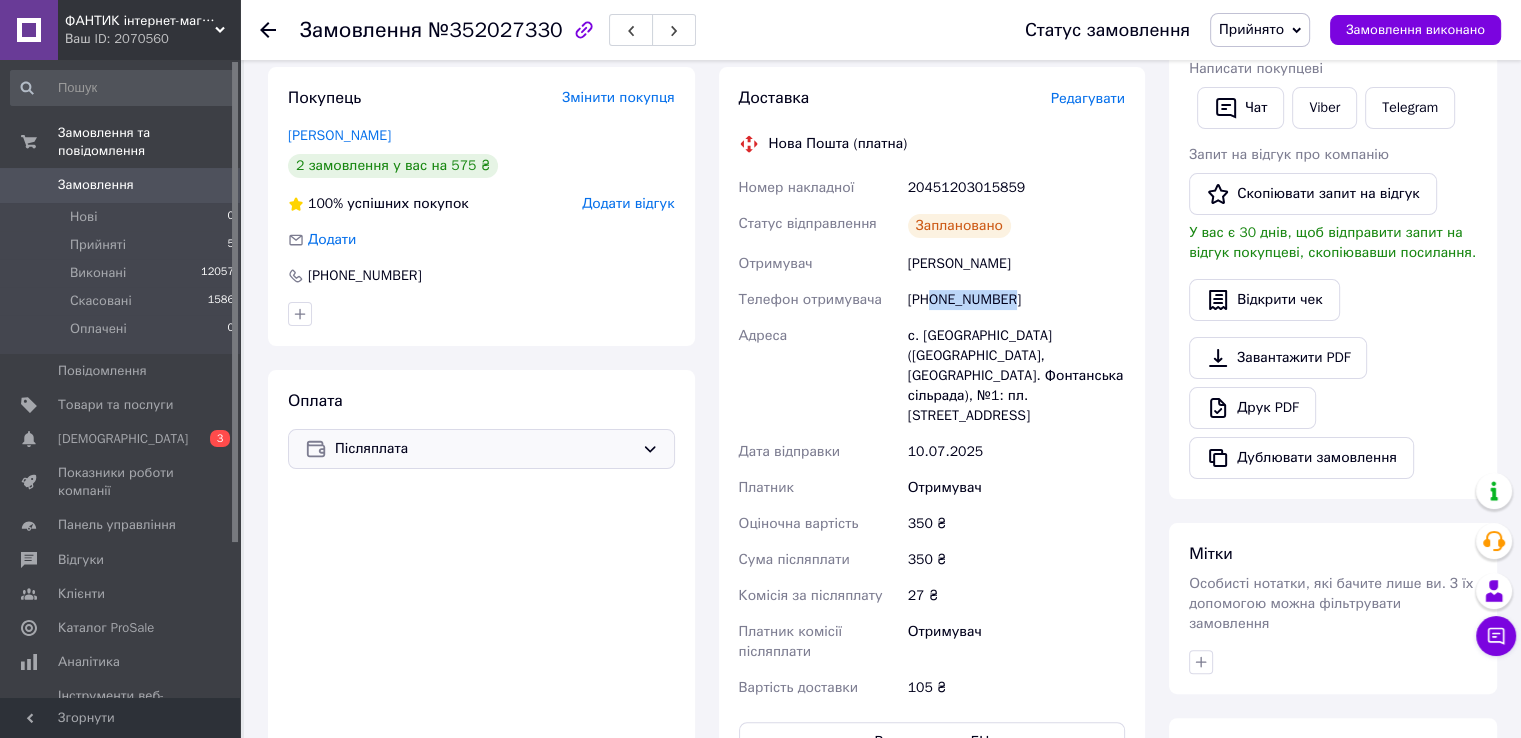 drag, startPoint x: 1009, startPoint y: 300, endPoint x: 931, endPoint y: 307, distance: 78.31347 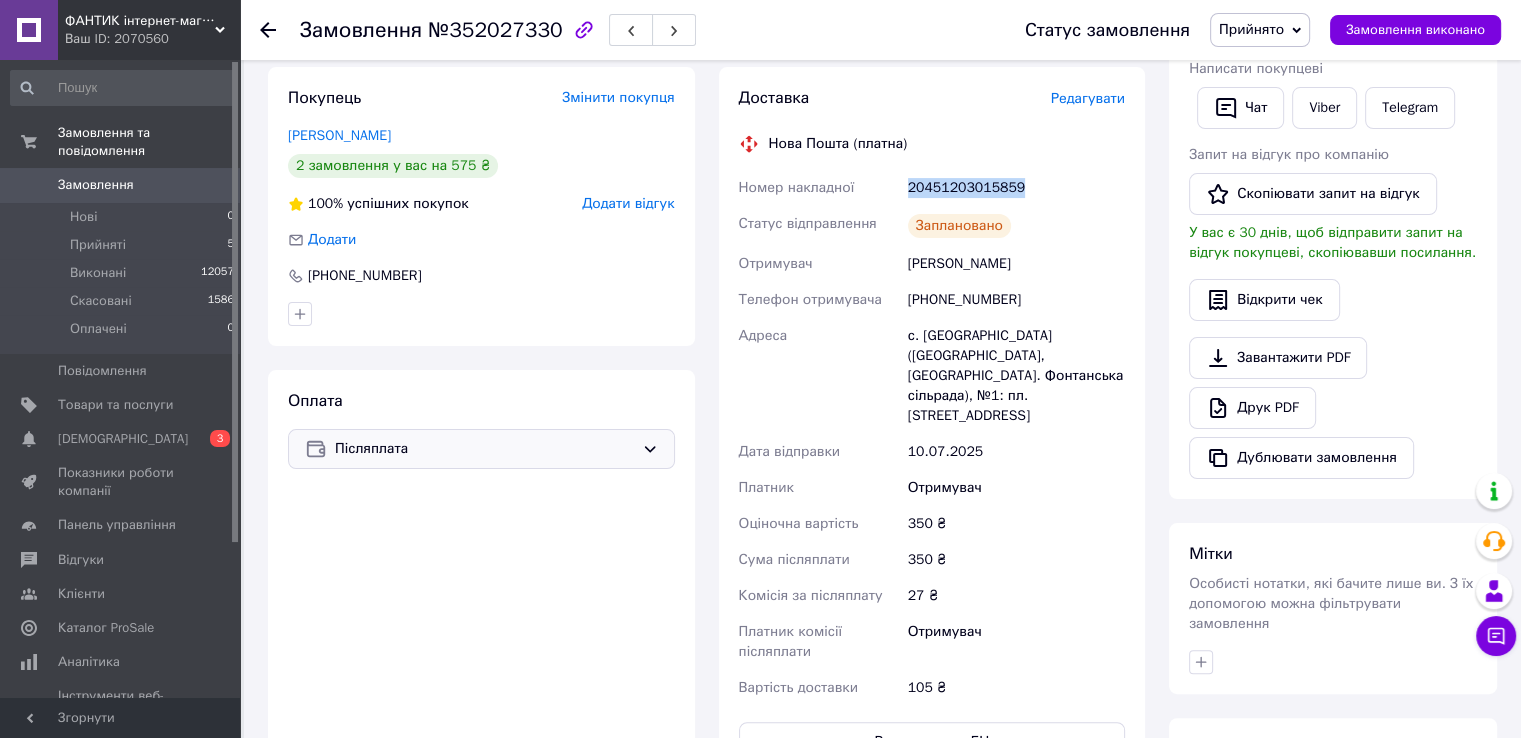 drag, startPoint x: 1024, startPoint y: 188, endPoint x: 901, endPoint y: 184, distance: 123.065025 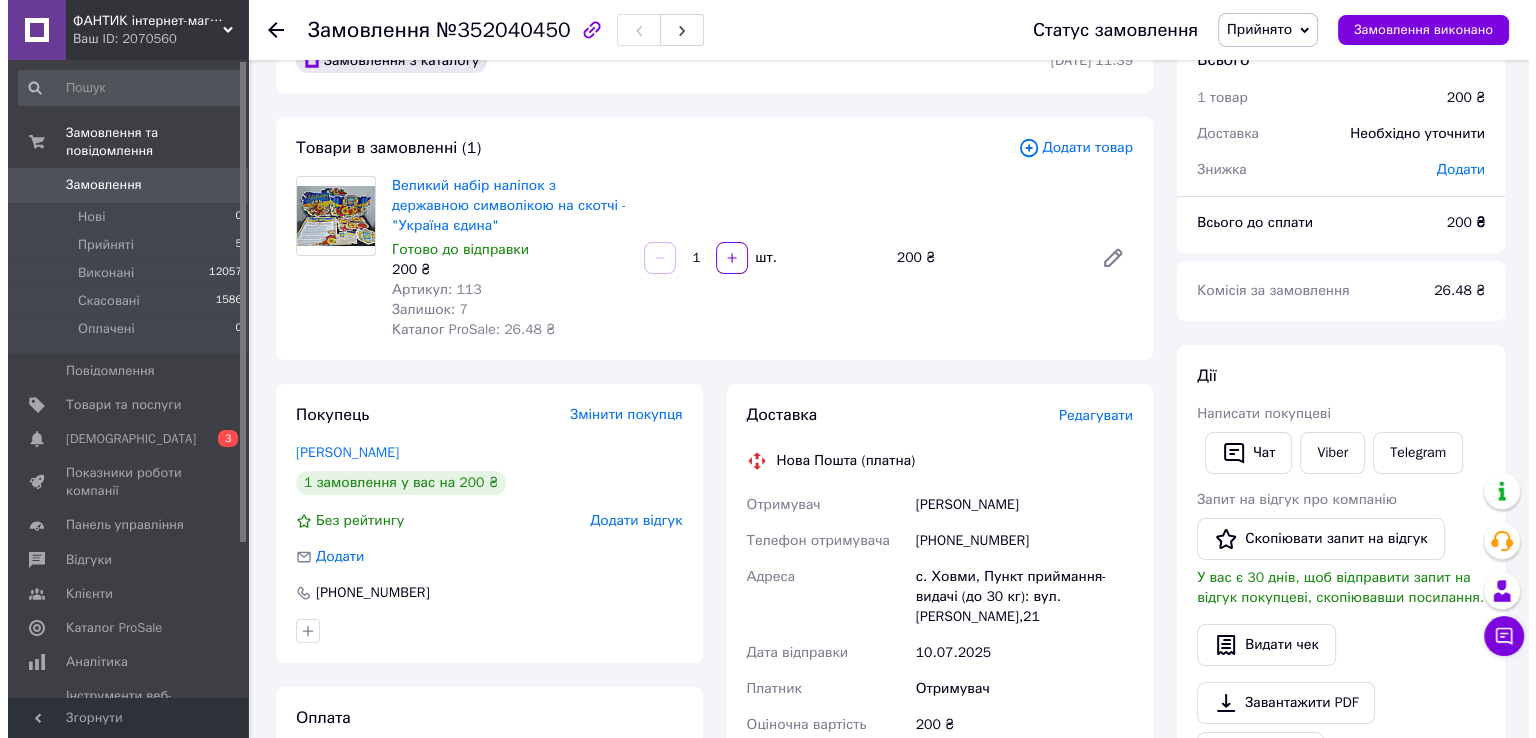 scroll, scrollTop: 100, scrollLeft: 0, axis: vertical 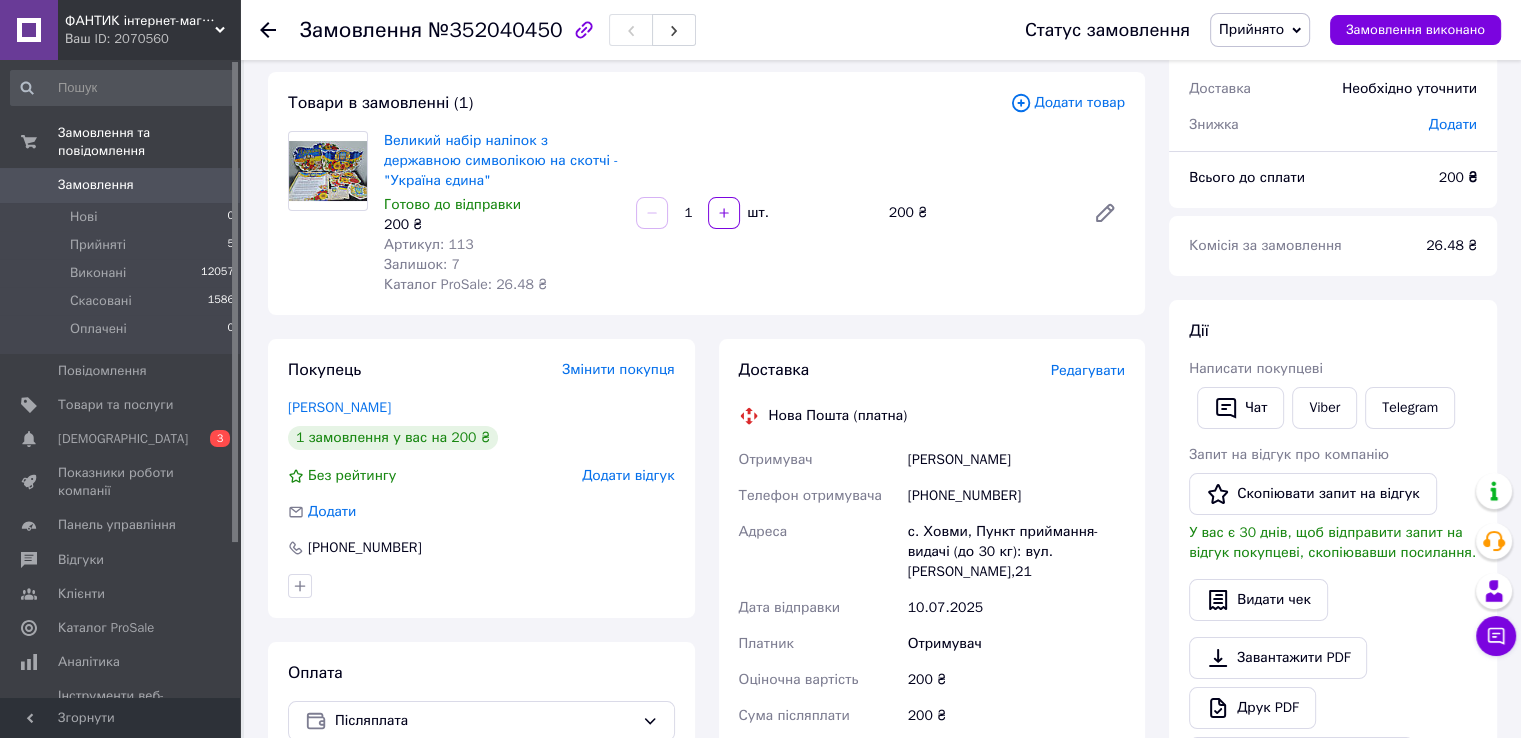 click on "Редагувати" at bounding box center [1088, 370] 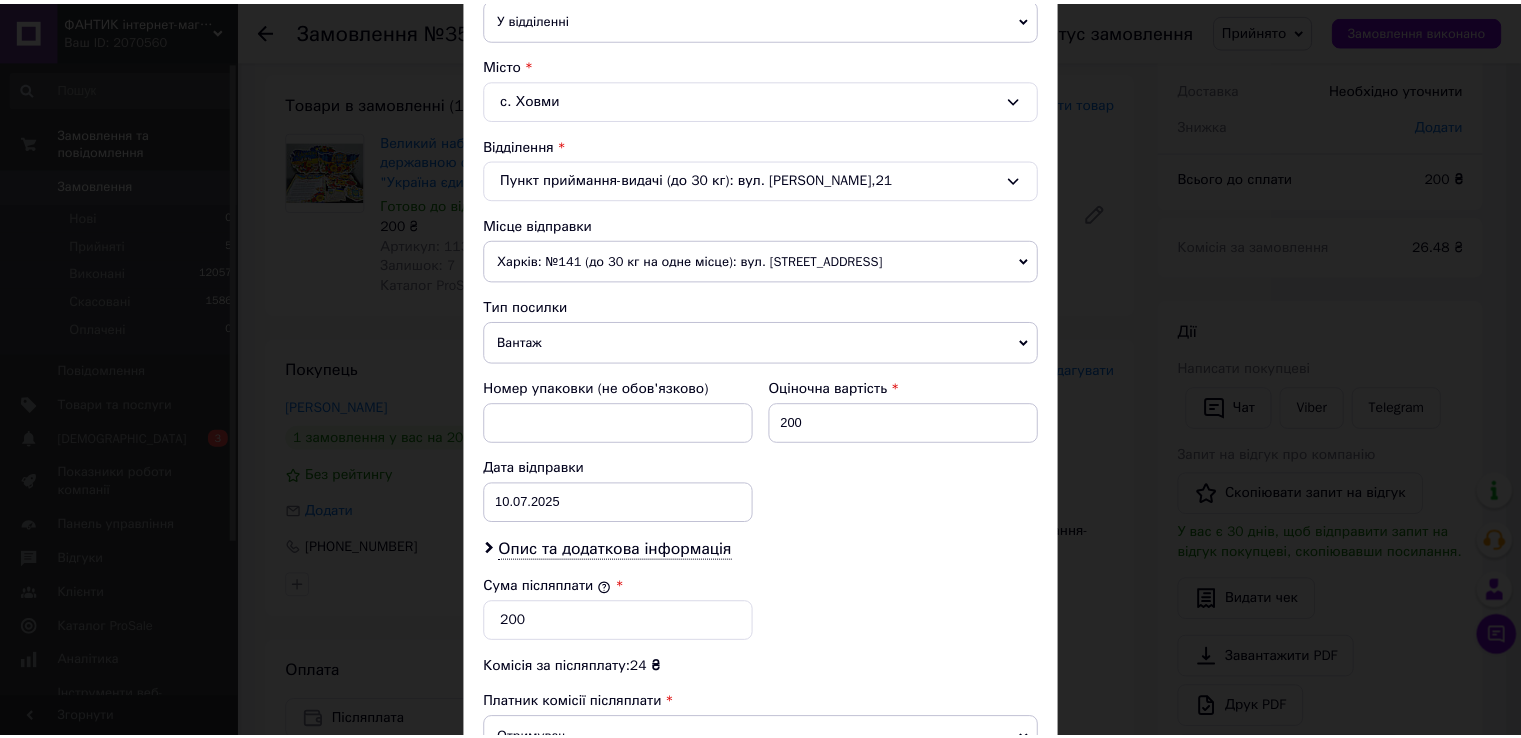 scroll, scrollTop: 782, scrollLeft: 0, axis: vertical 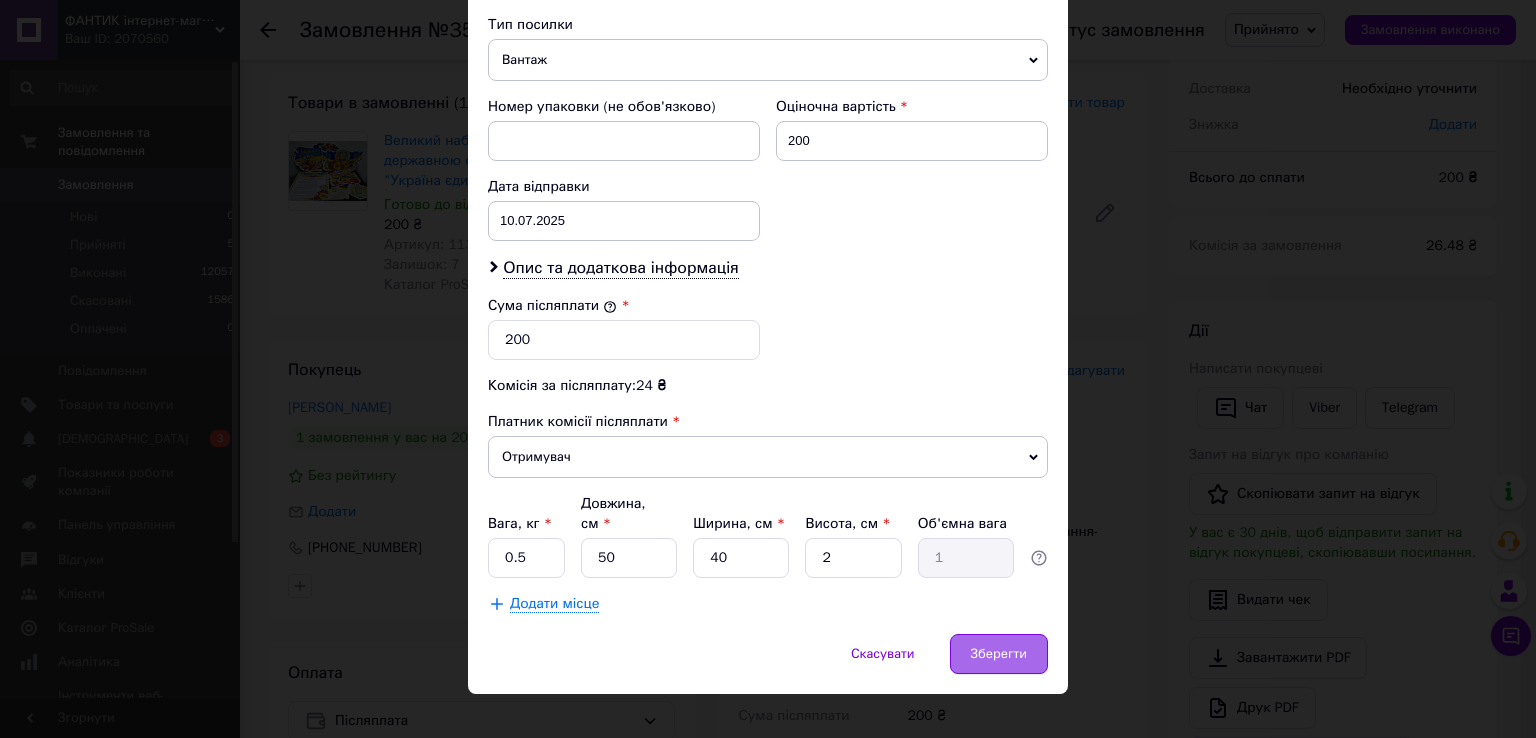 click on "Зберегти" at bounding box center [999, 654] 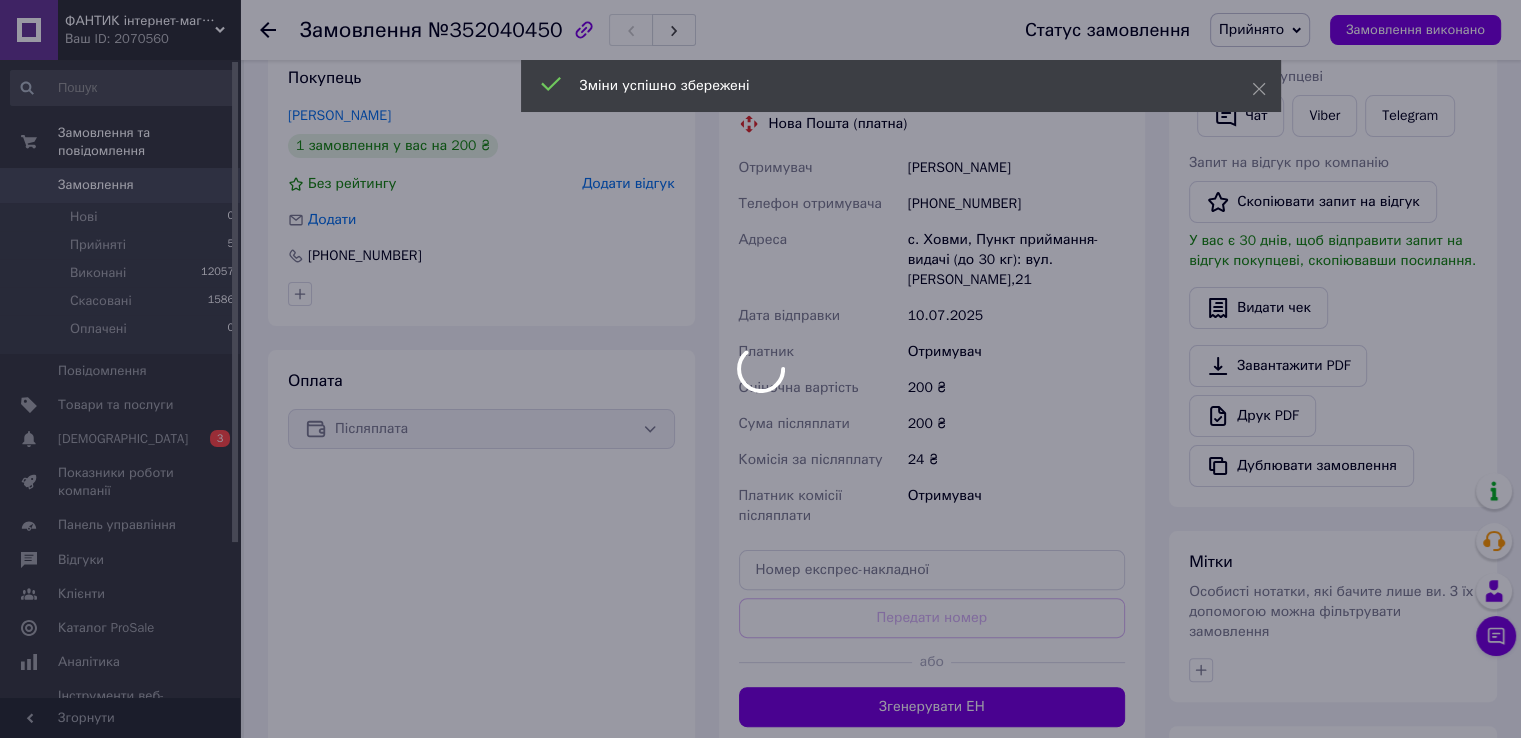 scroll, scrollTop: 400, scrollLeft: 0, axis: vertical 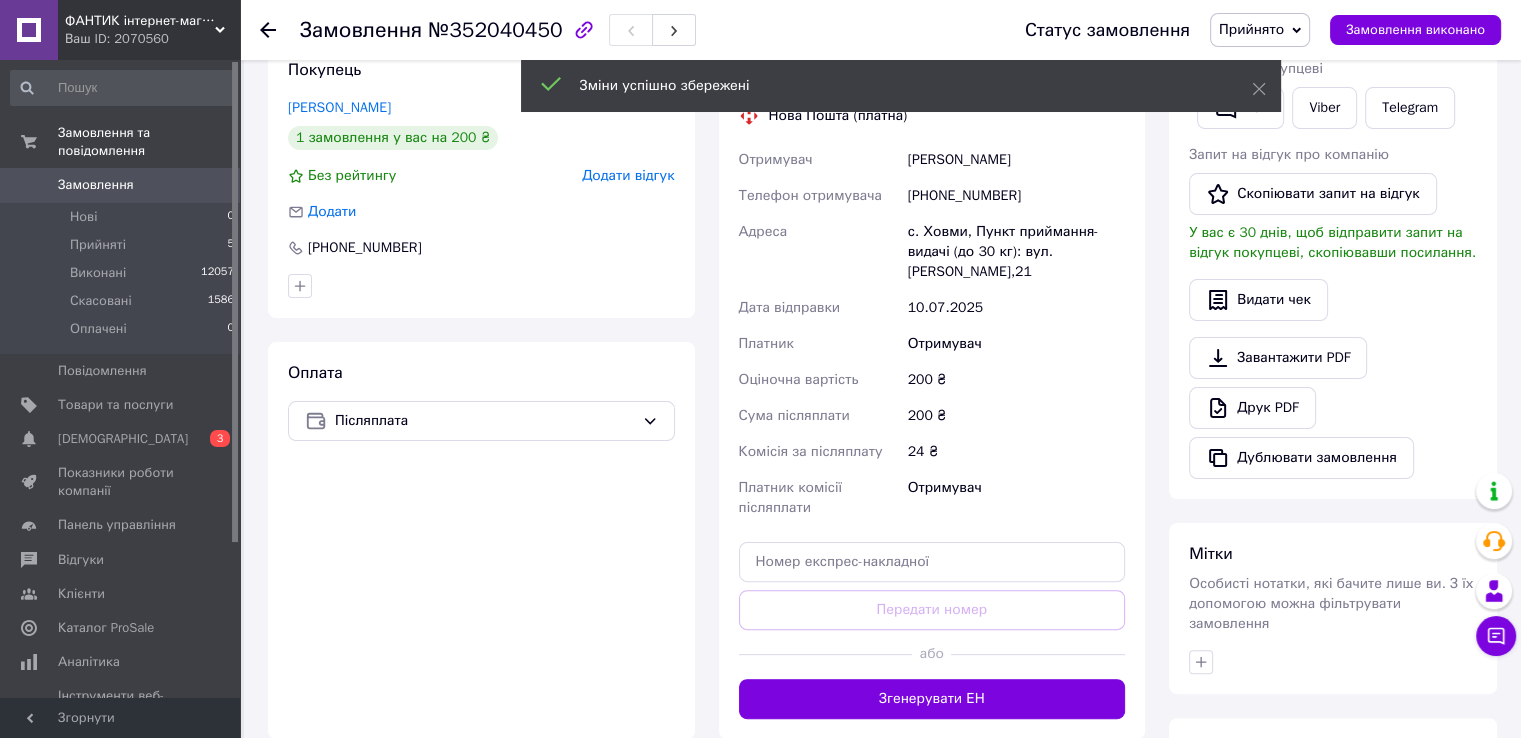 click on "Згенерувати ЕН" at bounding box center (932, 699) 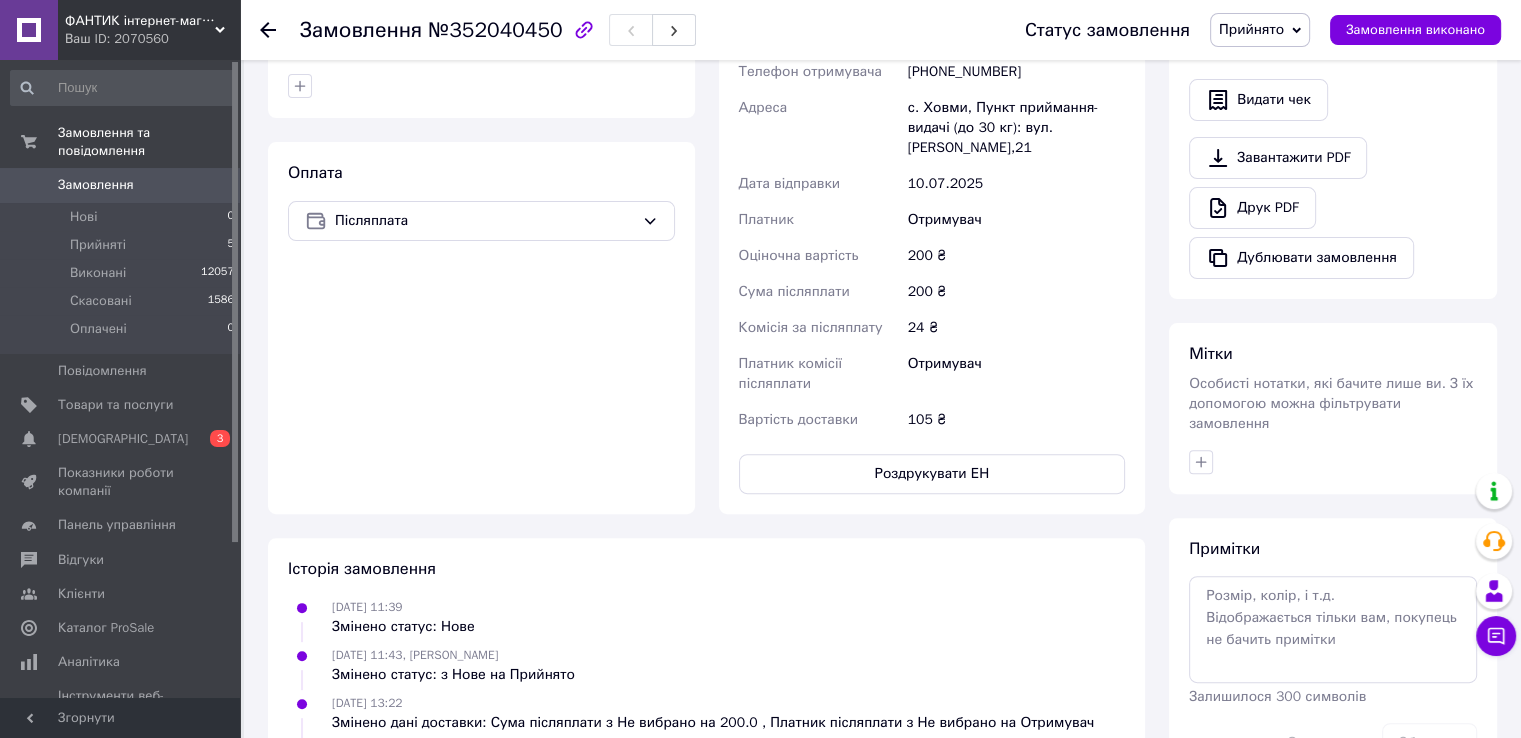 scroll, scrollTop: 300, scrollLeft: 0, axis: vertical 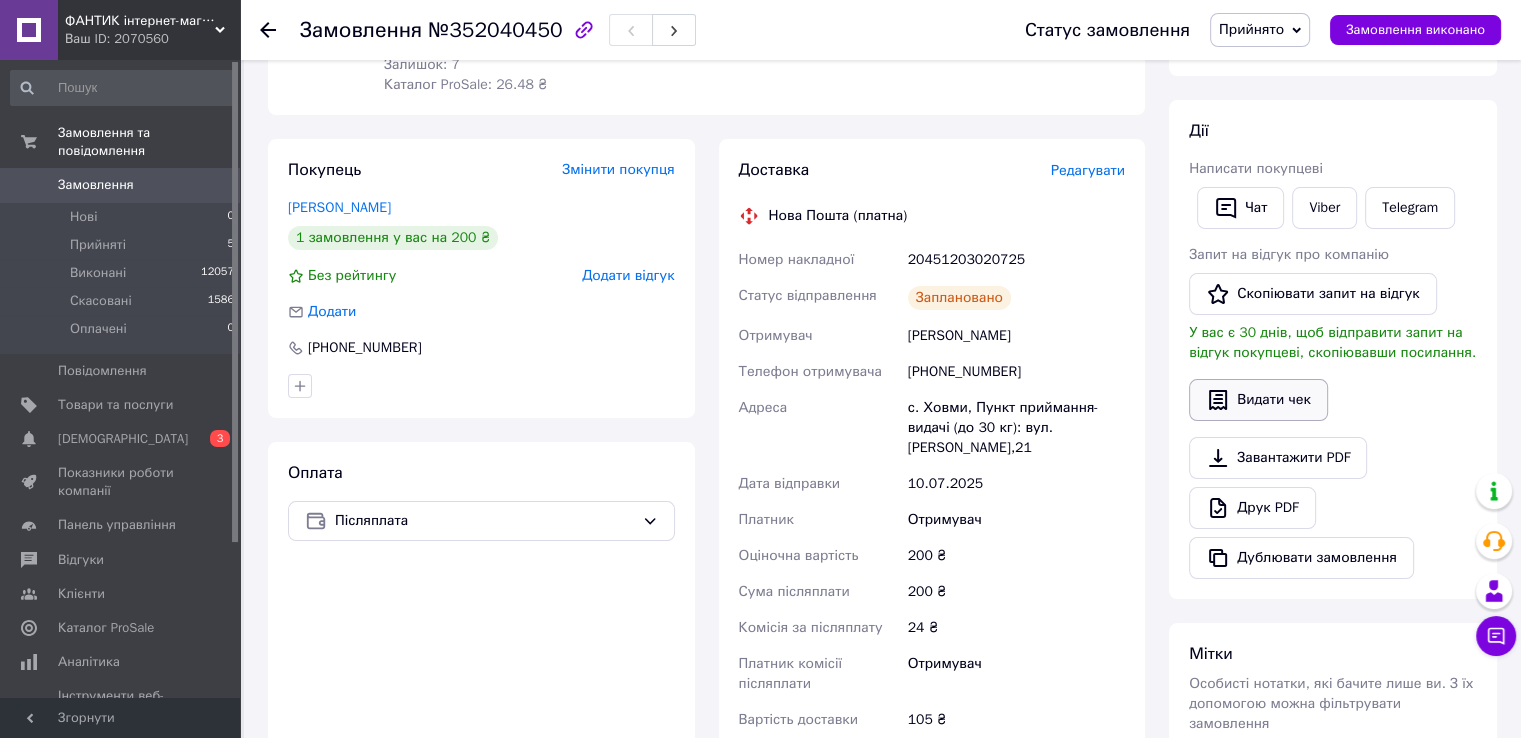 click on "Видати чек" at bounding box center (1258, 400) 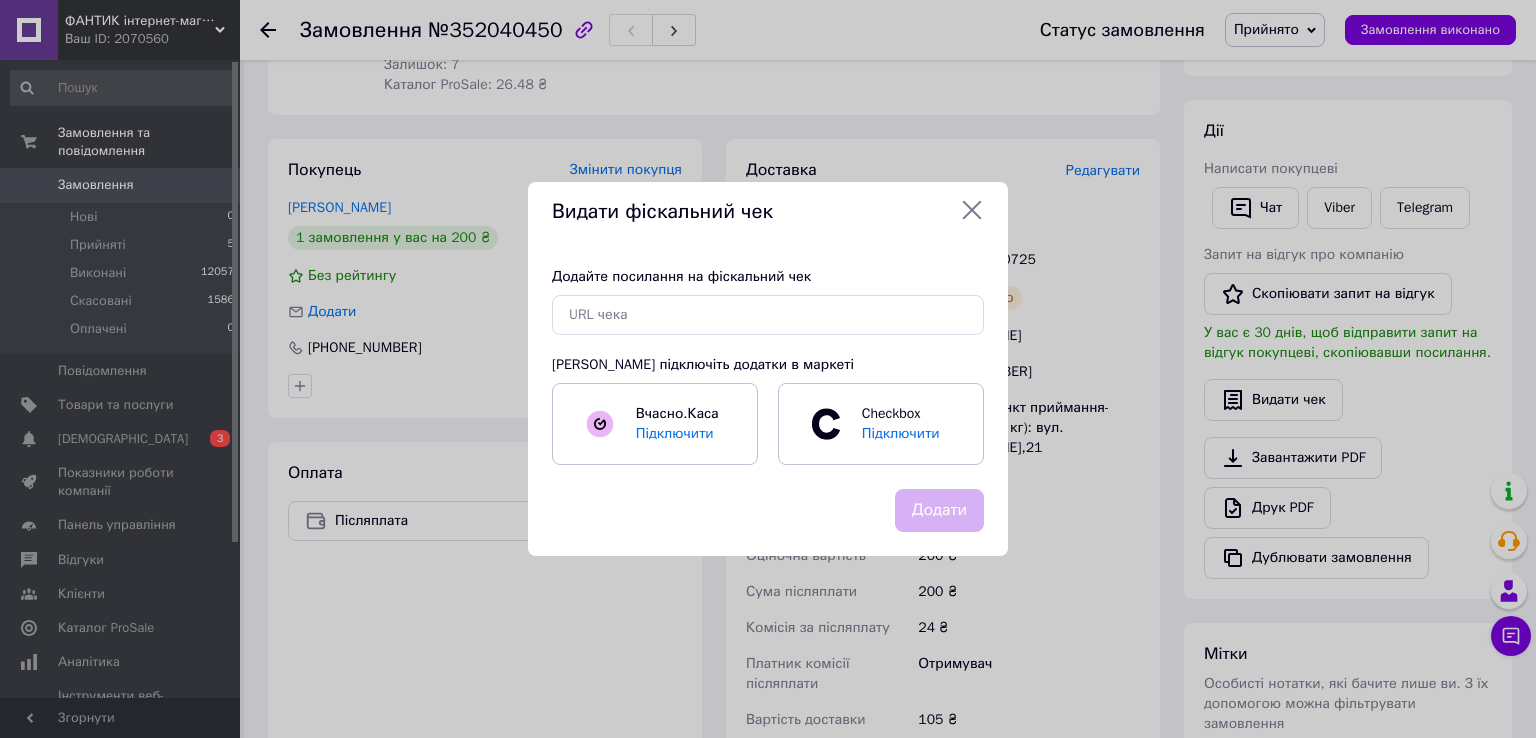 click on "Додайте посилання на фіскальний чек [PERSON_NAME] підключіть додатки в маркеті Вчасно.Каса Підключити Checkbox Підключити" at bounding box center [768, 366] 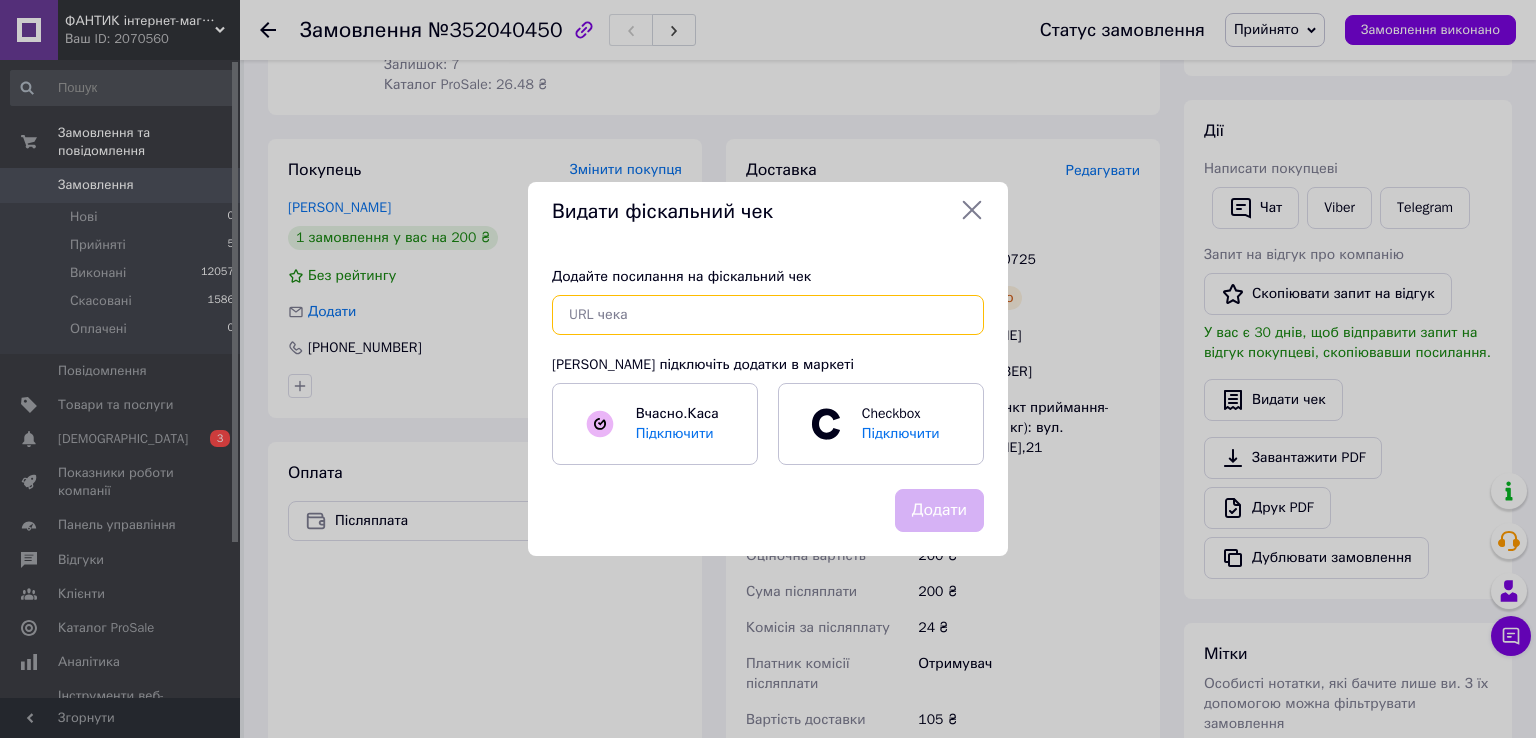 click at bounding box center (768, 315) 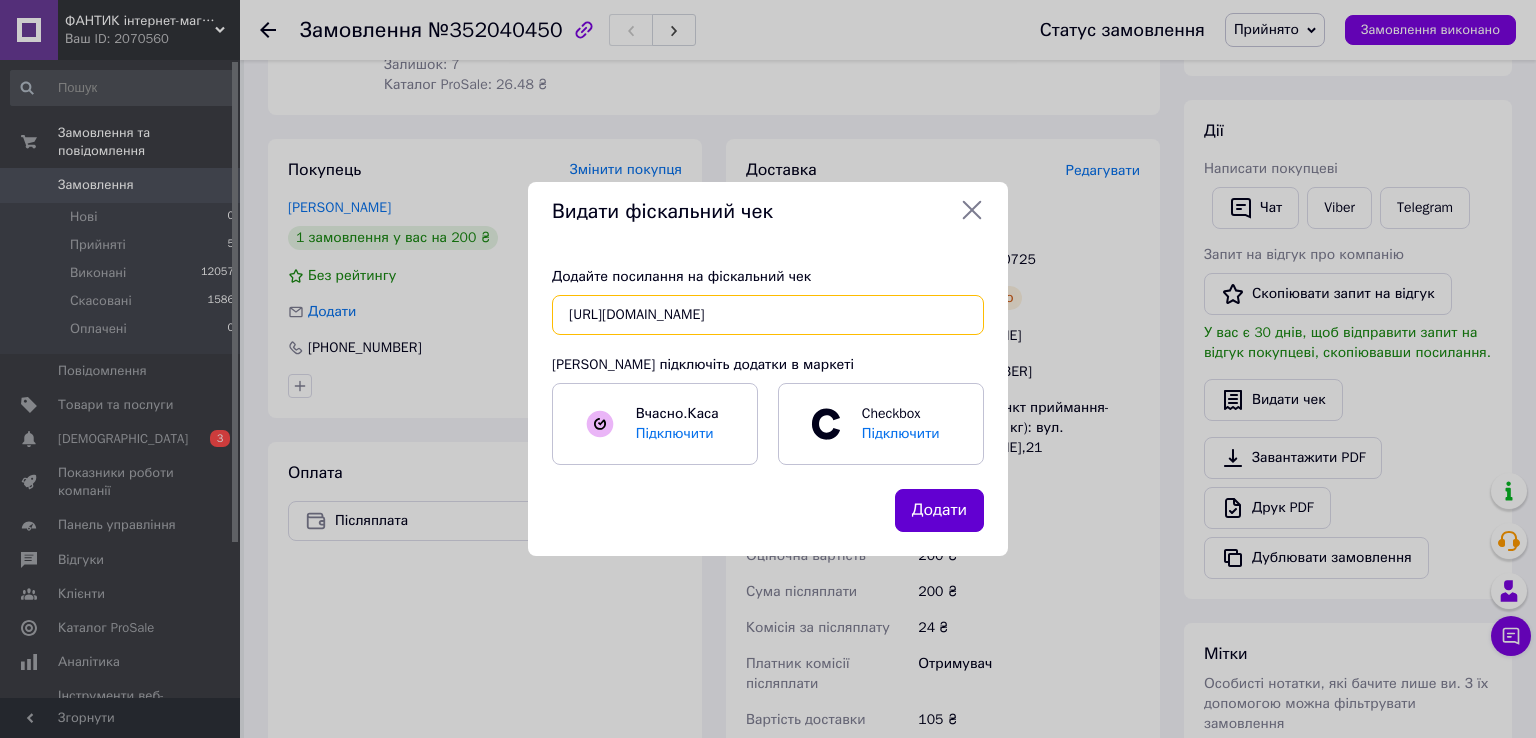 type on "[URL][DOMAIN_NAME]" 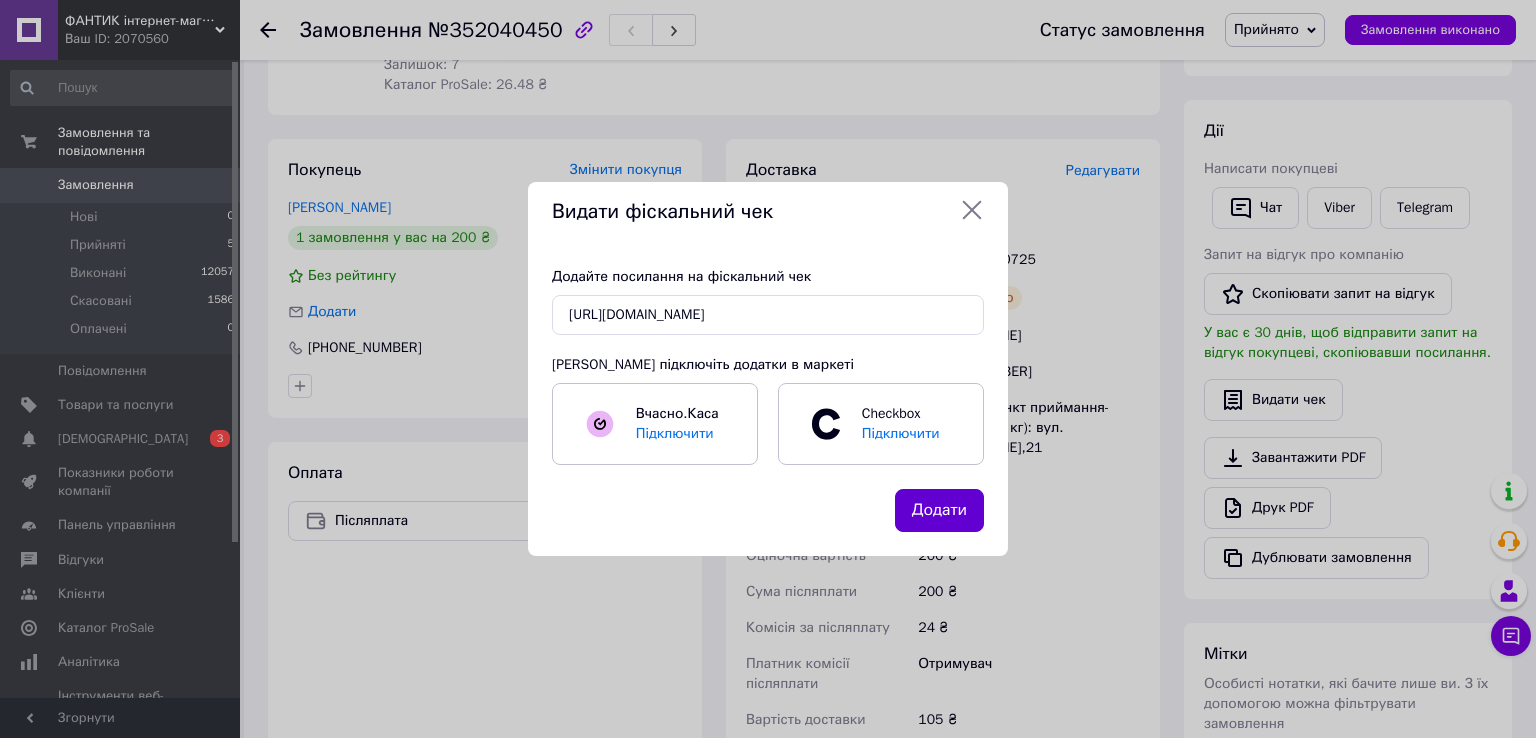 click on "Додати" at bounding box center [939, 510] 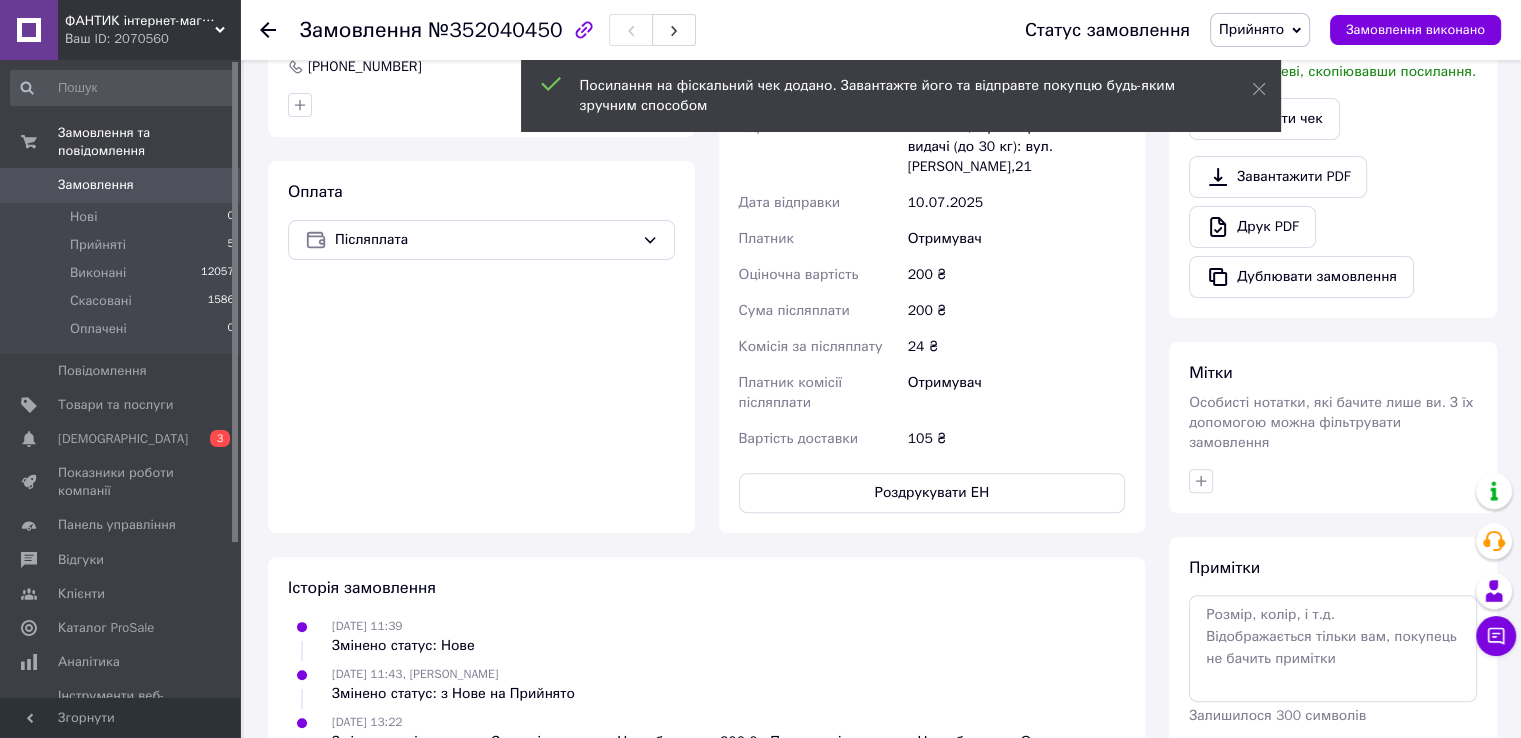scroll, scrollTop: 700, scrollLeft: 0, axis: vertical 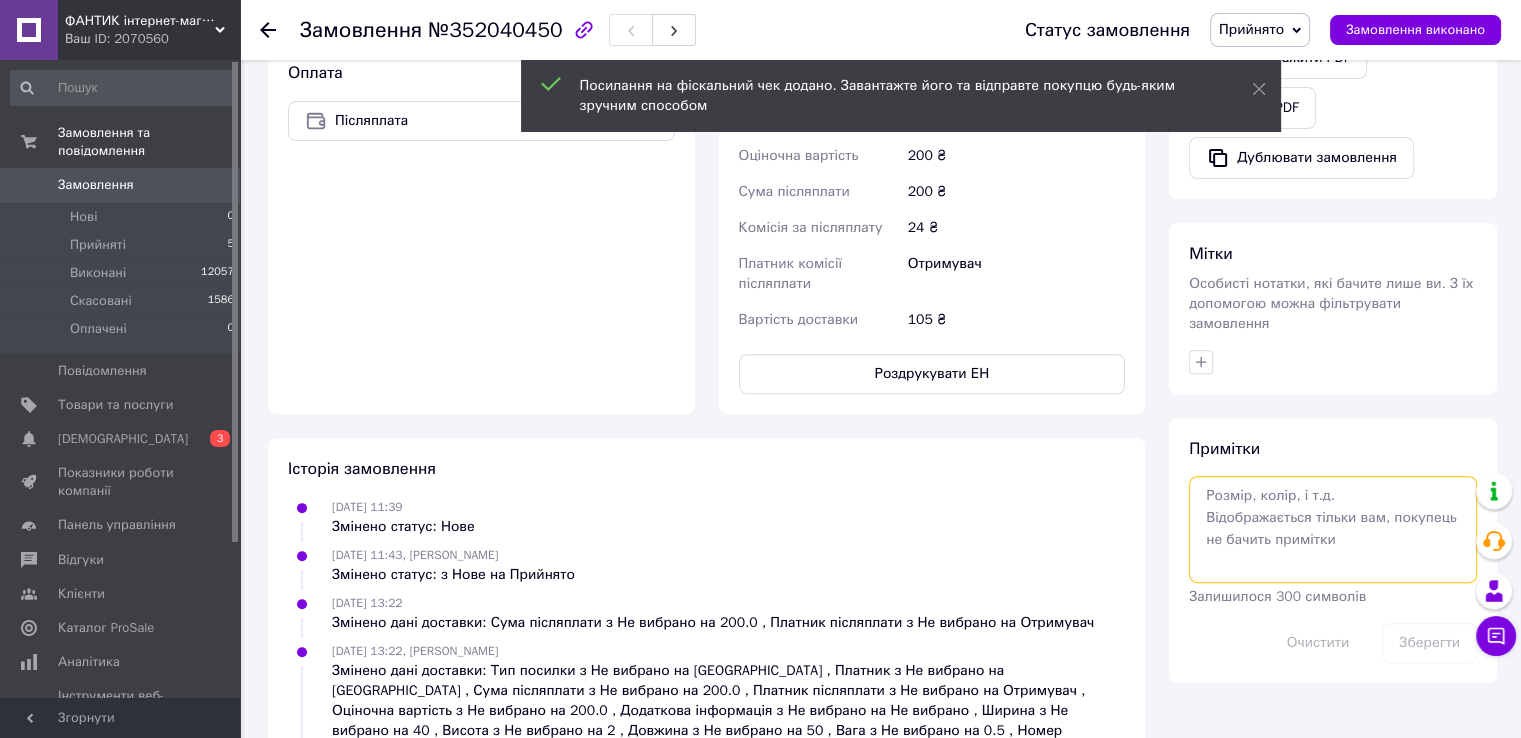 click at bounding box center [1333, 529] 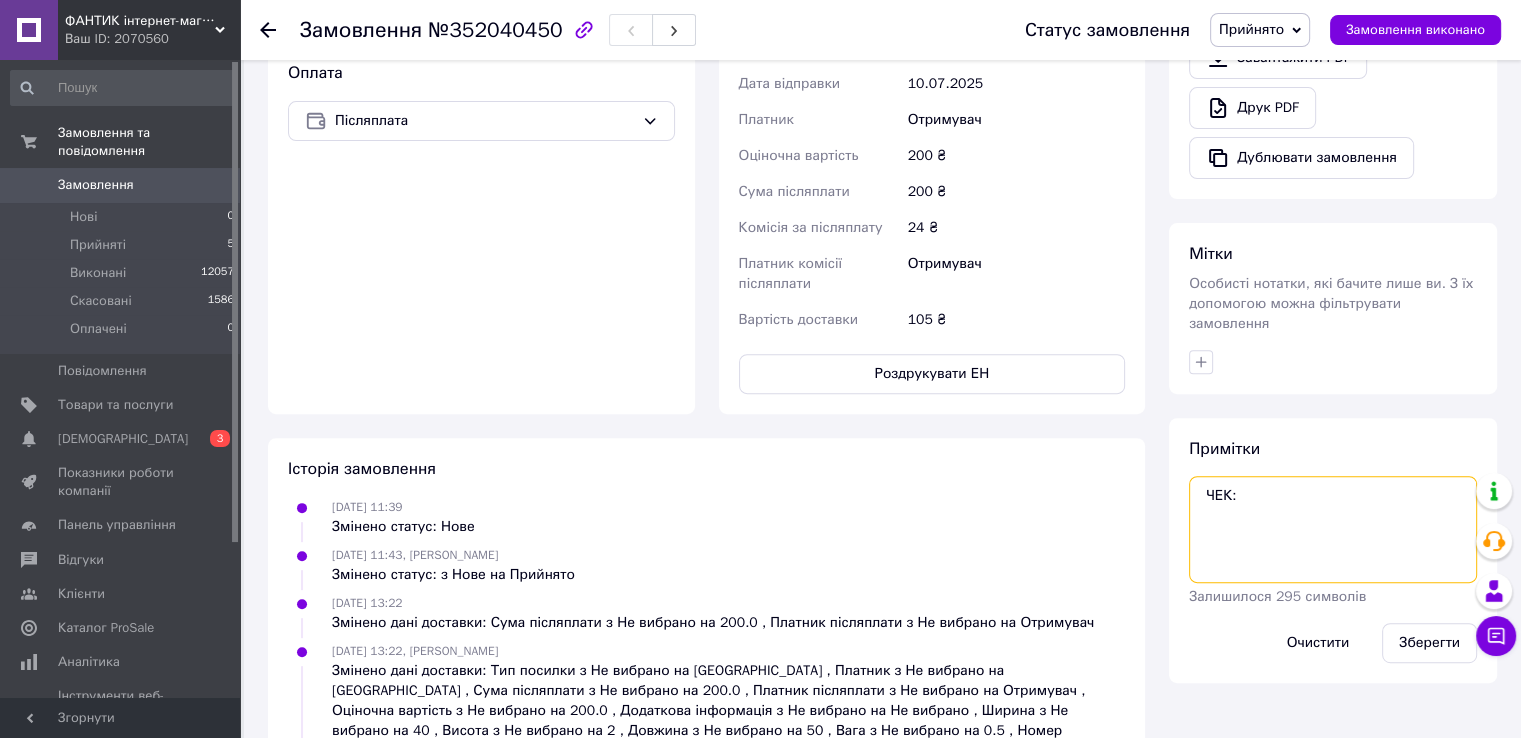 paste on "[URL][DOMAIN_NAME]" 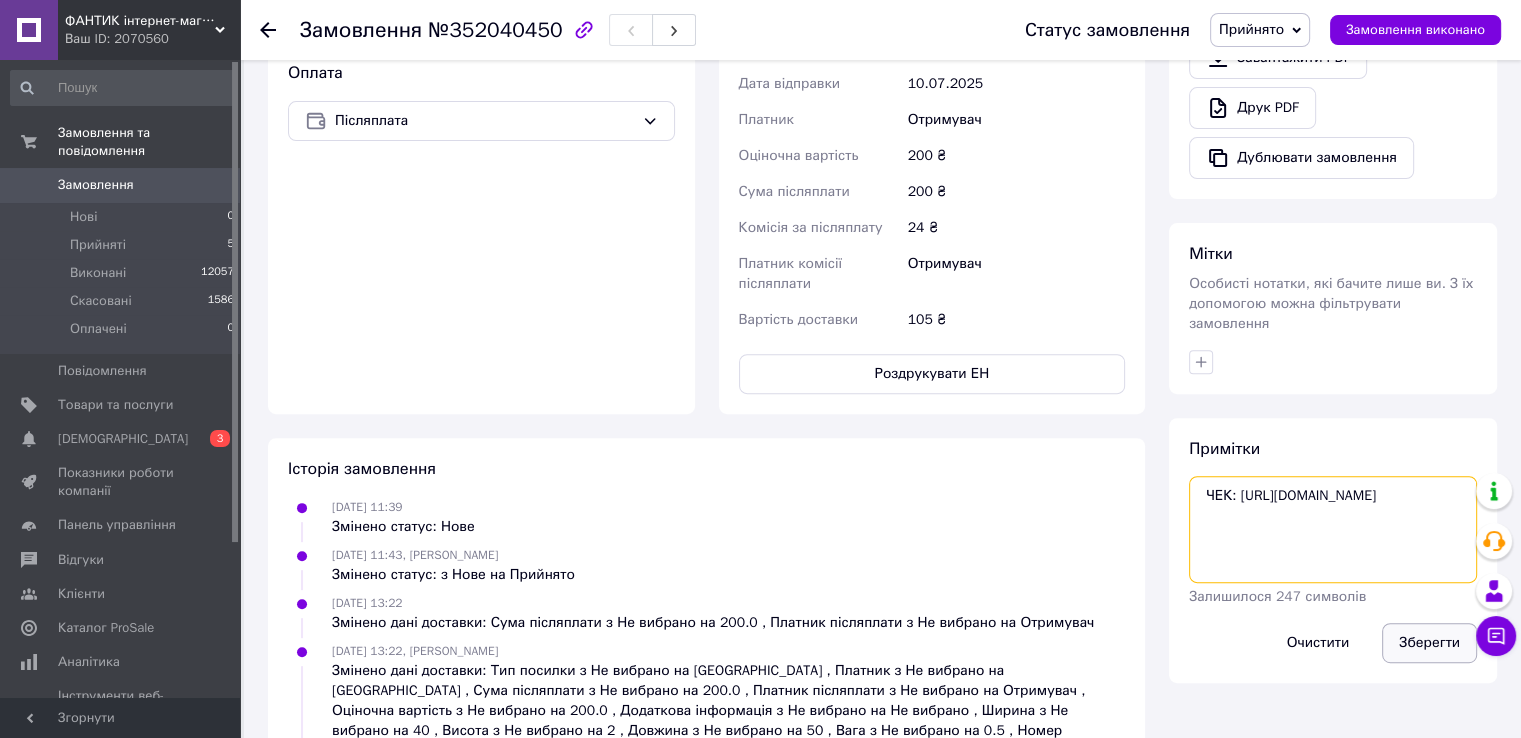 type on "ЧЕК: [URL][DOMAIN_NAME]" 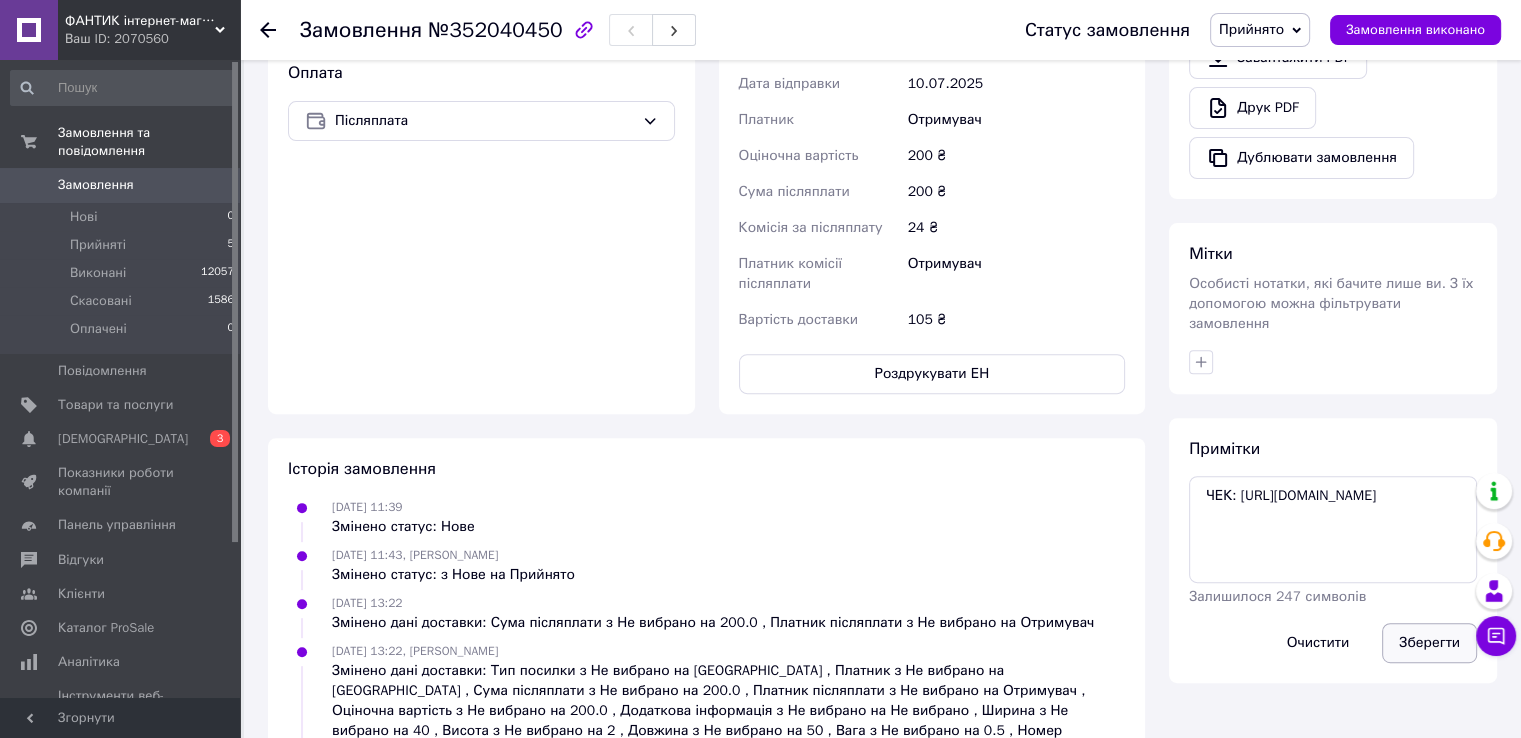 click on "Зберегти" at bounding box center [1429, 643] 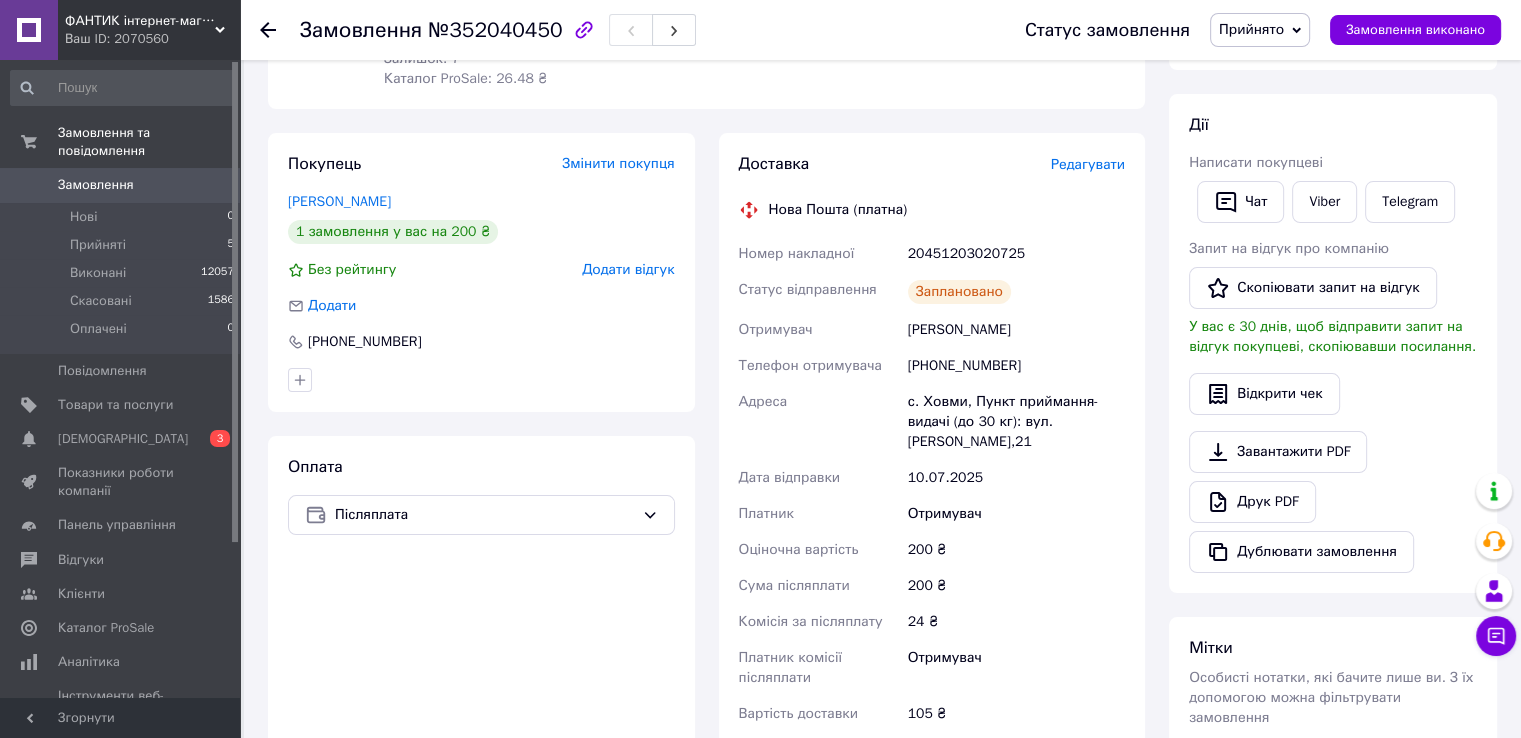 scroll, scrollTop: 300, scrollLeft: 0, axis: vertical 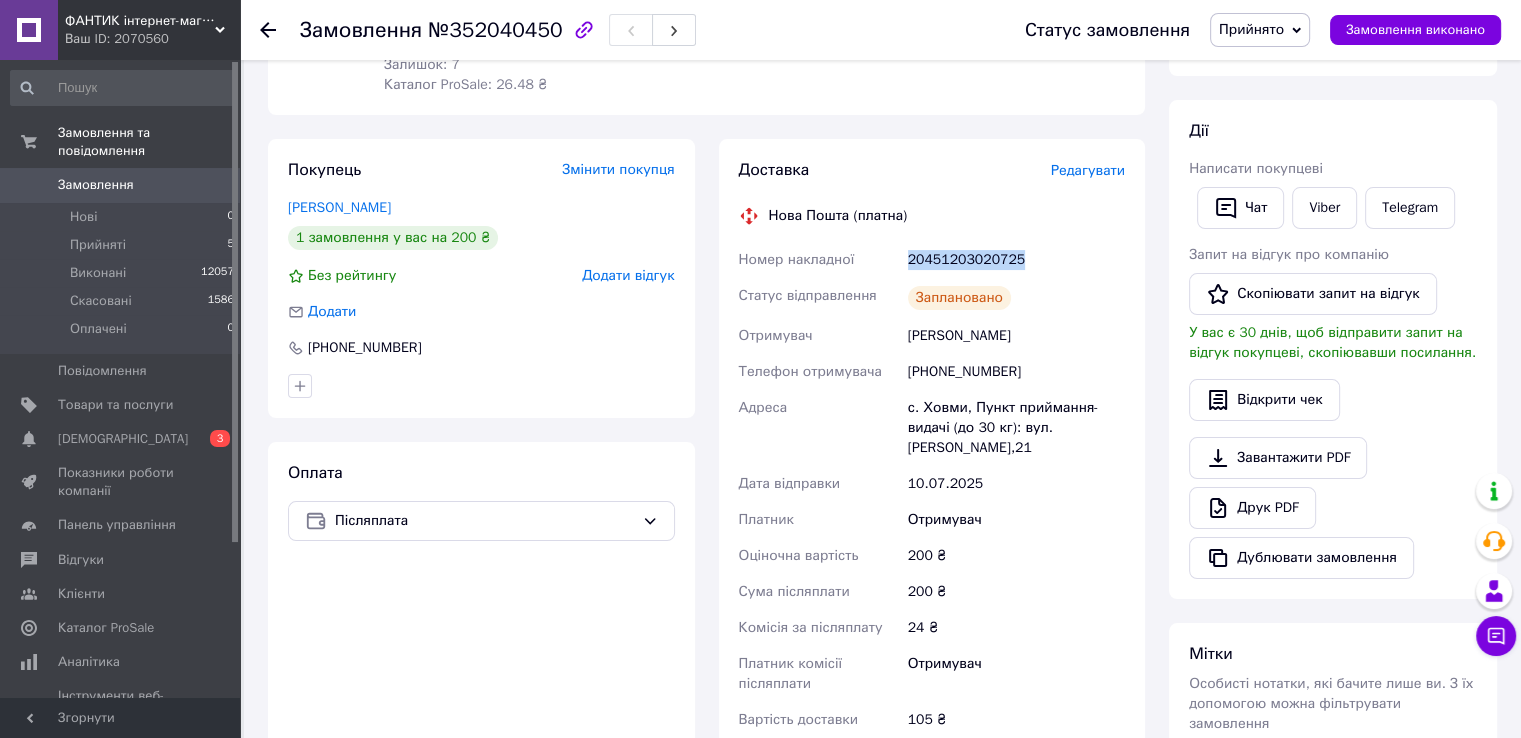 drag, startPoint x: 1016, startPoint y: 260, endPoint x: 892, endPoint y: 261, distance: 124.004036 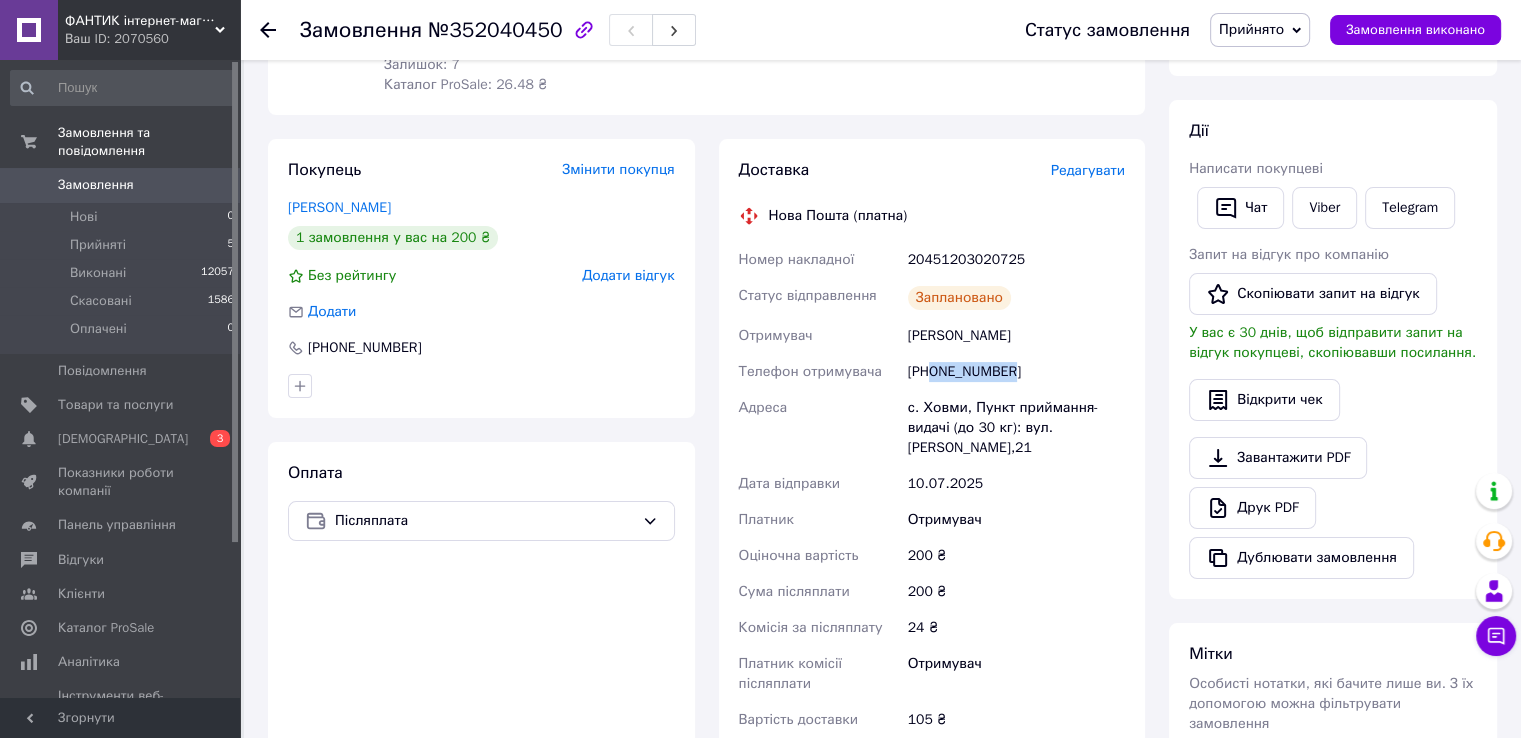 drag, startPoint x: 1015, startPoint y: 373, endPoint x: 930, endPoint y: 385, distance: 85.84288 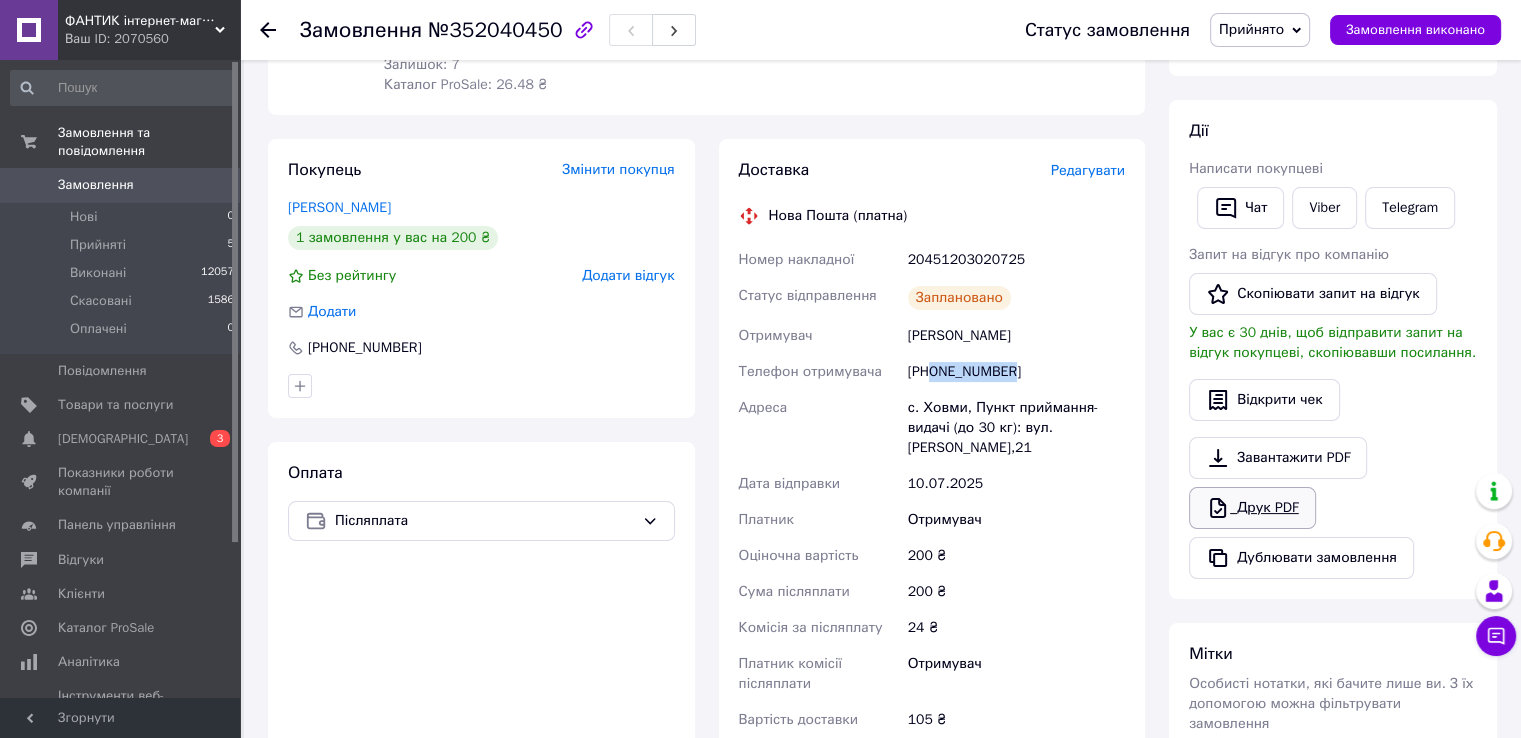 click on "Друк PDF" at bounding box center [1252, 508] 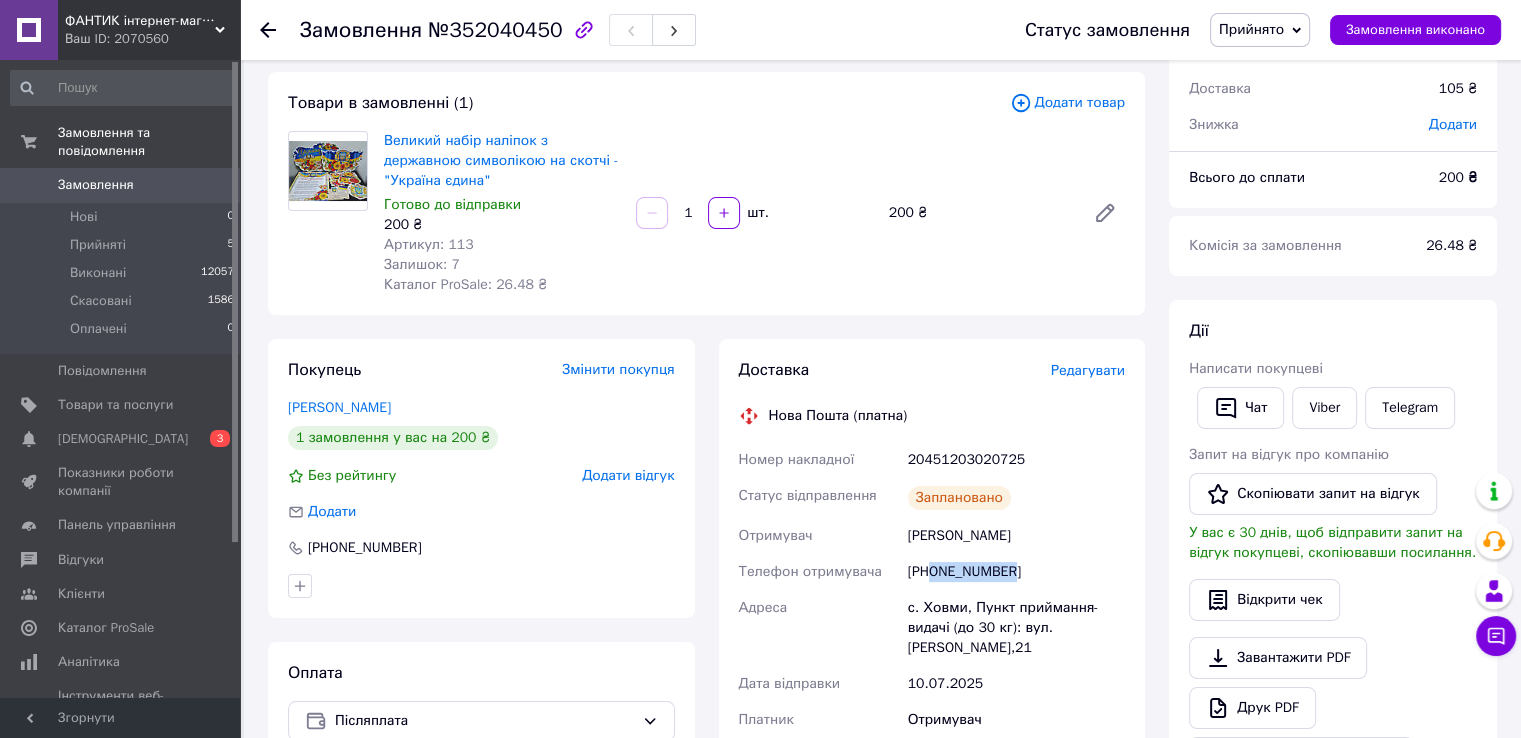 scroll, scrollTop: 0, scrollLeft: 0, axis: both 